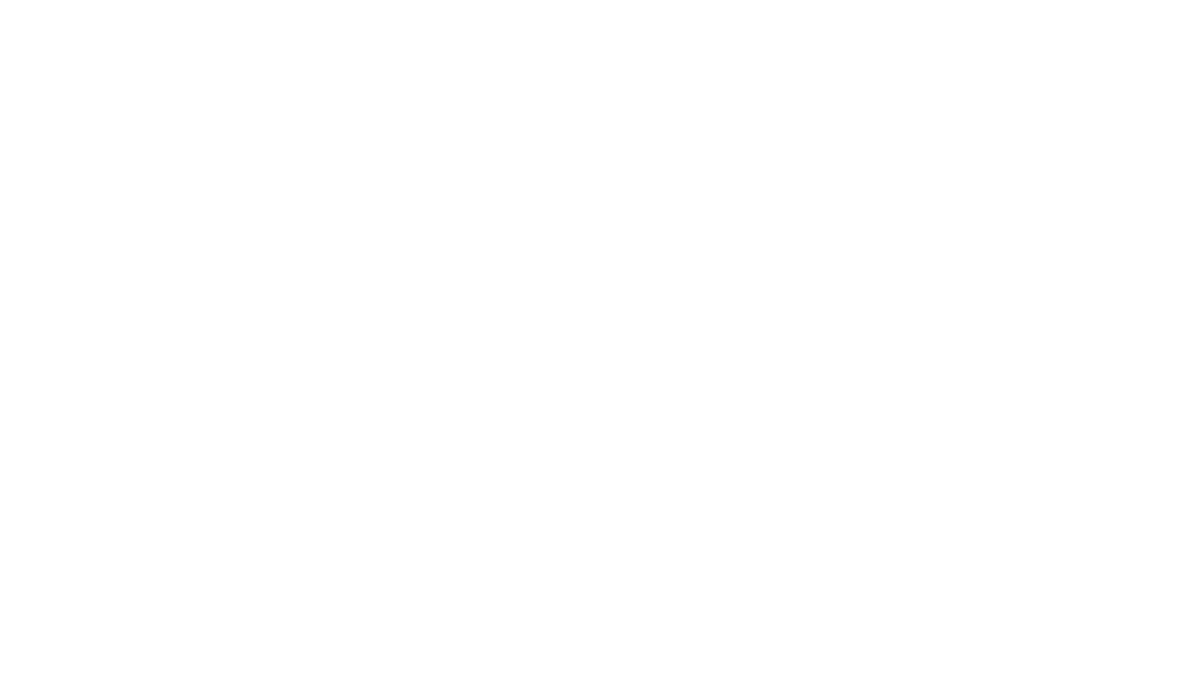 scroll, scrollTop: 0, scrollLeft: 0, axis: both 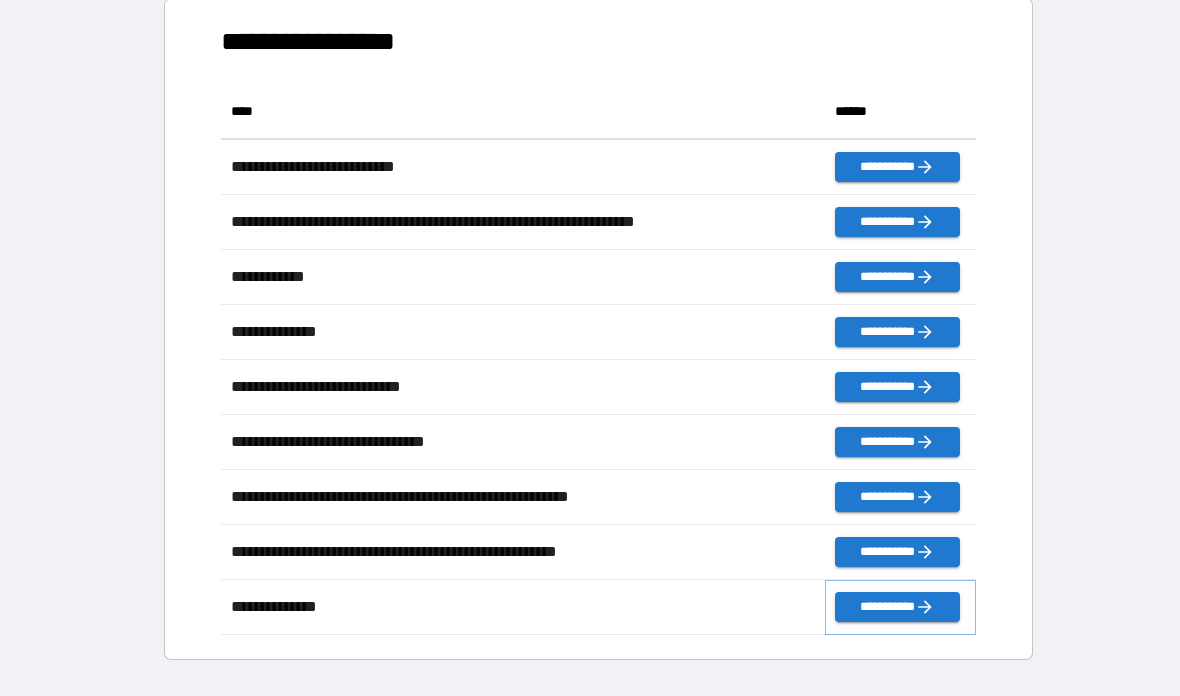 click on "**********" at bounding box center (897, 607) 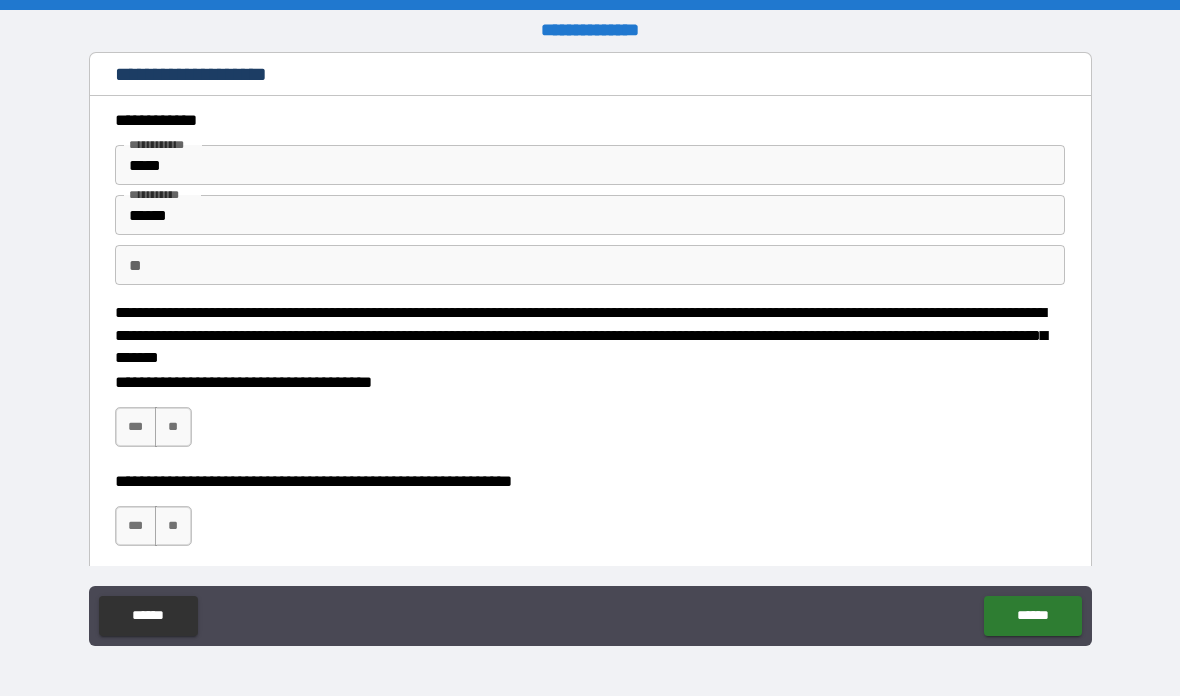 scroll, scrollTop: 0, scrollLeft: 0, axis: both 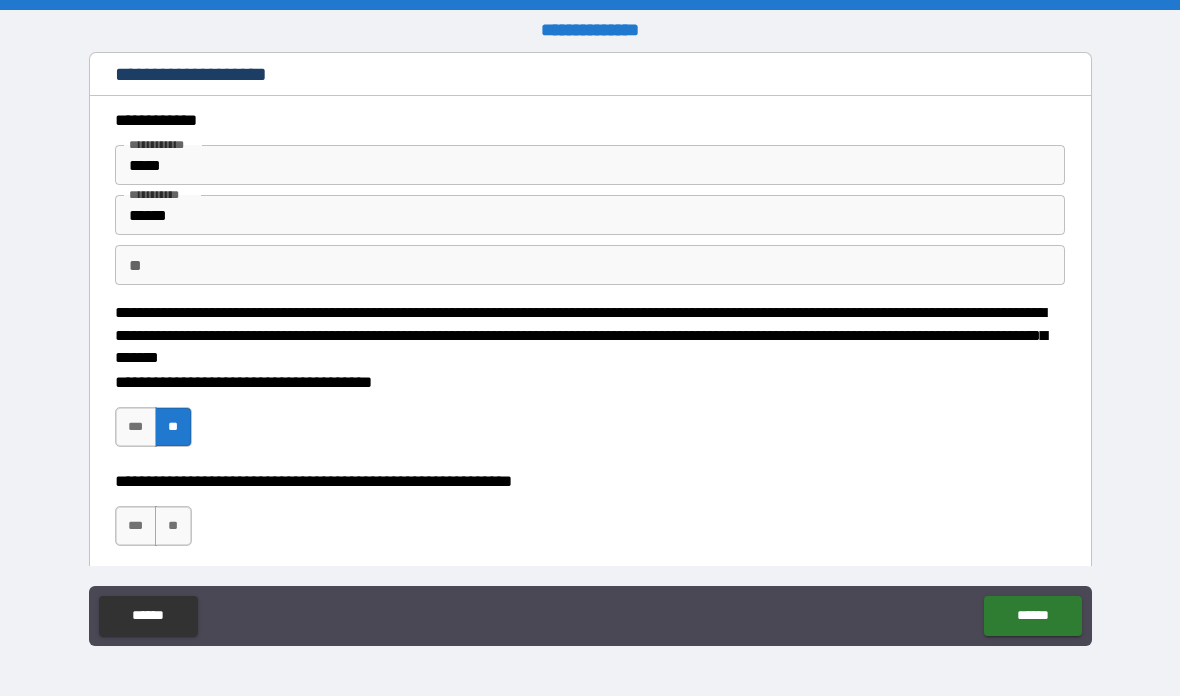 click on "**" at bounding box center (173, 526) 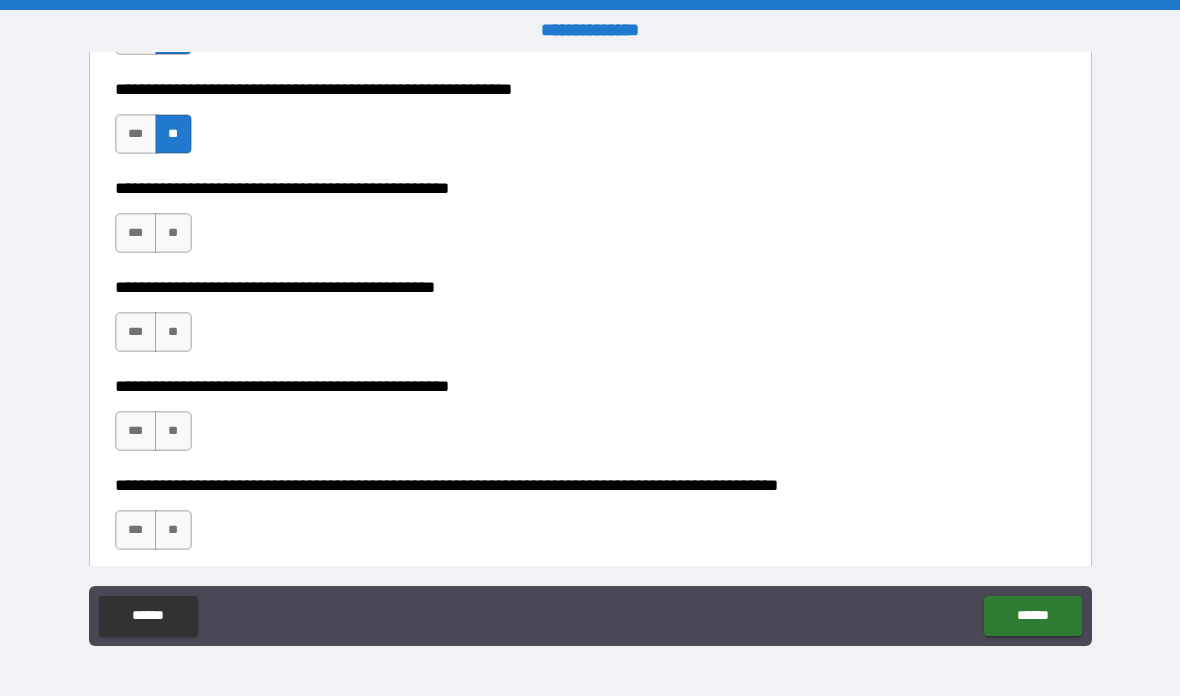 scroll, scrollTop: 396, scrollLeft: 0, axis: vertical 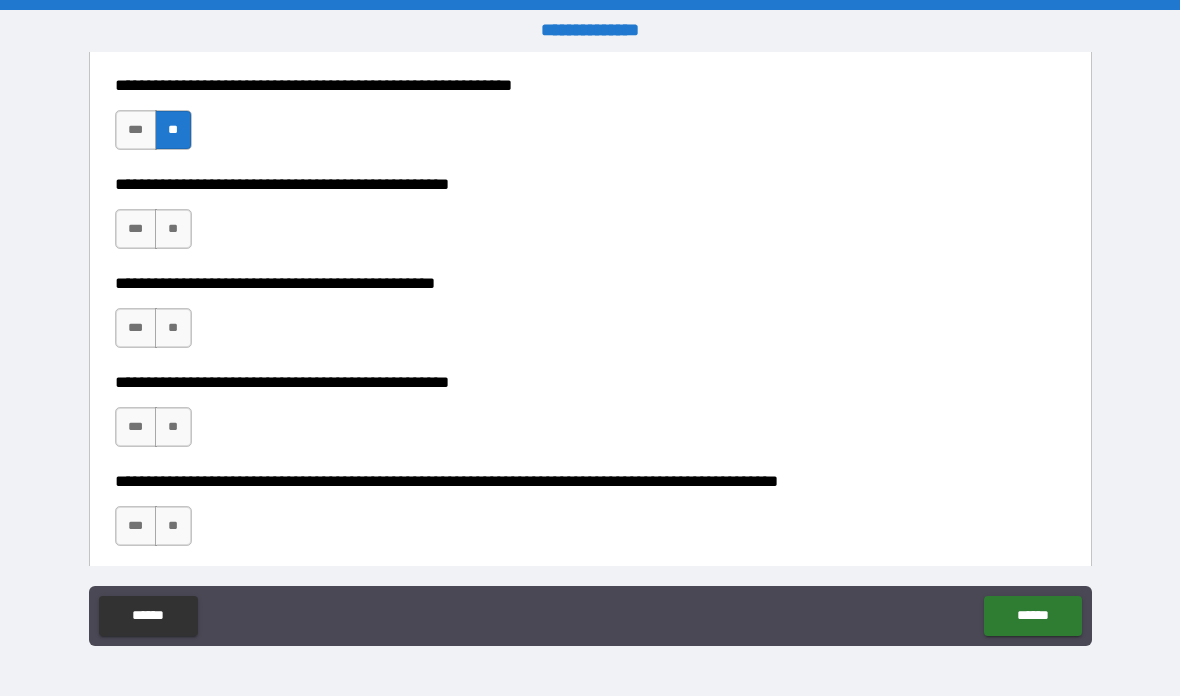 click on "**" at bounding box center (173, 229) 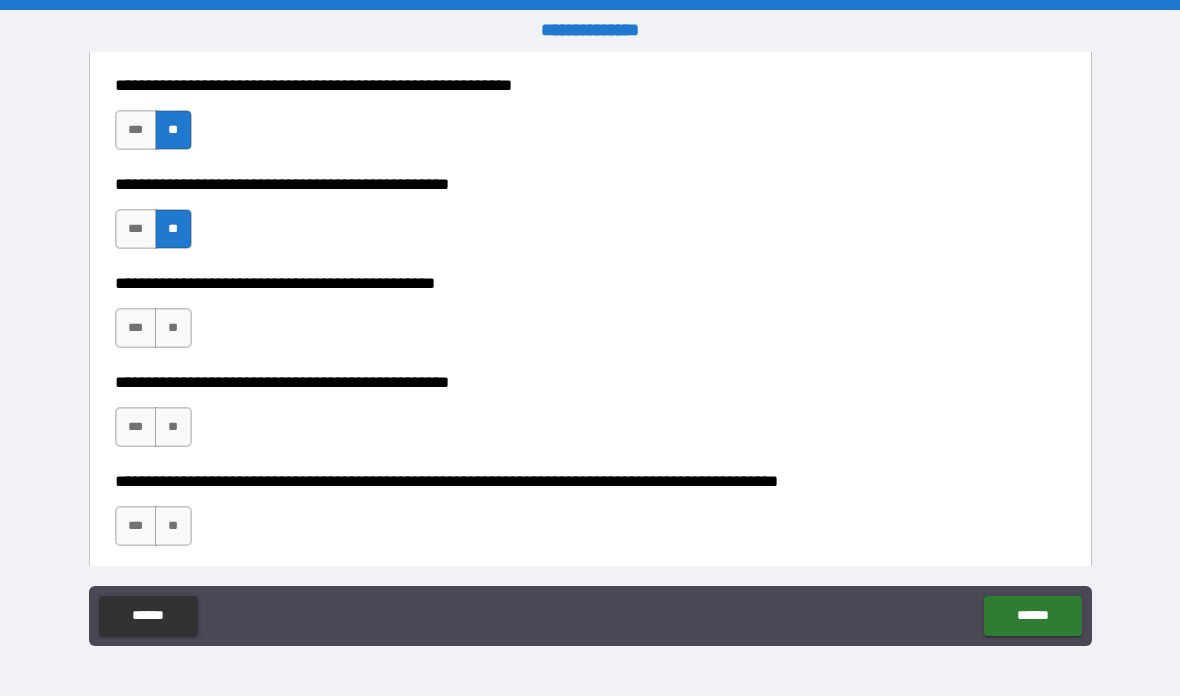 click on "**" at bounding box center [173, 328] 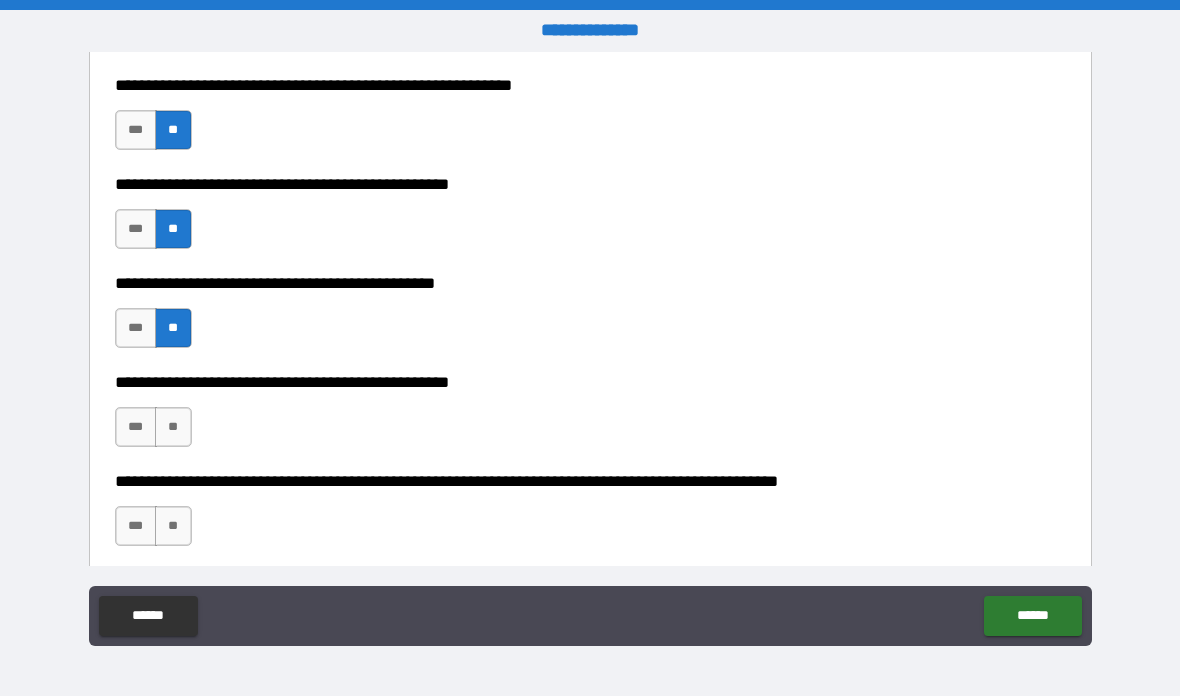 click on "**" at bounding box center [173, 427] 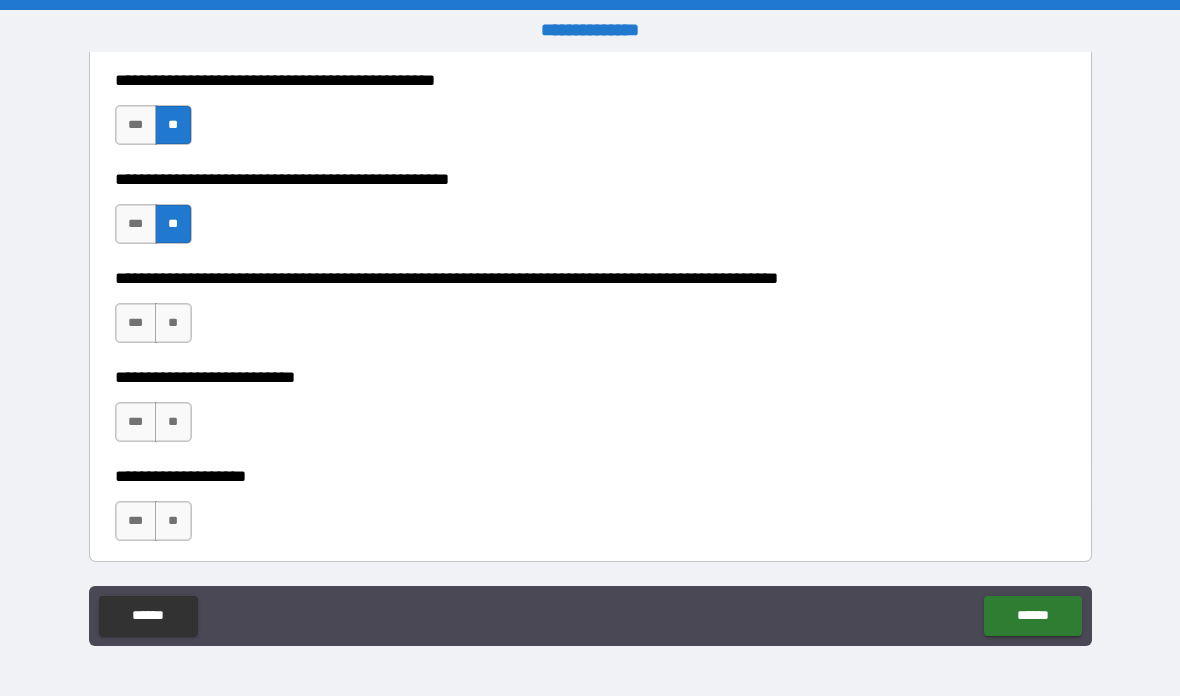 scroll, scrollTop: 619, scrollLeft: 0, axis: vertical 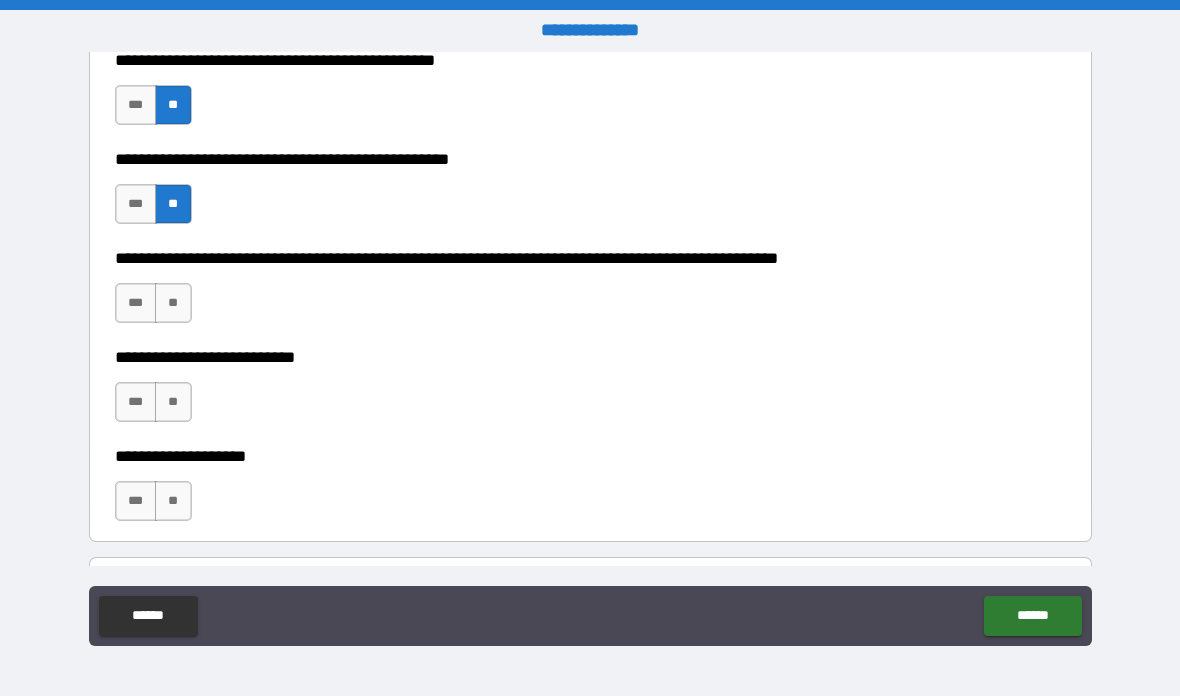 click on "**" at bounding box center (173, 303) 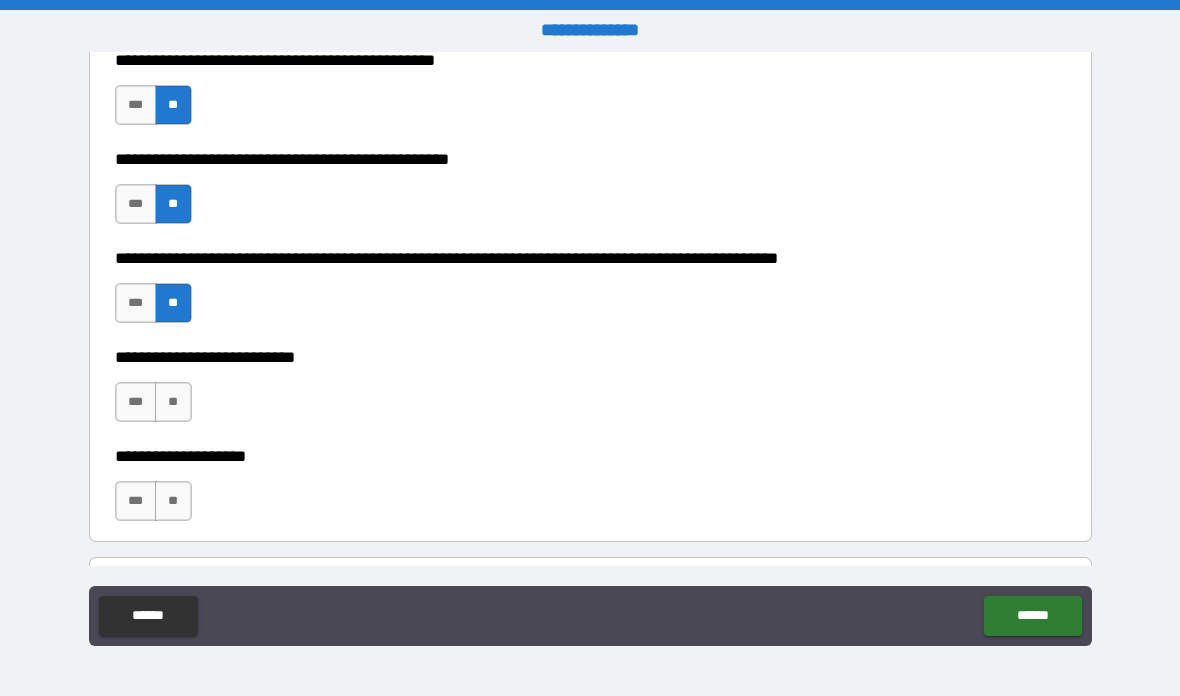 click on "**" at bounding box center (173, 402) 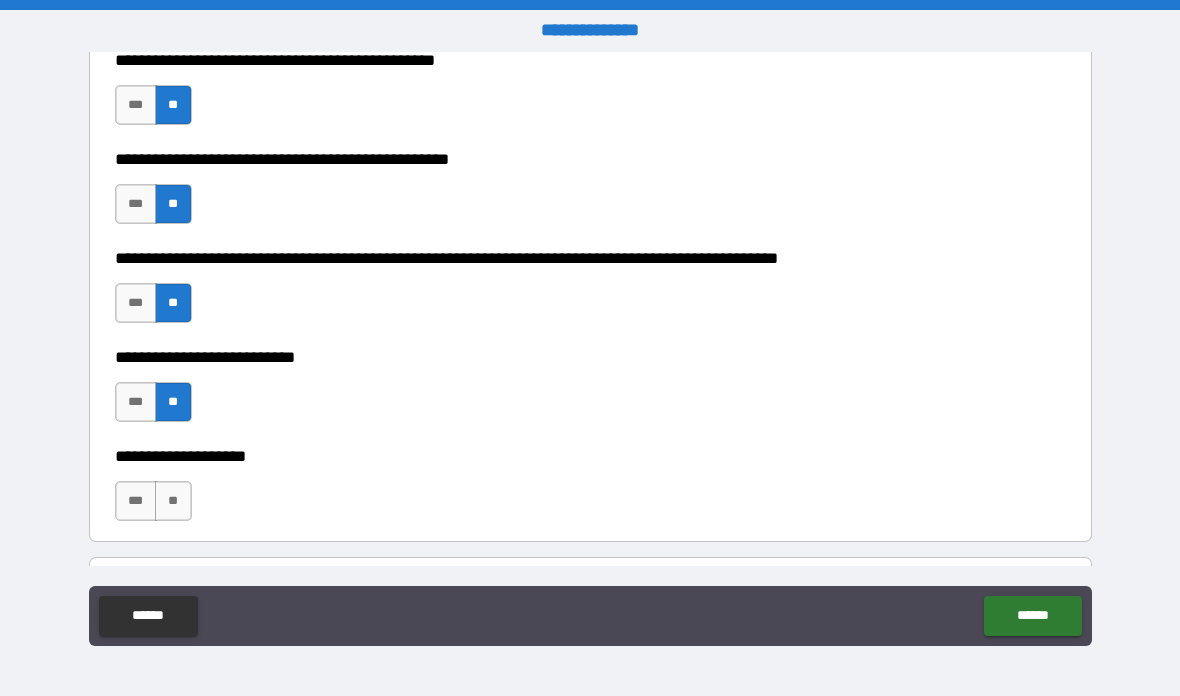 click on "**" at bounding box center (173, 501) 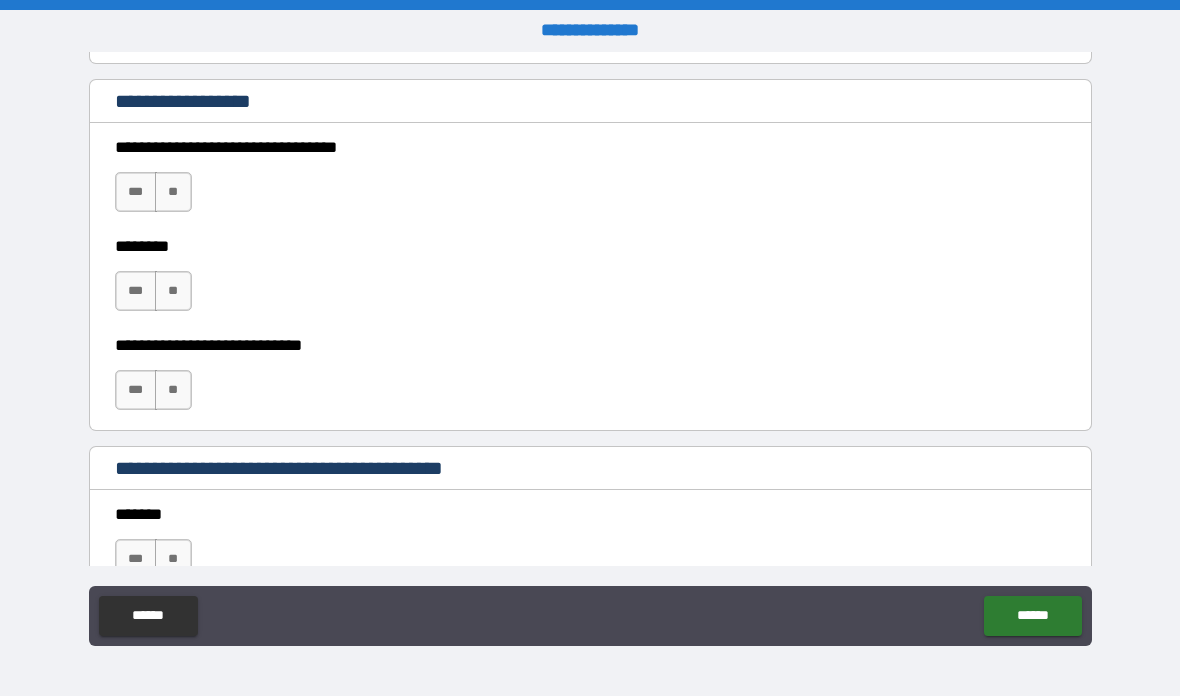 scroll, scrollTop: 1099, scrollLeft: 0, axis: vertical 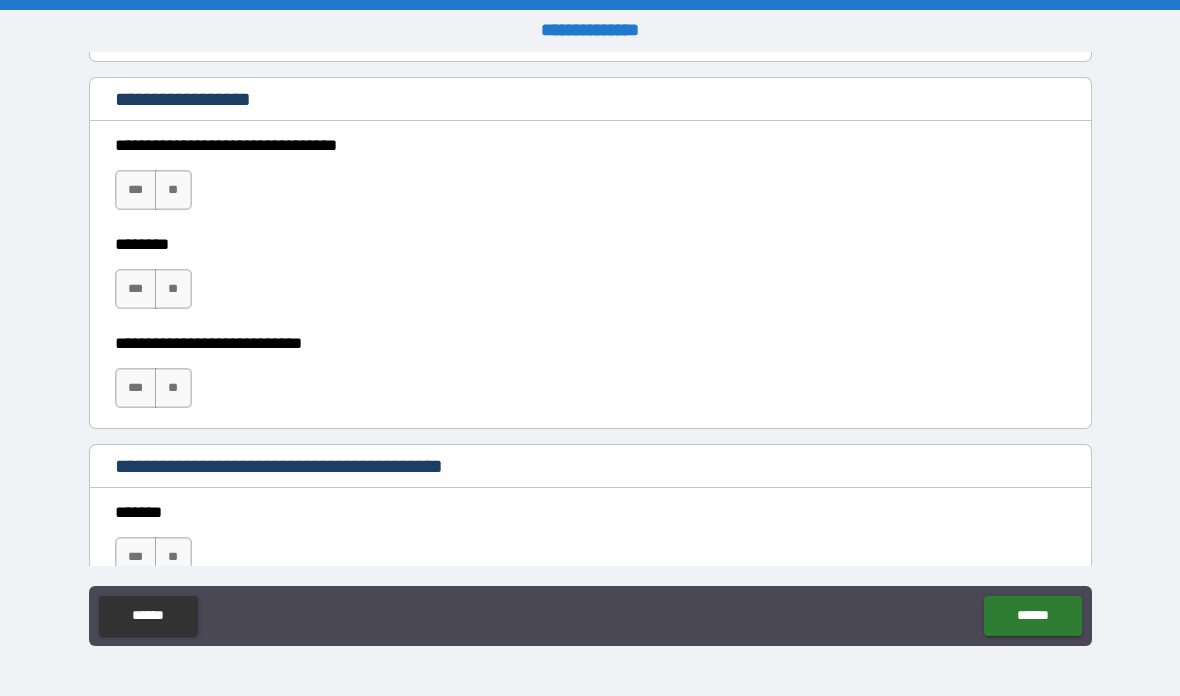 click on "**" at bounding box center (173, 190) 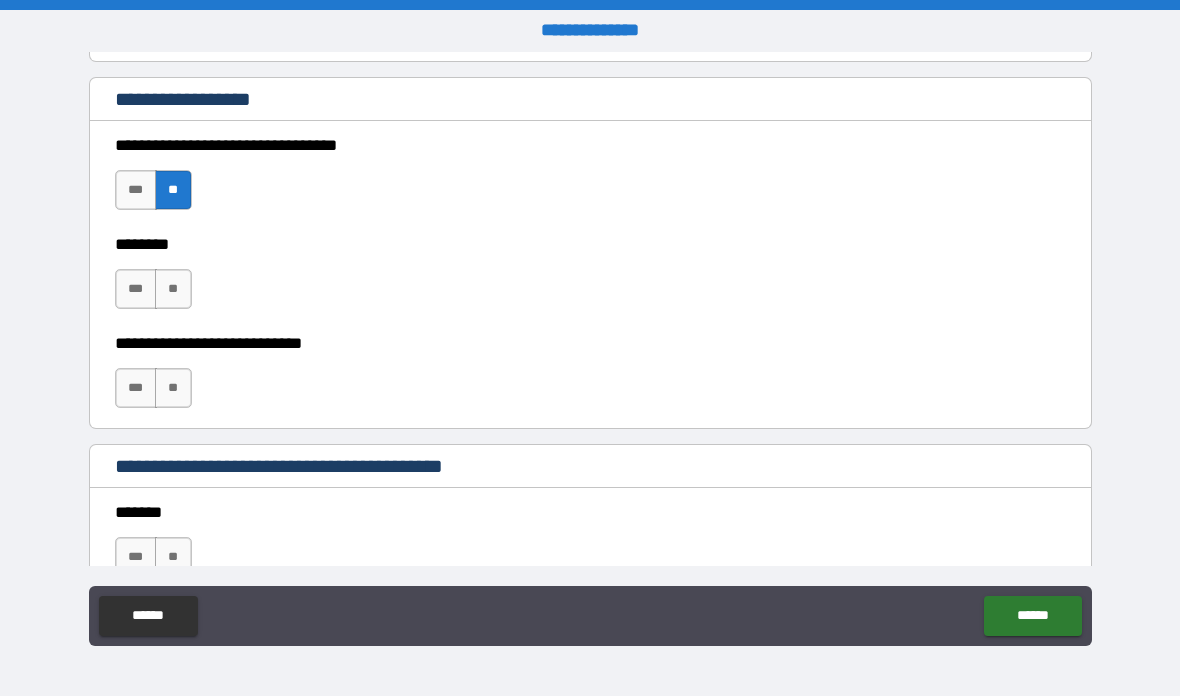 click on "**" at bounding box center [173, 289] 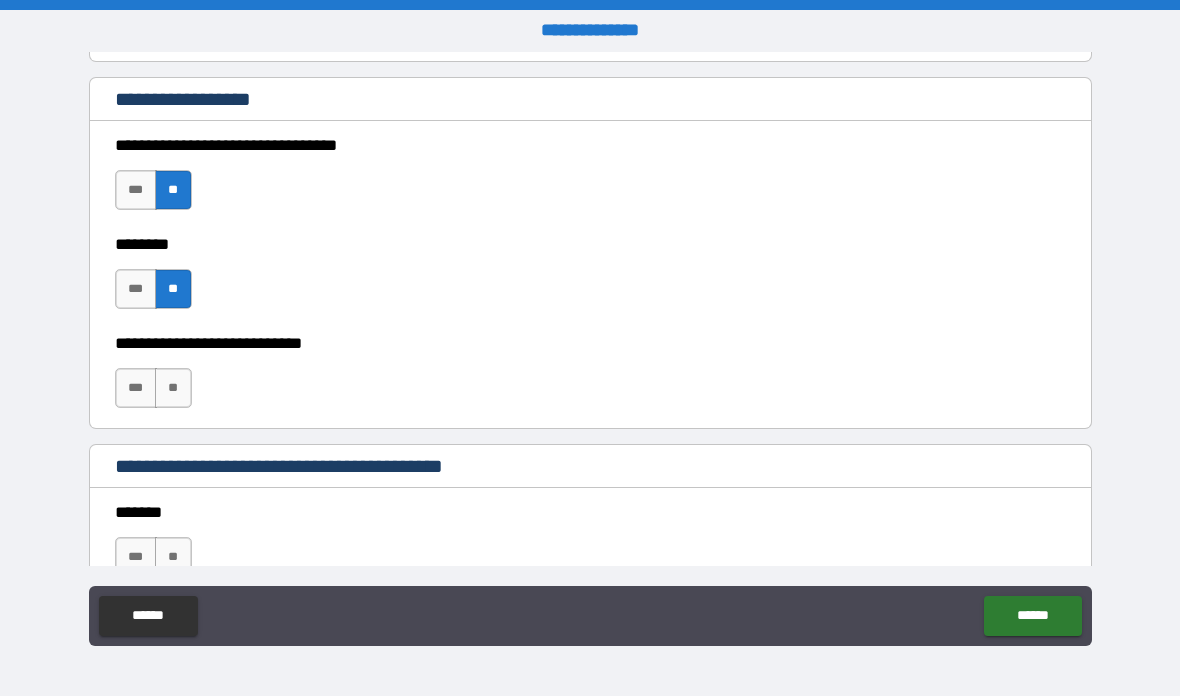 click on "**" at bounding box center (173, 388) 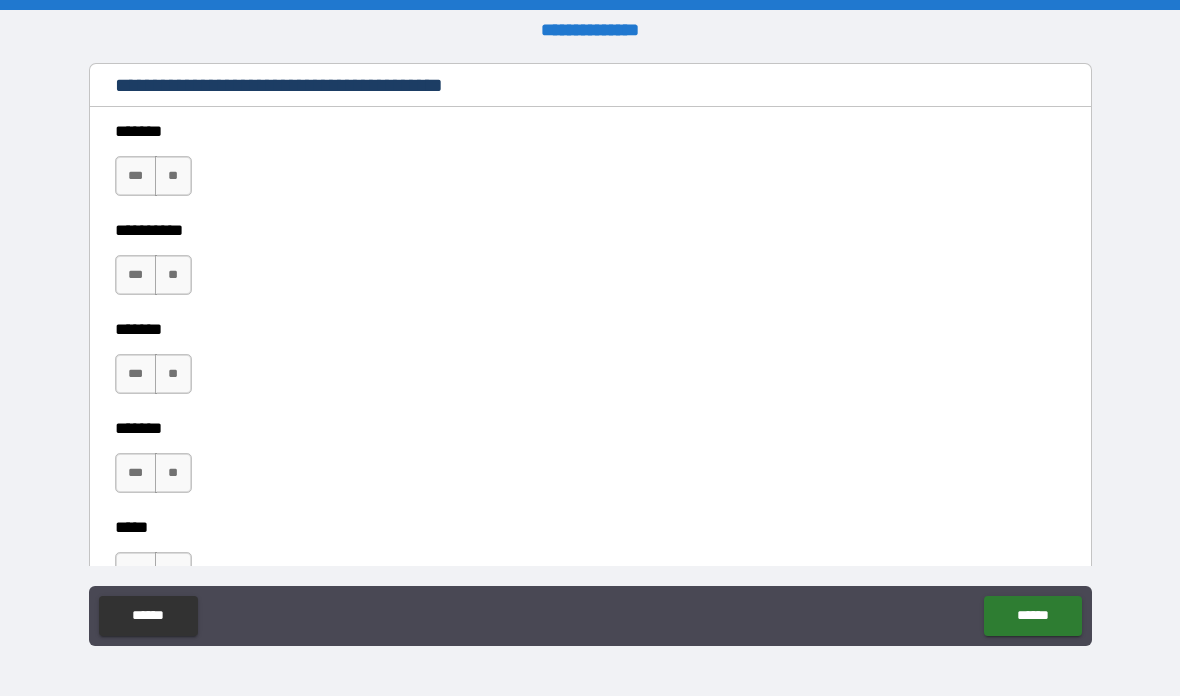 scroll, scrollTop: 1481, scrollLeft: 0, axis: vertical 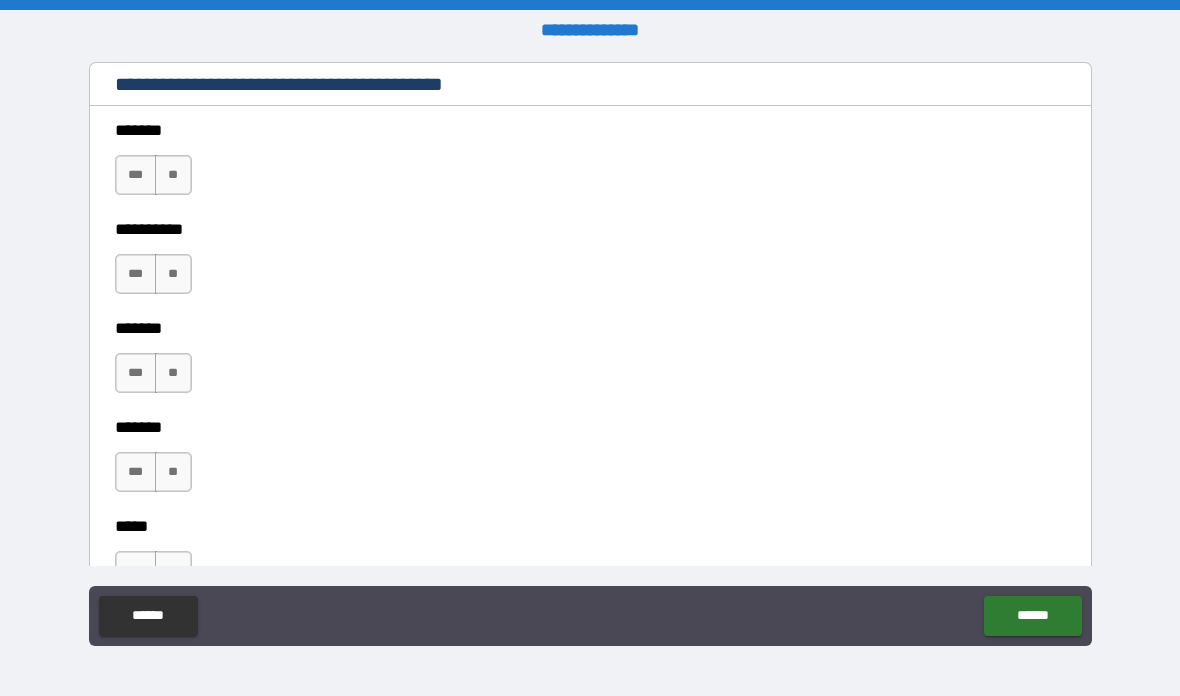 click on "**" at bounding box center (173, 175) 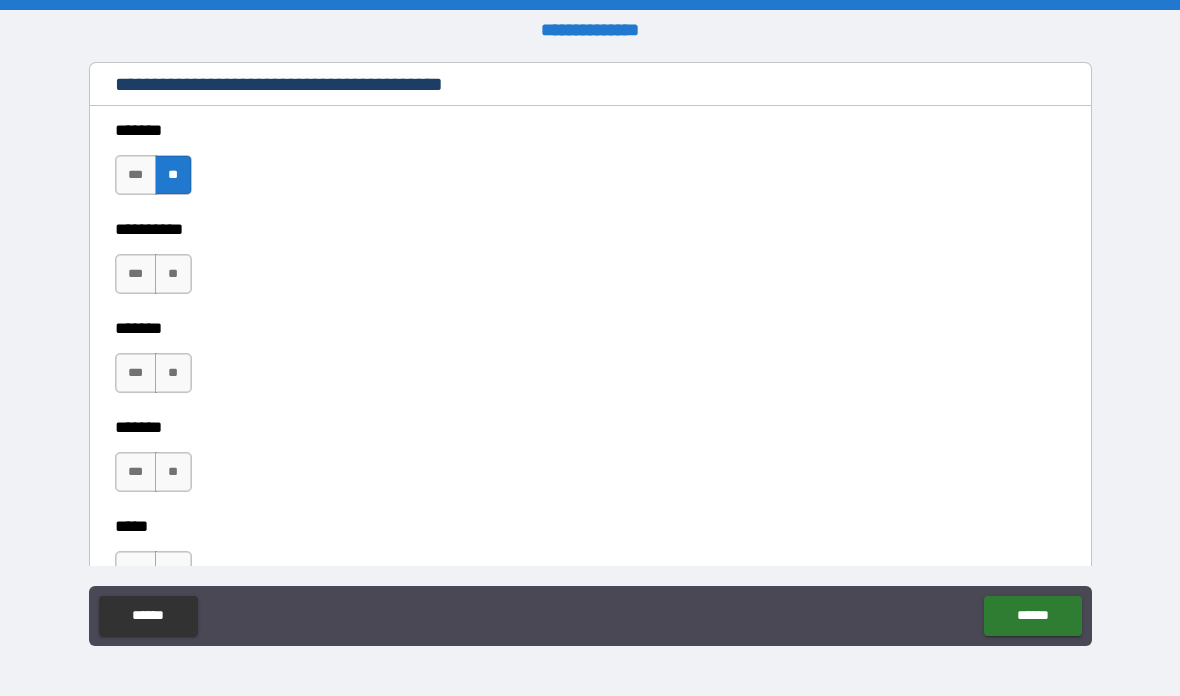 click on "**" at bounding box center (173, 274) 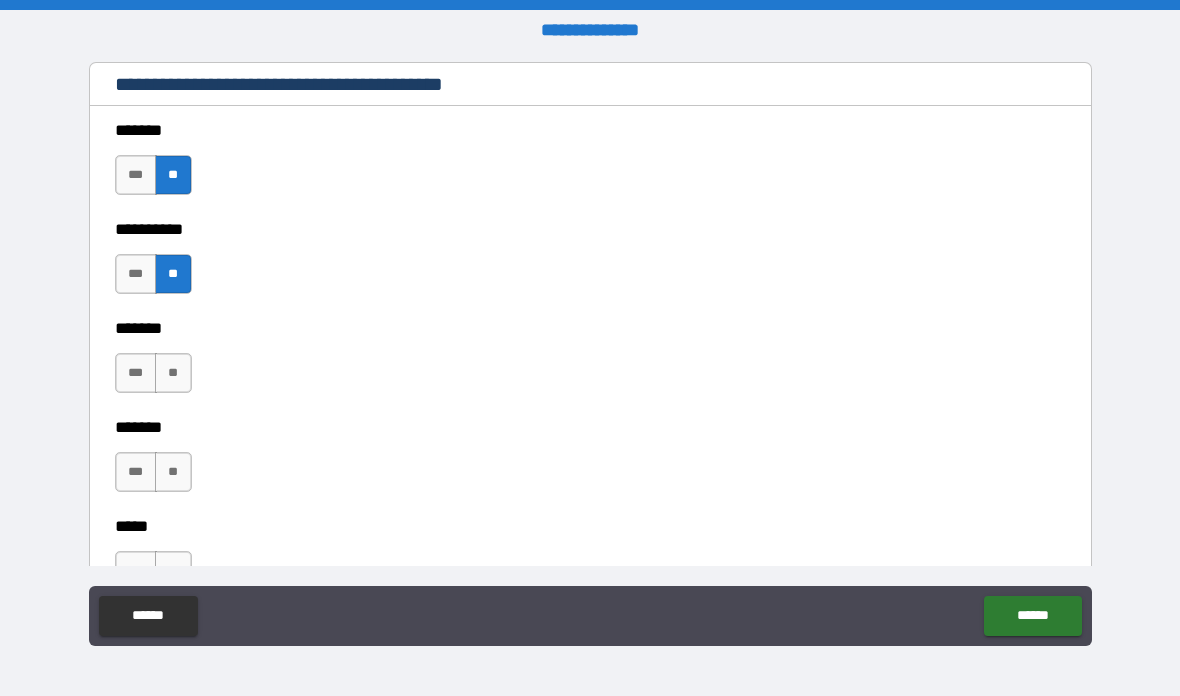 click on "**" at bounding box center (173, 373) 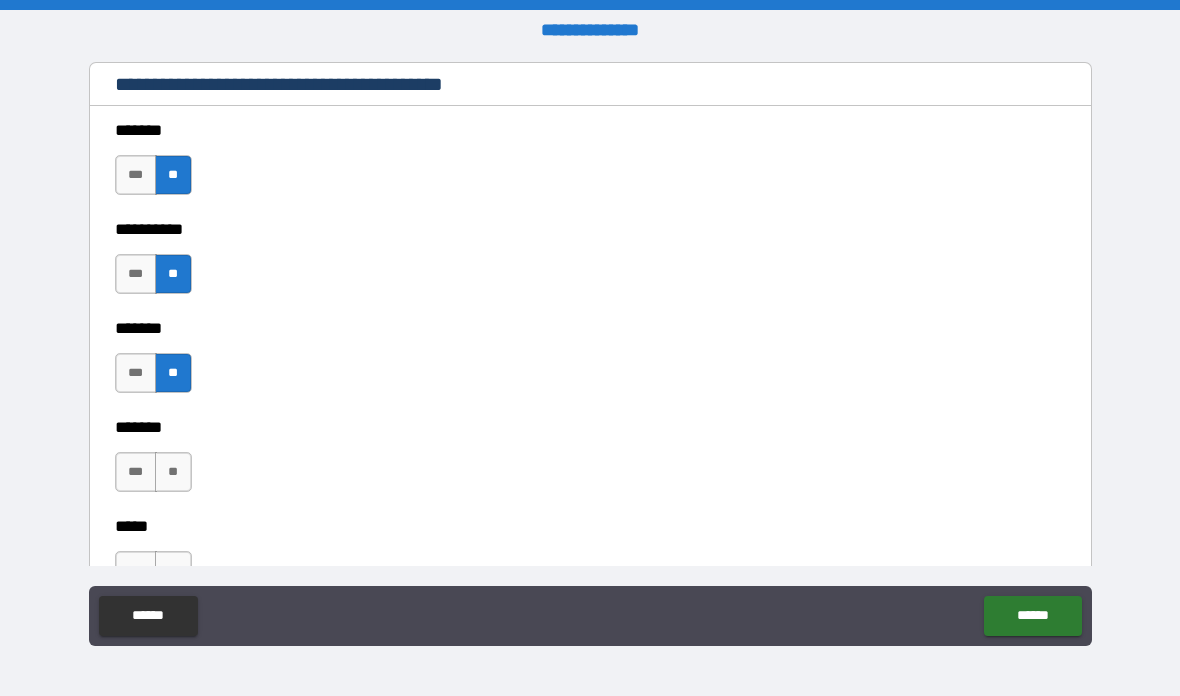 click on "**" at bounding box center [173, 472] 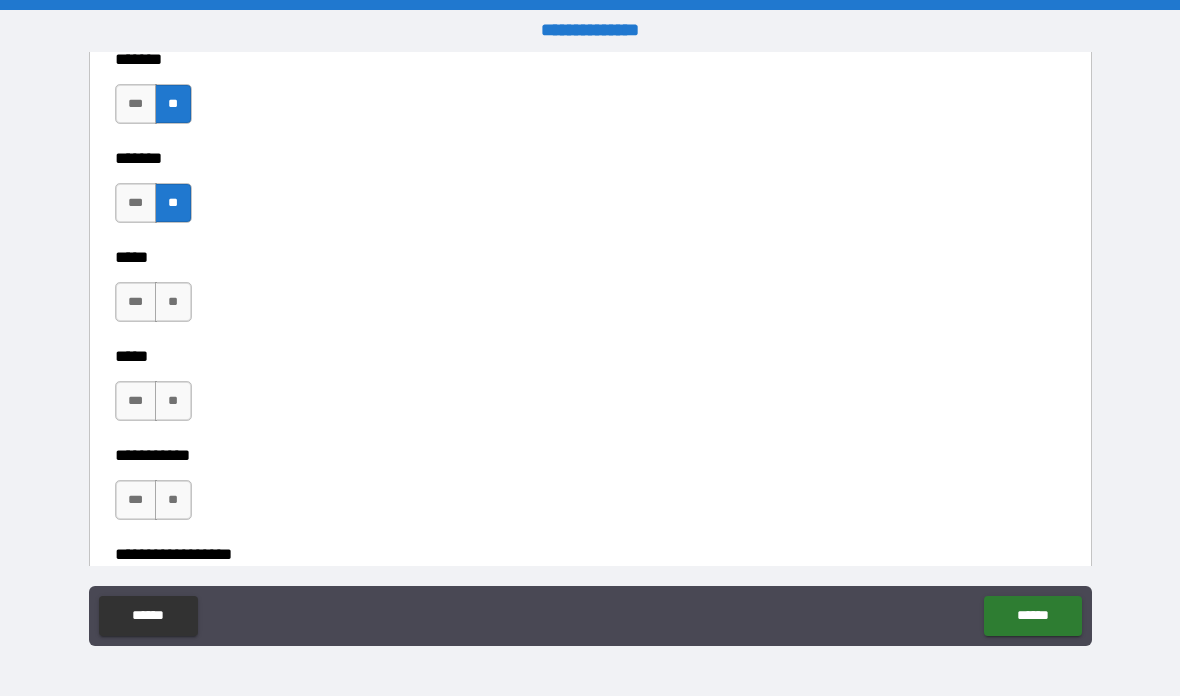 scroll, scrollTop: 1753, scrollLeft: 0, axis: vertical 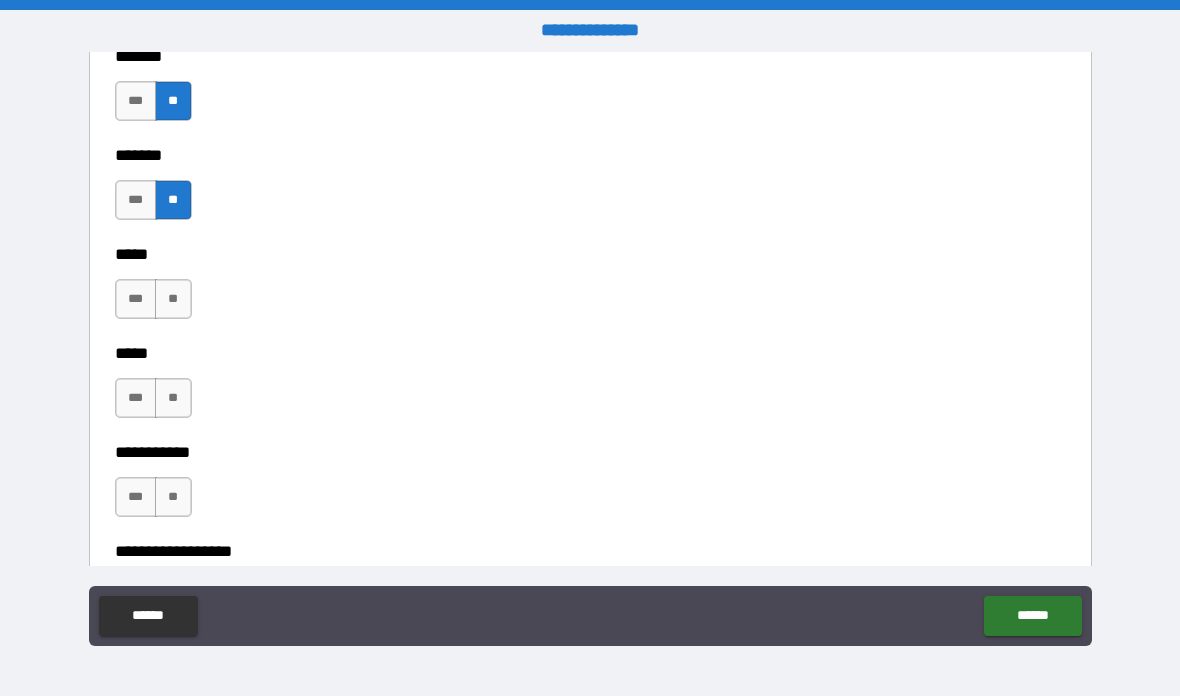 click on "**" at bounding box center (173, 299) 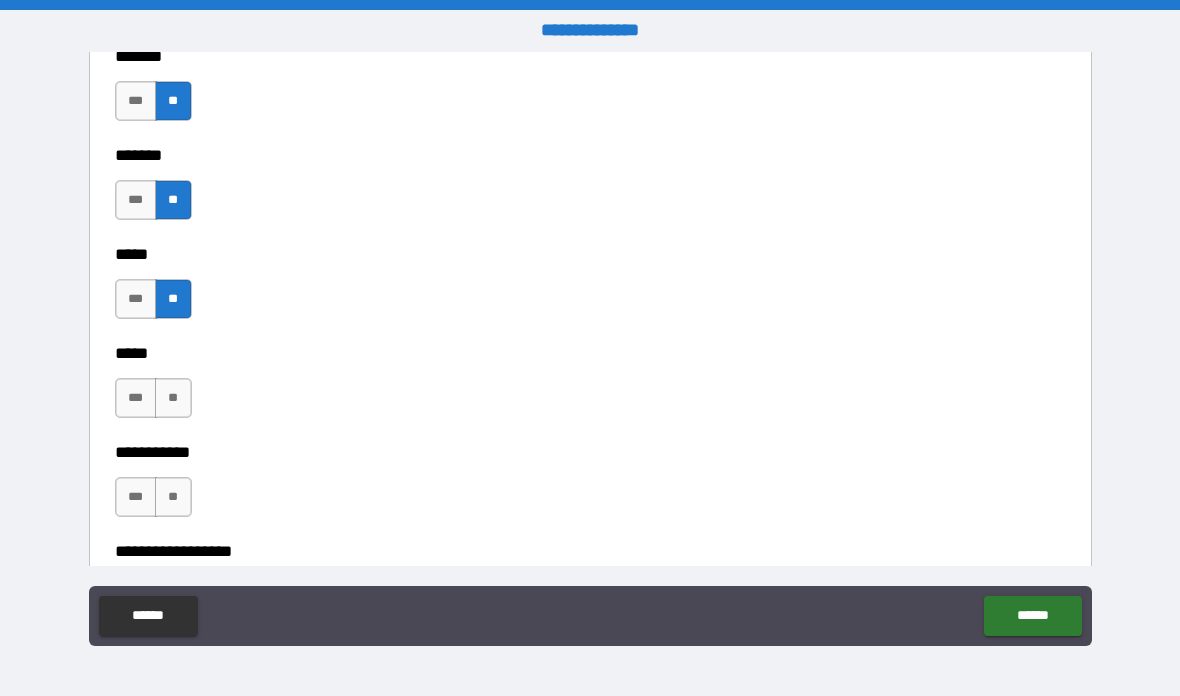 click on "**" at bounding box center [173, 398] 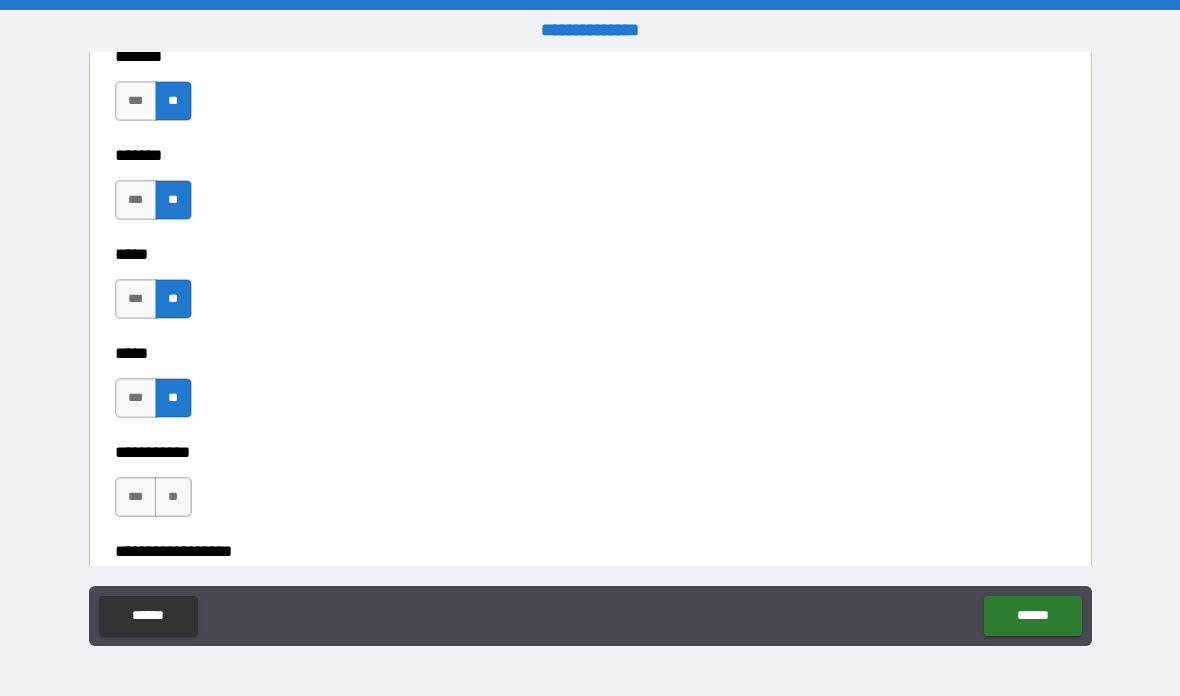 click on "**" at bounding box center [173, 497] 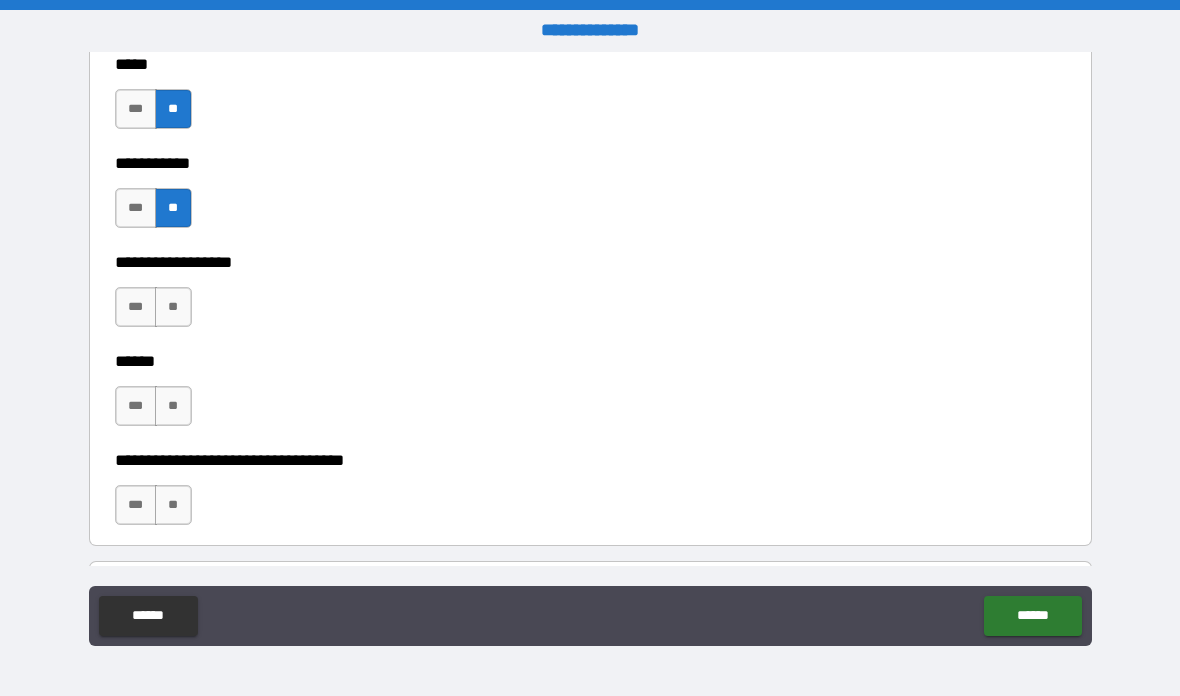 scroll, scrollTop: 2050, scrollLeft: 0, axis: vertical 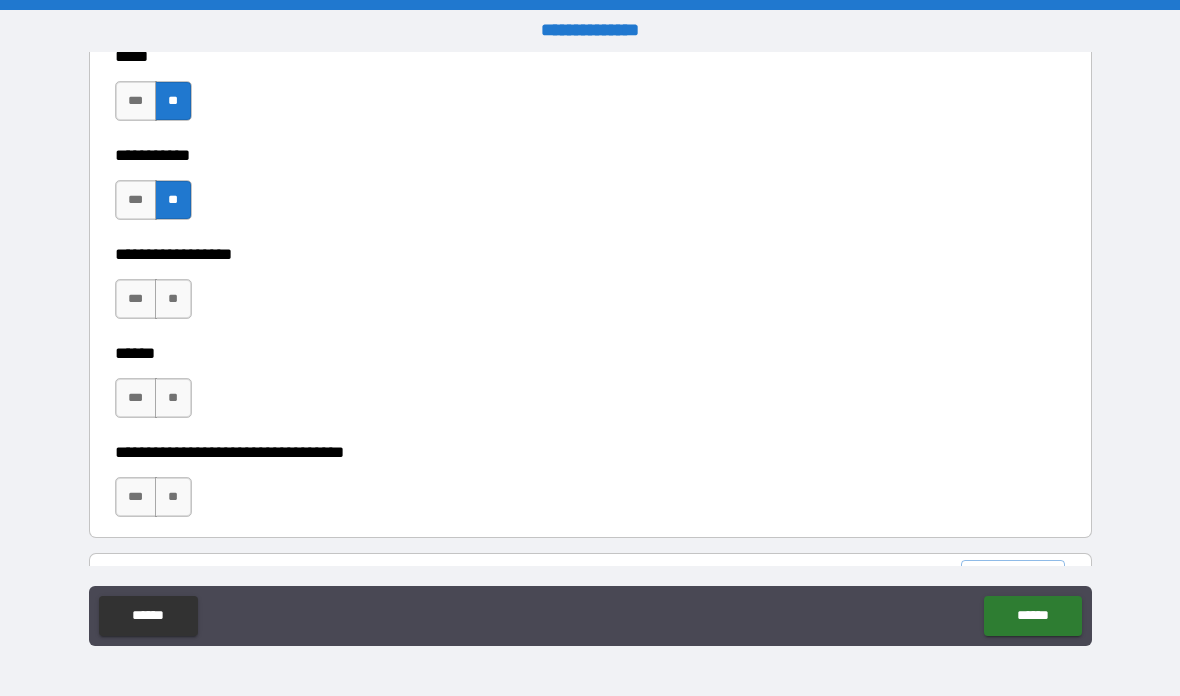 click on "**" at bounding box center [173, 299] 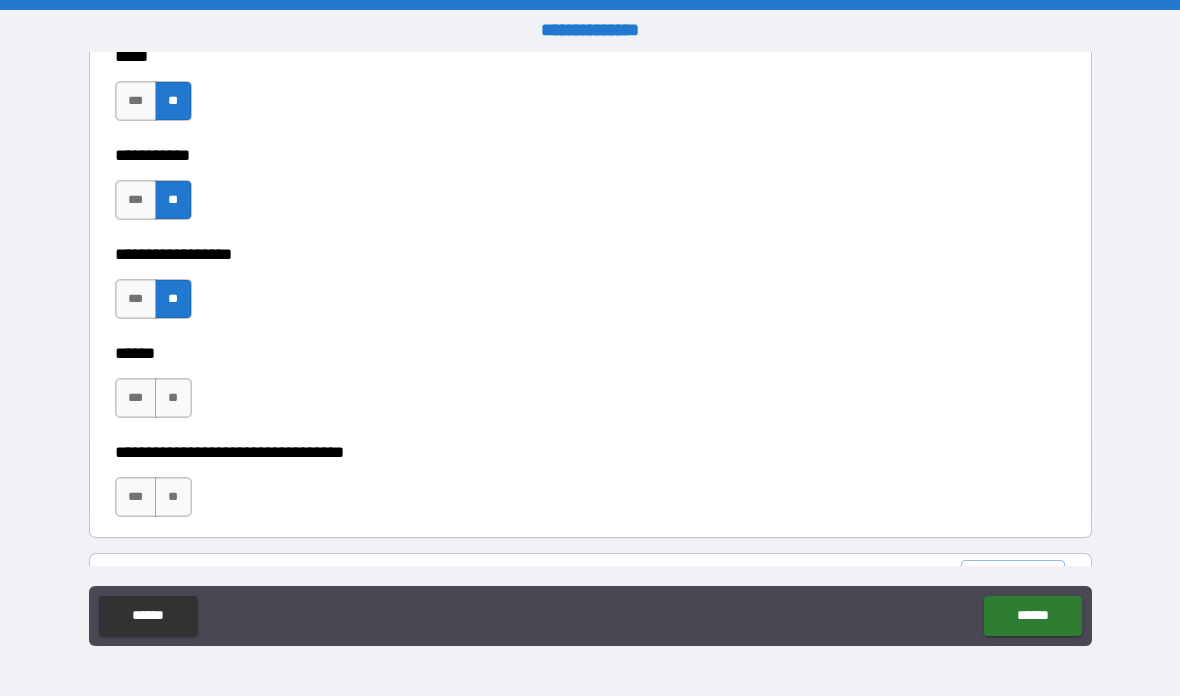 click on "**" at bounding box center [173, 398] 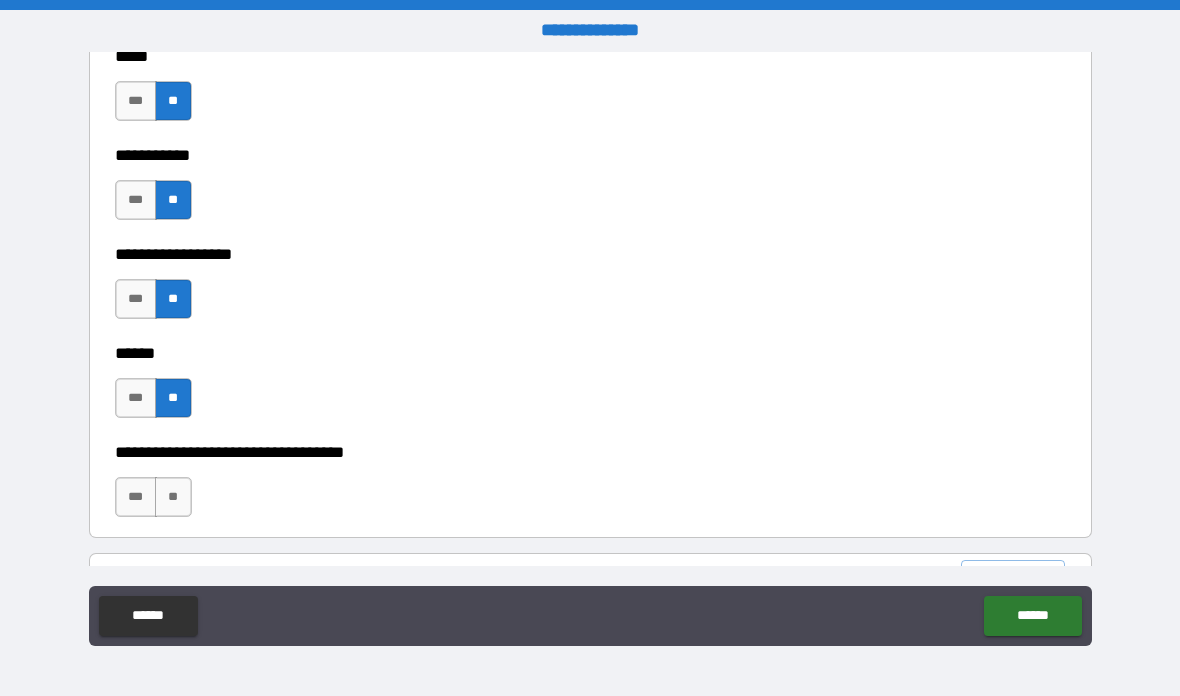 click on "**" at bounding box center (173, 497) 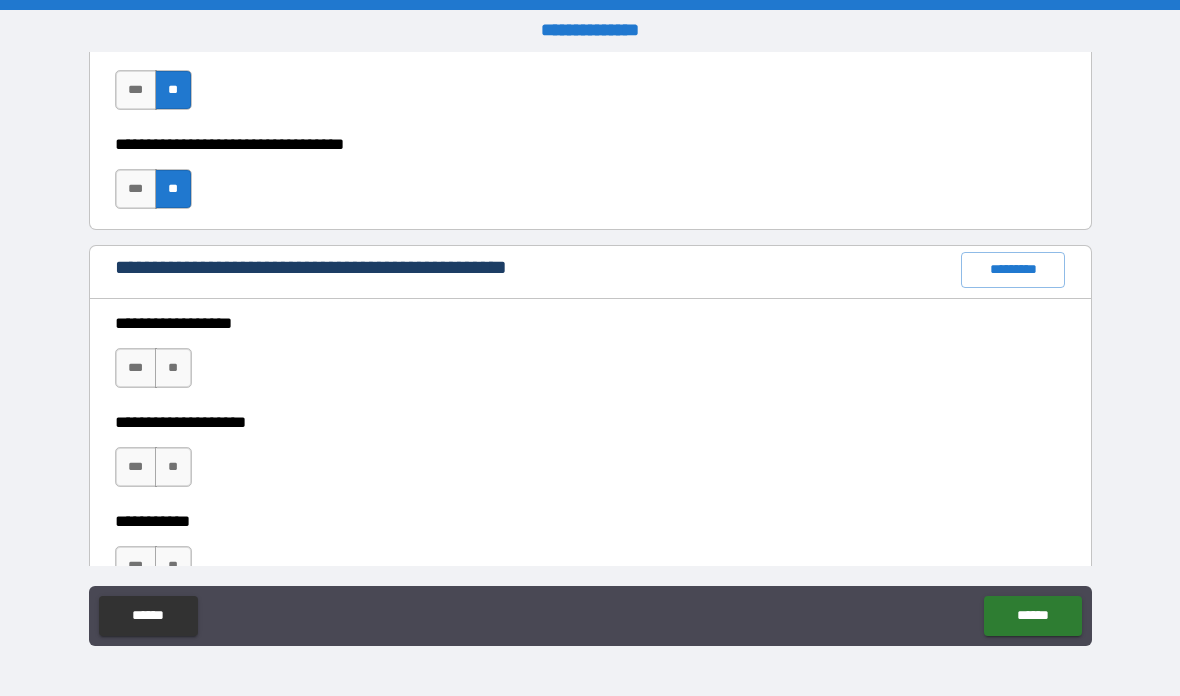 scroll, scrollTop: 2363, scrollLeft: 0, axis: vertical 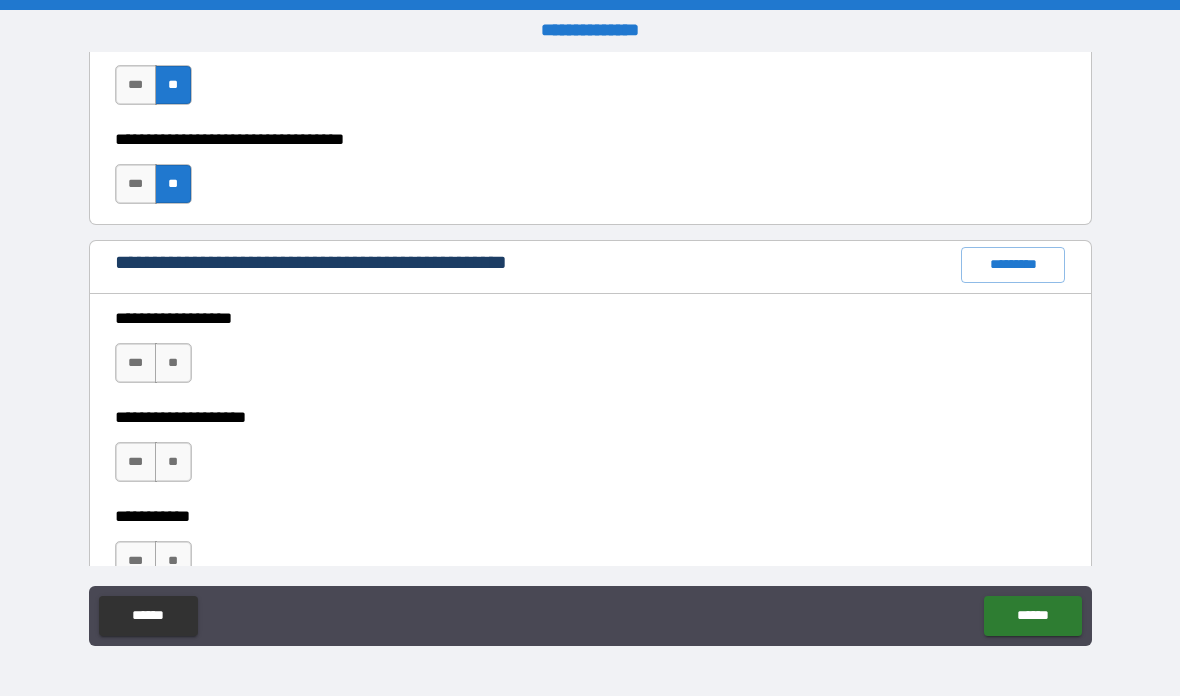 click on "**" at bounding box center [173, 363] 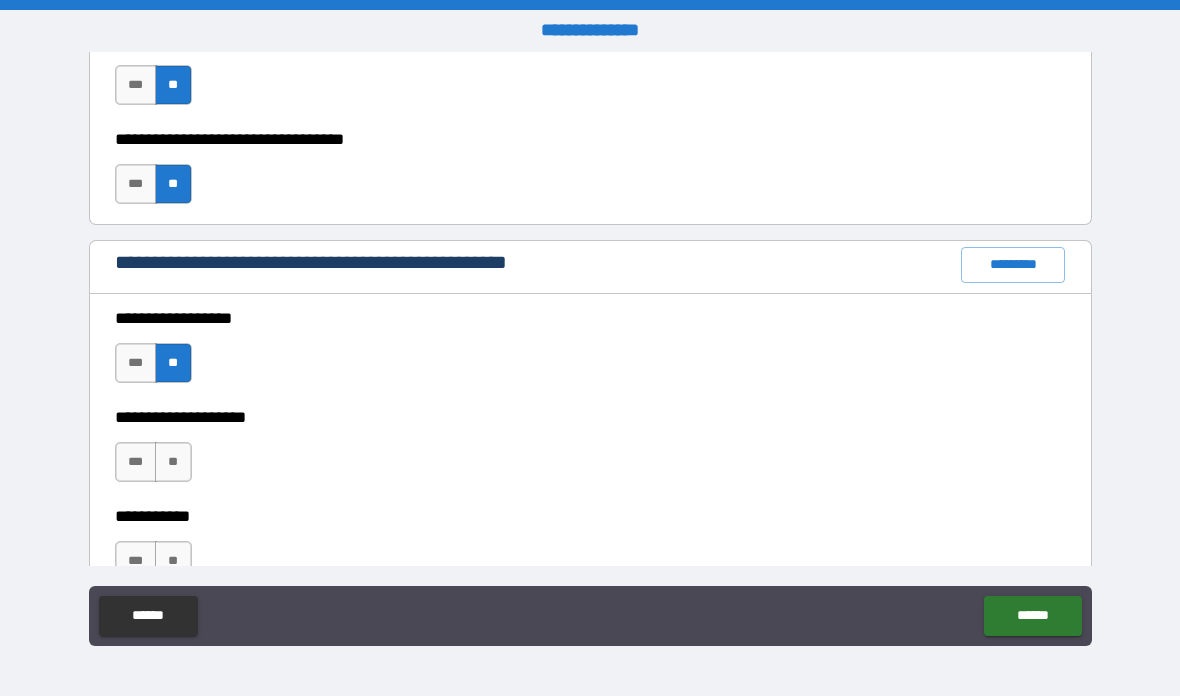 click on "**" at bounding box center (173, 462) 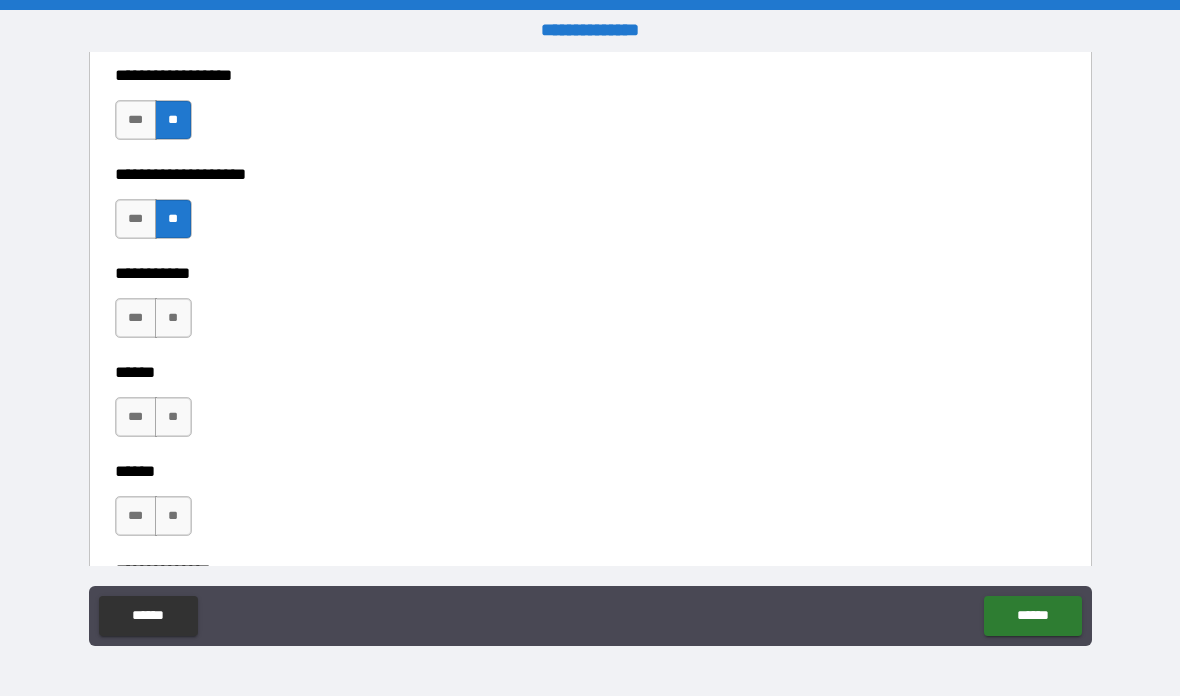 scroll, scrollTop: 2610, scrollLeft: 0, axis: vertical 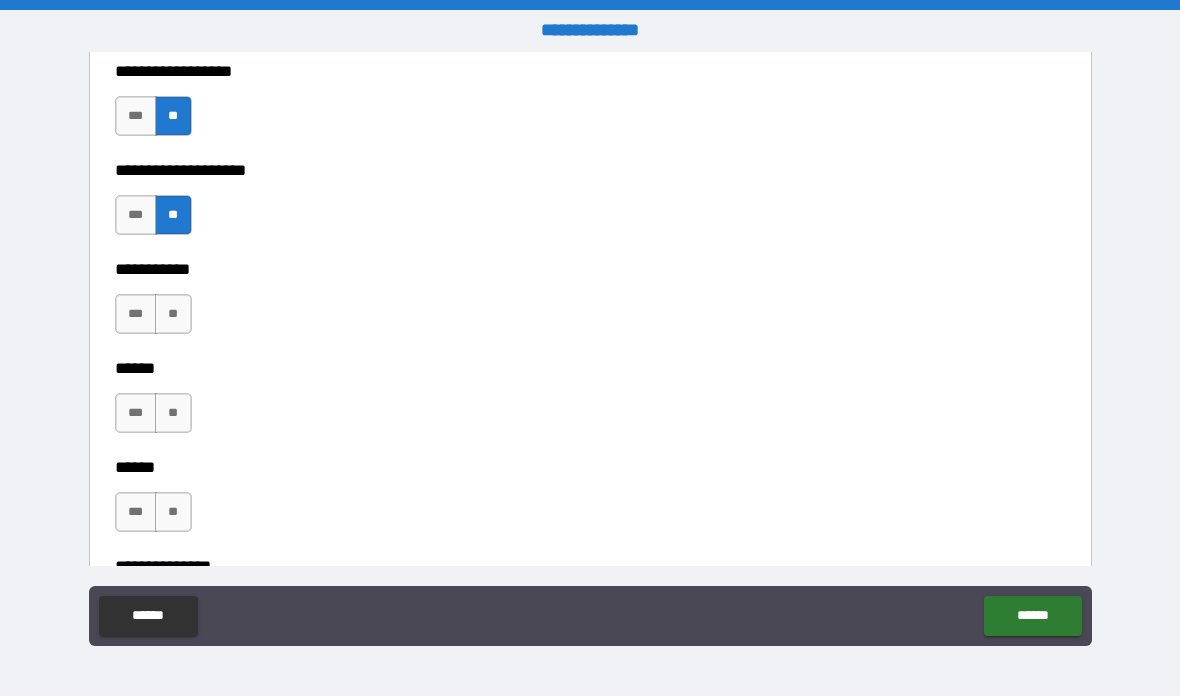 click on "**" at bounding box center (173, 314) 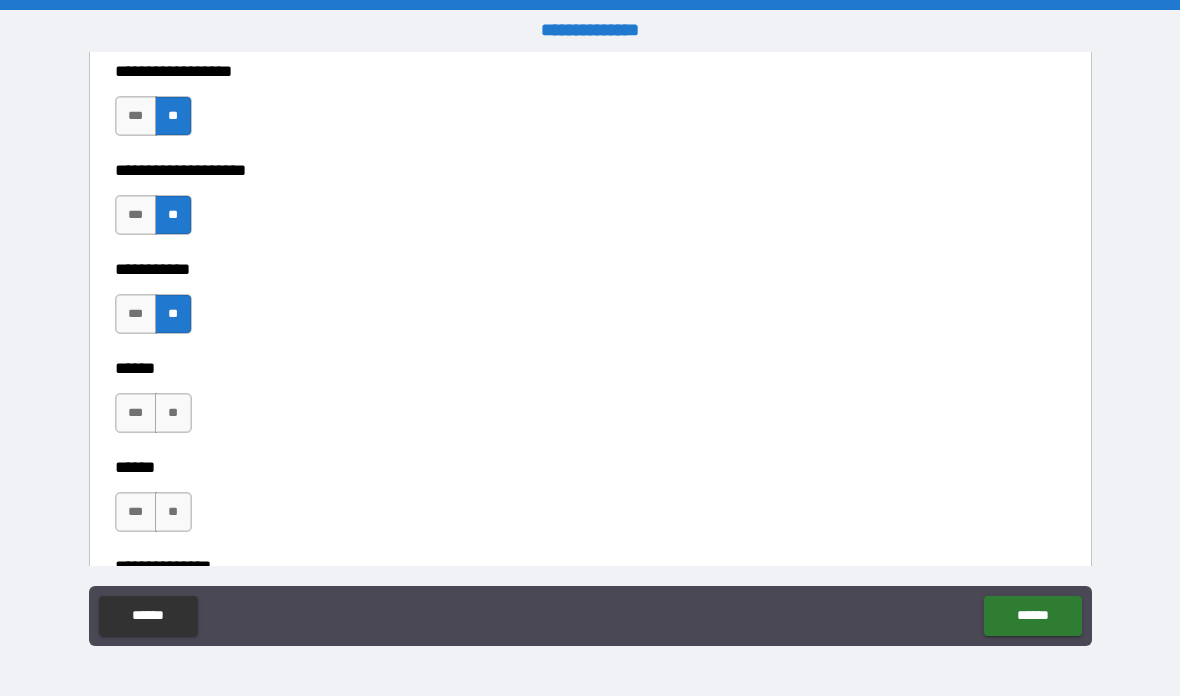 click on "**" at bounding box center (173, 413) 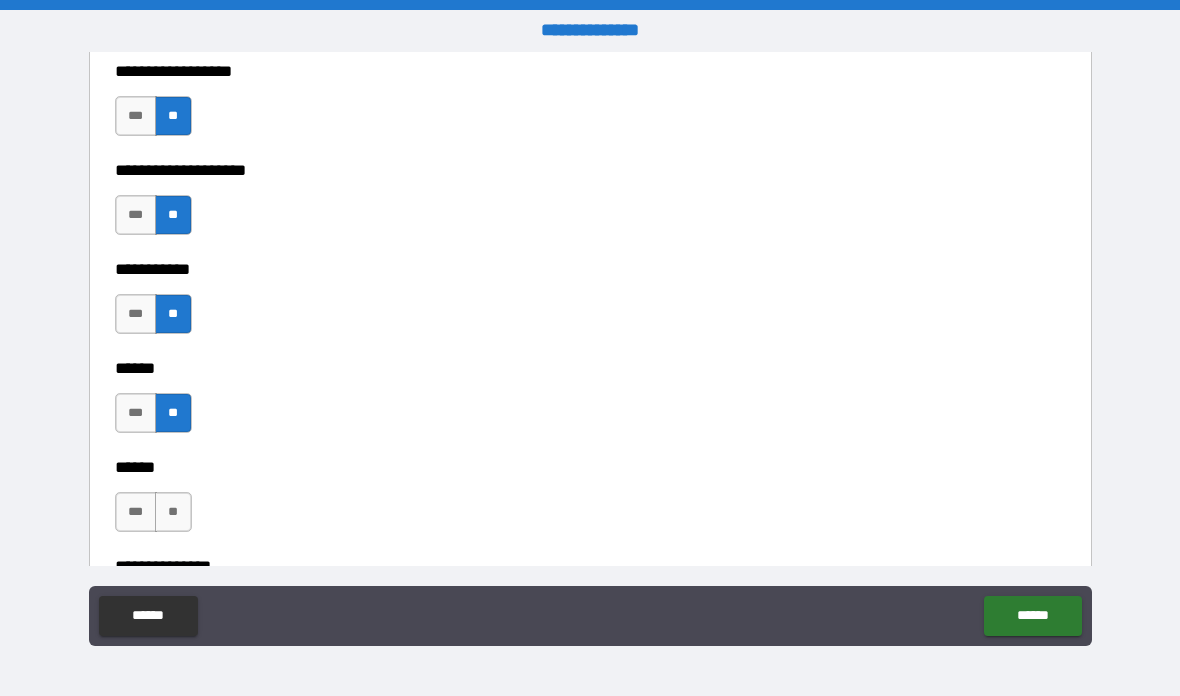 click on "**" at bounding box center [173, 512] 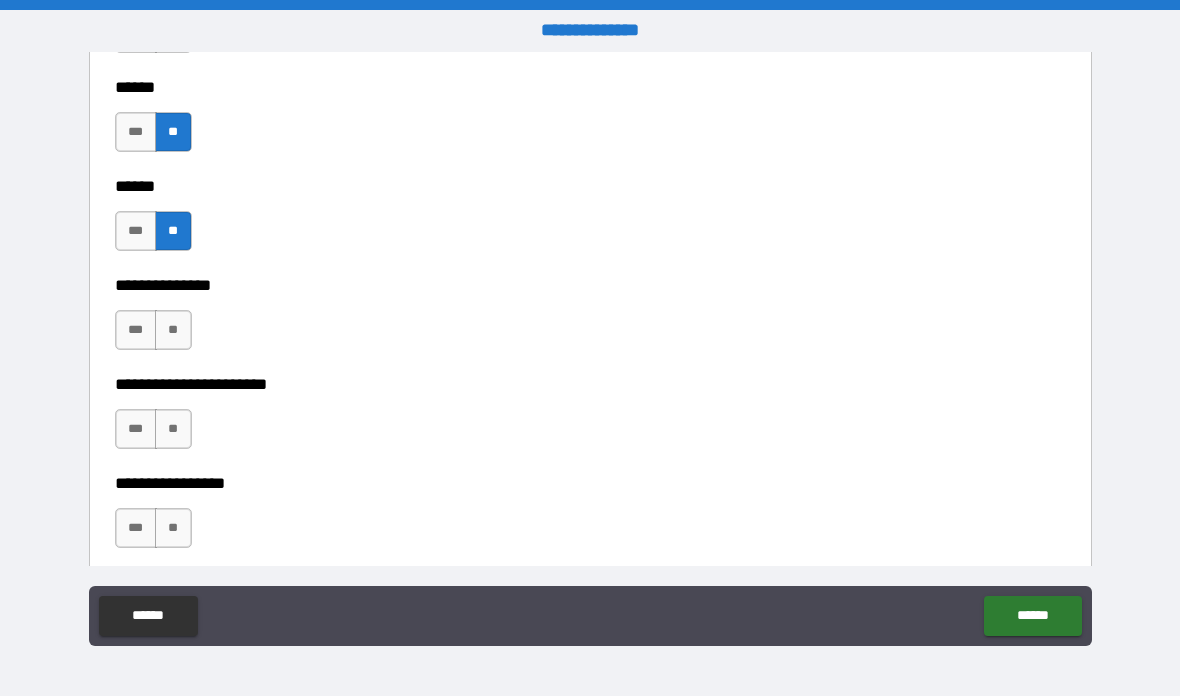 scroll, scrollTop: 2899, scrollLeft: 0, axis: vertical 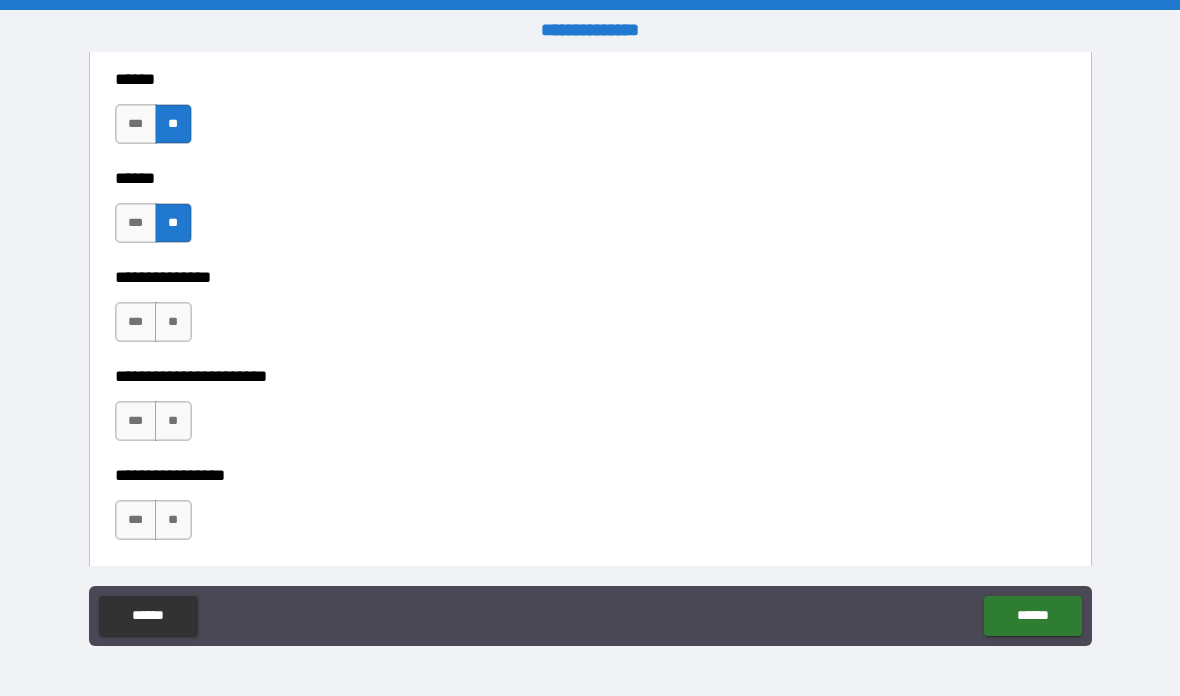 click on "**" at bounding box center (173, 322) 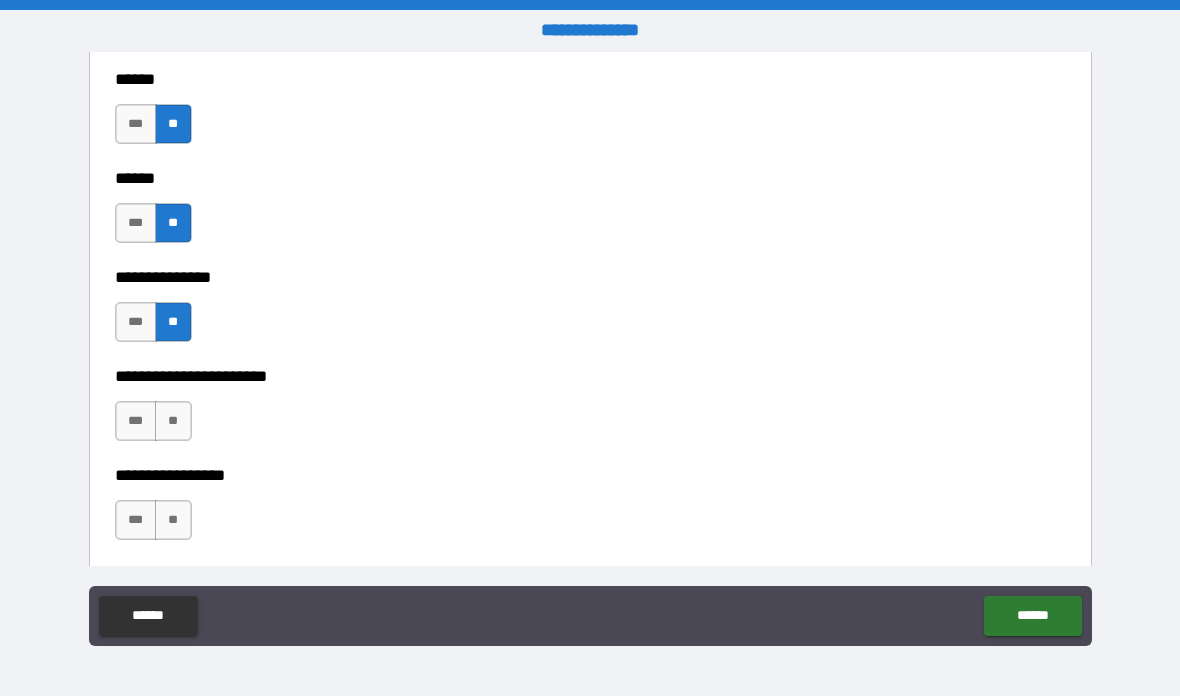 click on "**" at bounding box center (173, 421) 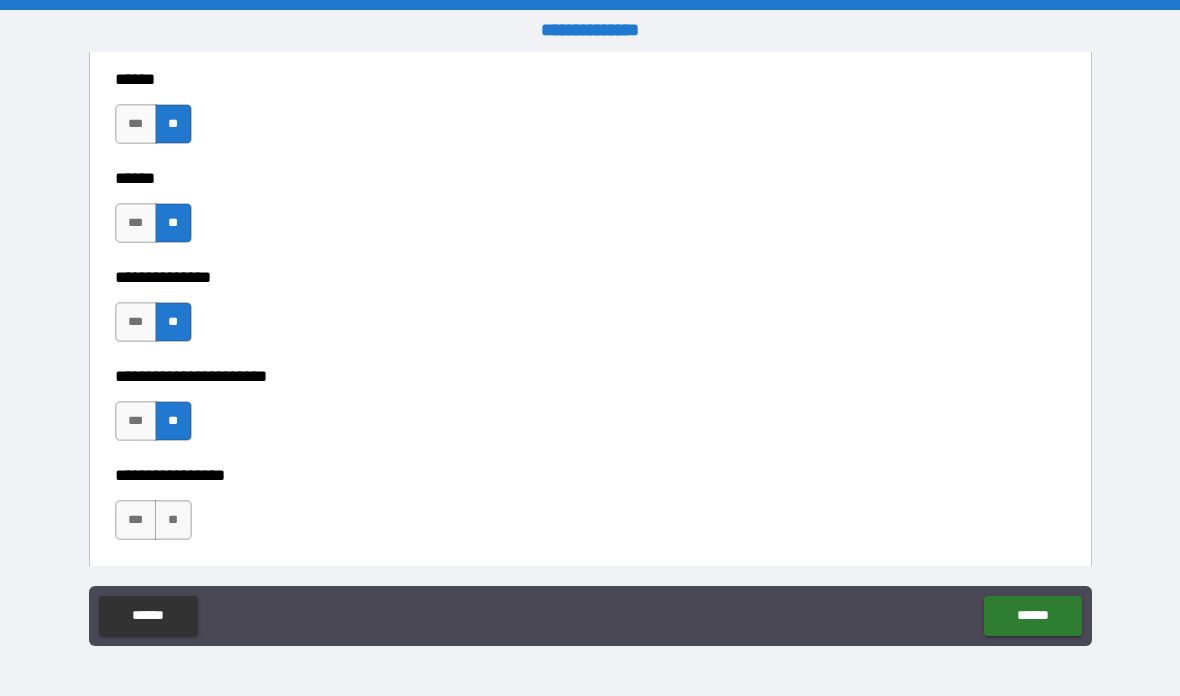 click on "**" at bounding box center (173, 520) 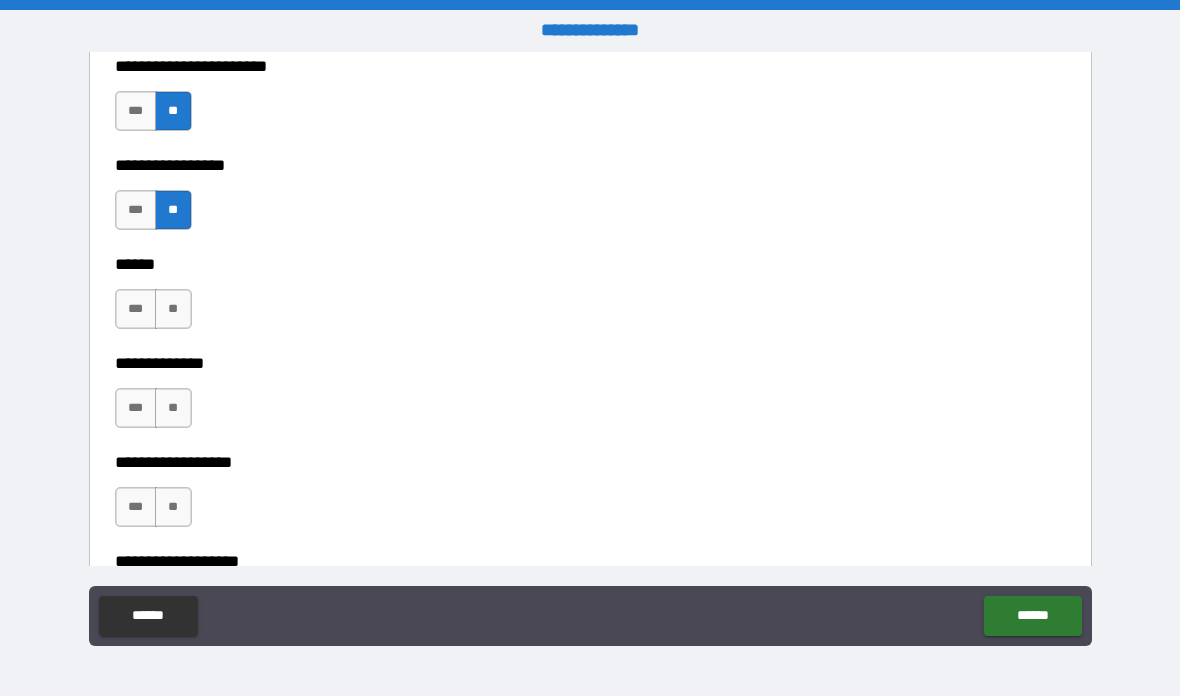 scroll, scrollTop: 3212, scrollLeft: 0, axis: vertical 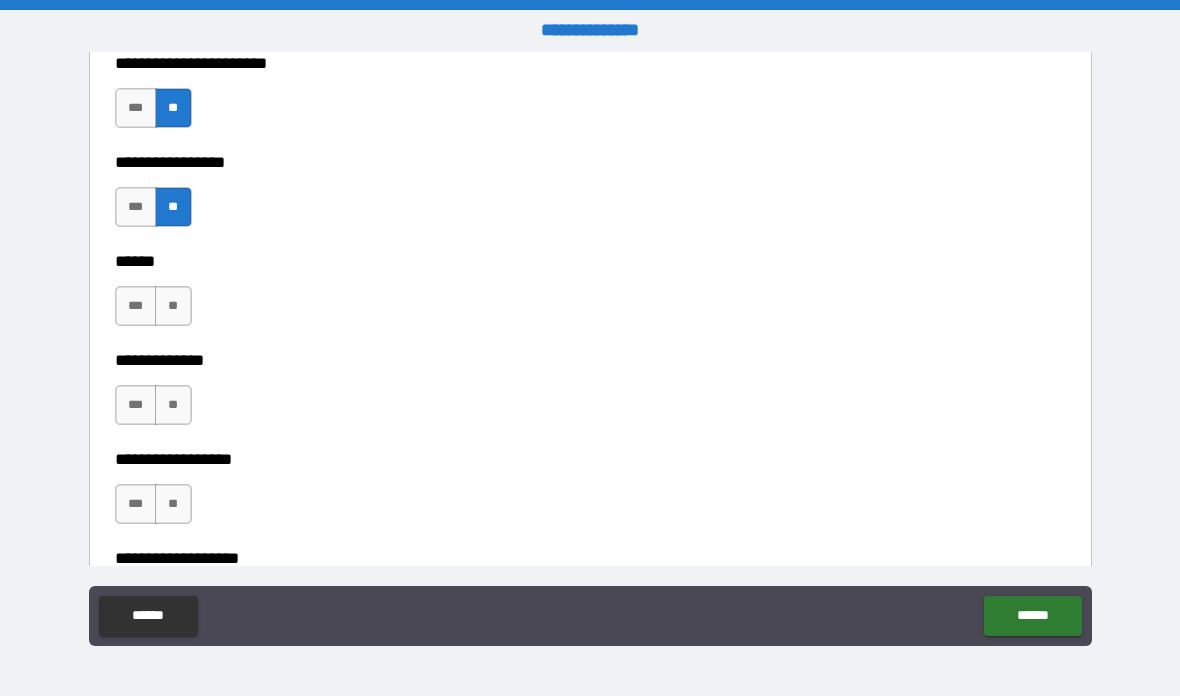 click on "**" at bounding box center (173, 306) 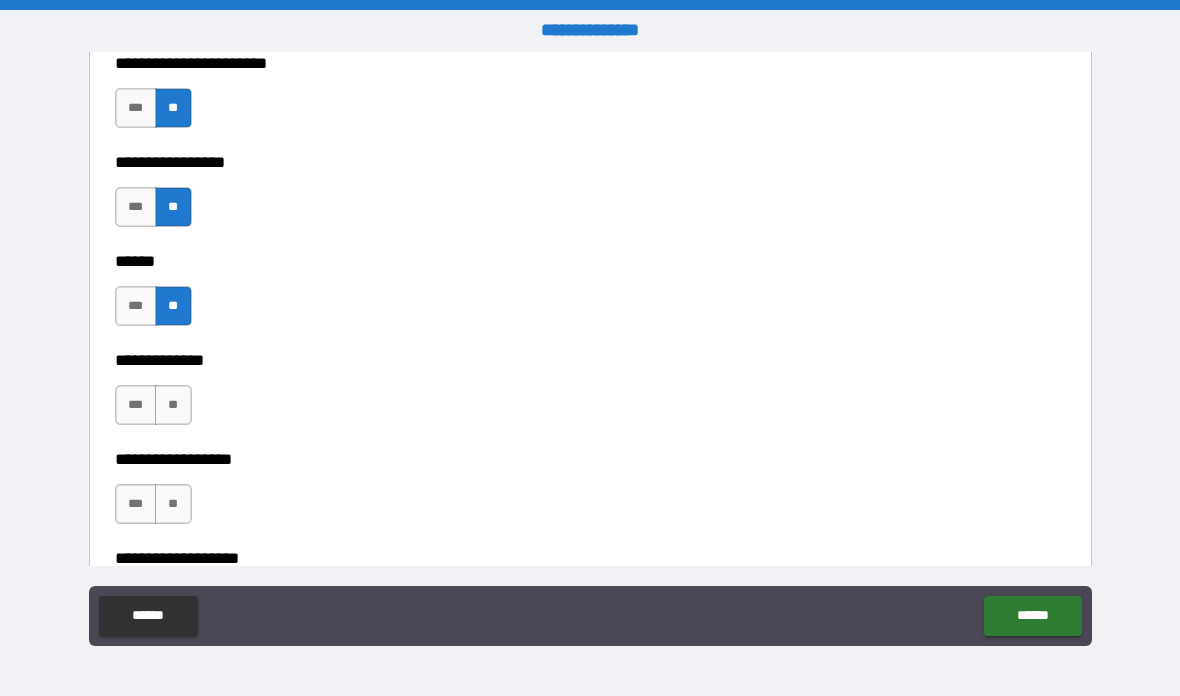 click on "**" at bounding box center (173, 405) 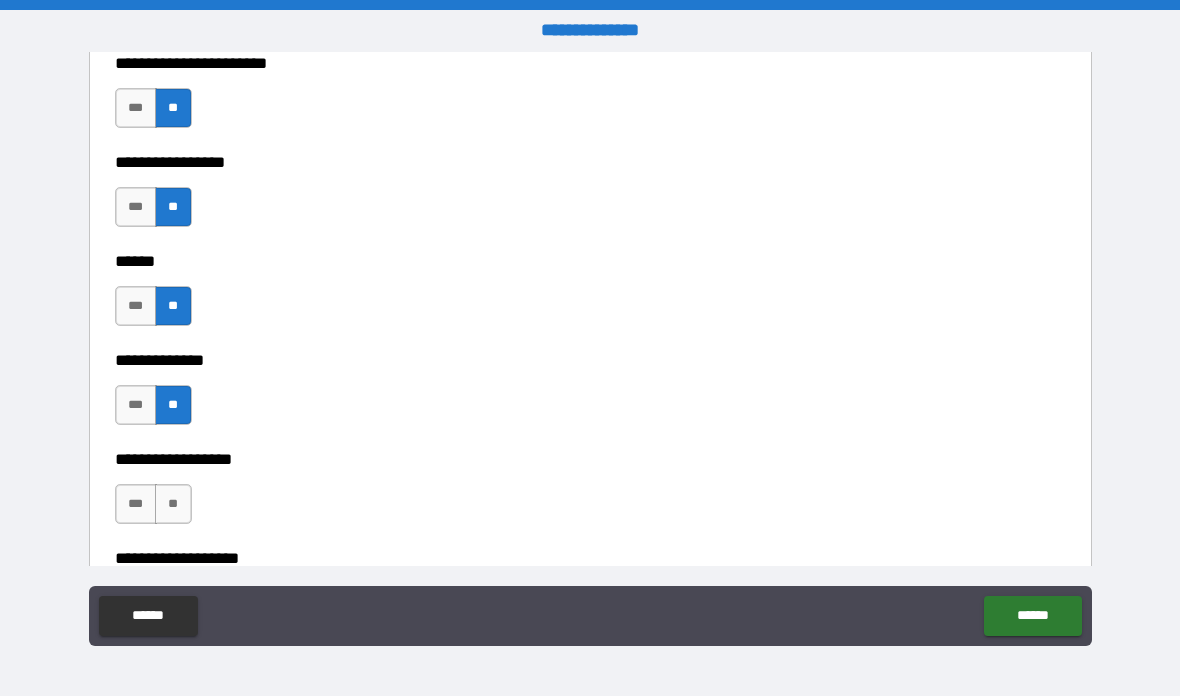 click on "**" at bounding box center (173, 504) 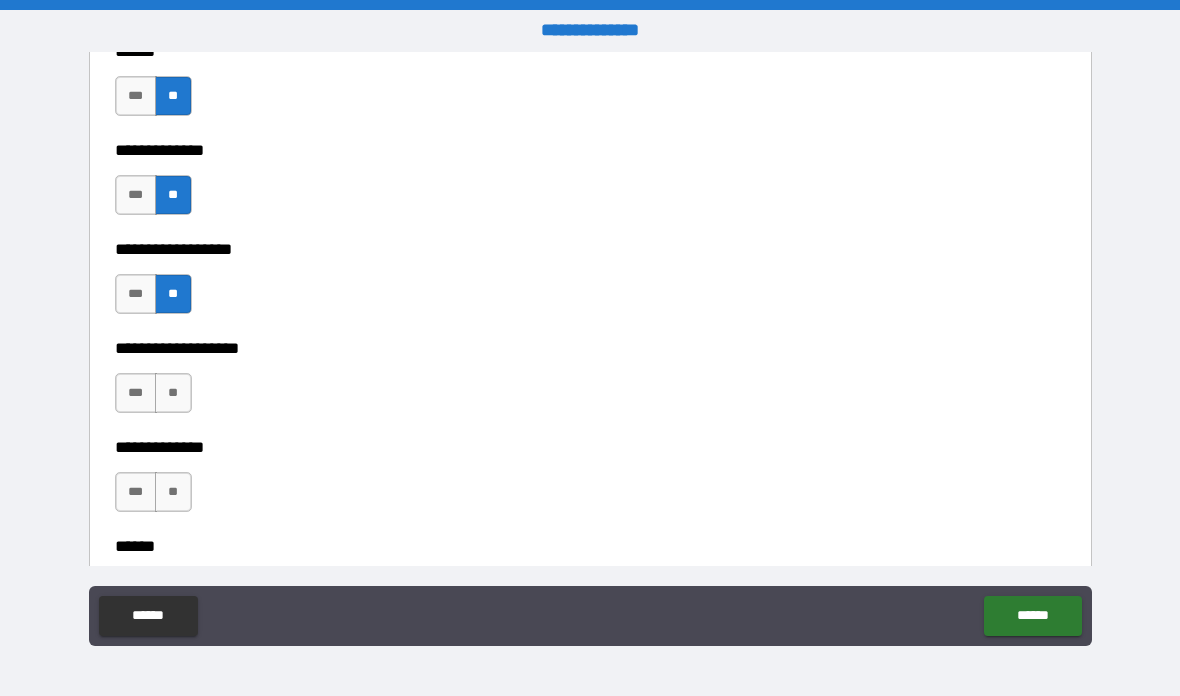 scroll, scrollTop: 3472, scrollLeft: 0, axis: vertical 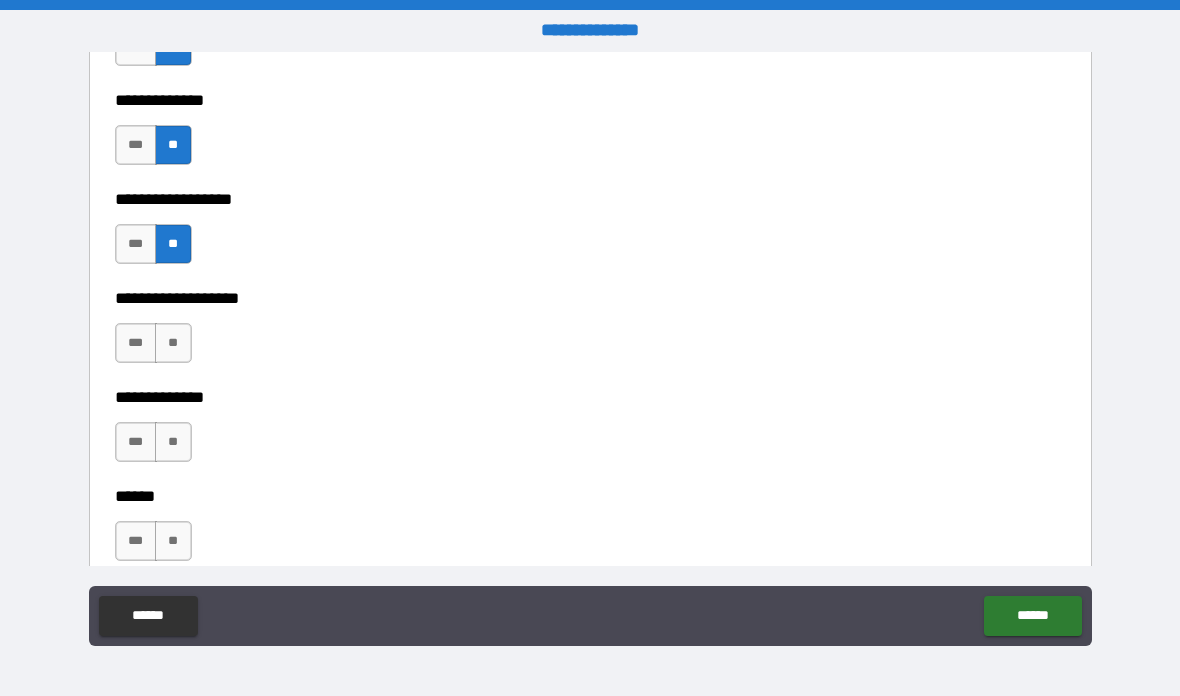 click on "**" at bounding box center (173, 343) 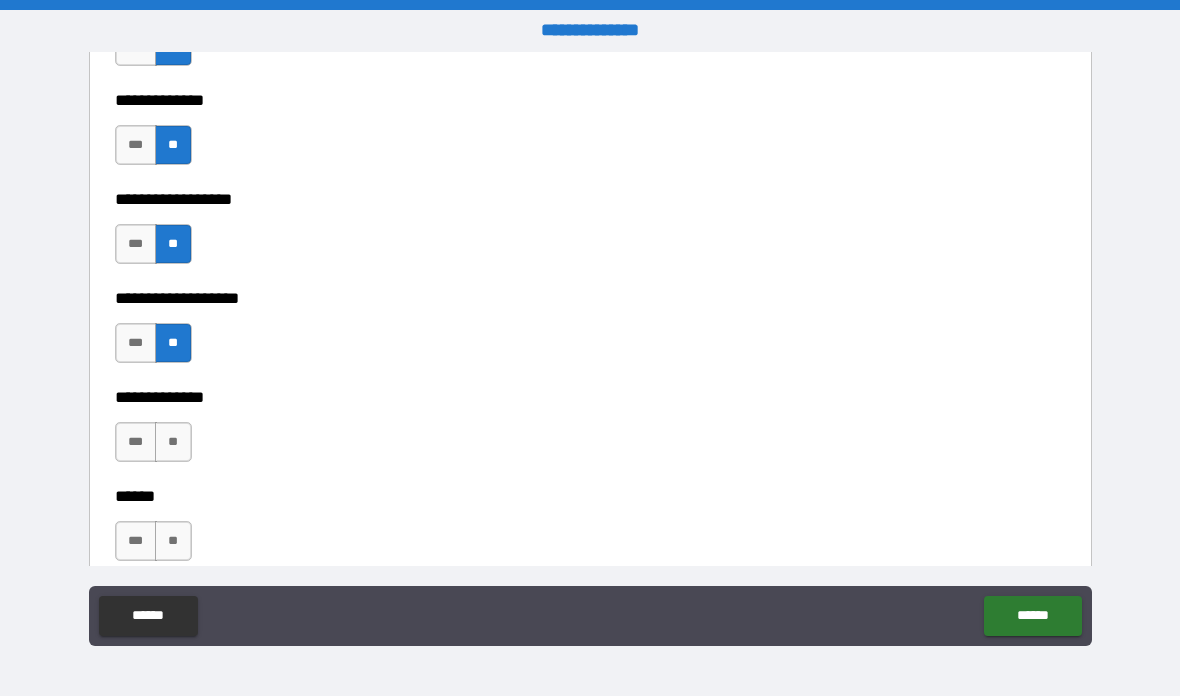 click on "**" at bounding box center [173, 442] 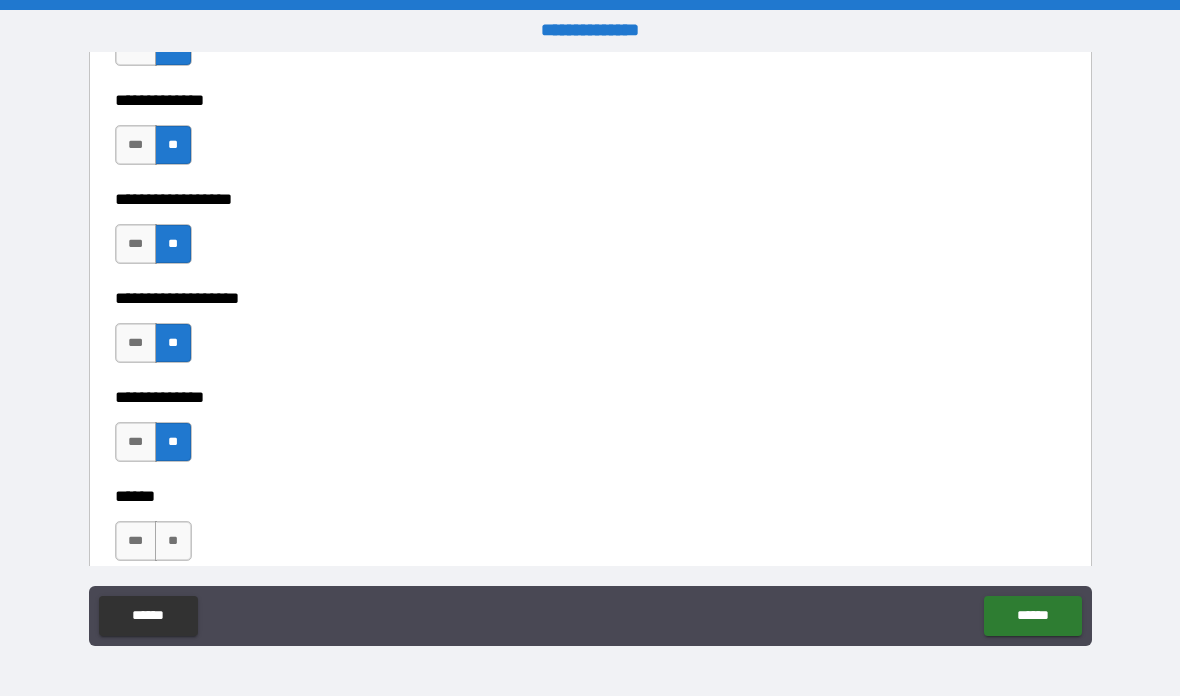 click on "**" at bounding box center [173, 541] 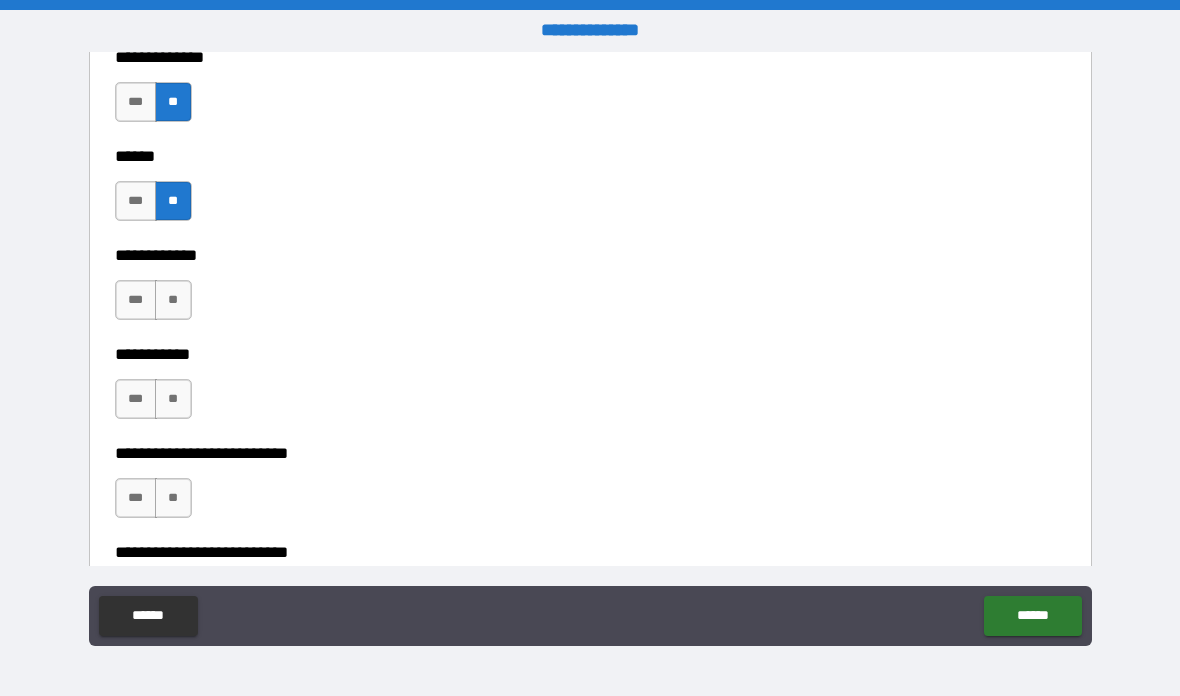 scroll, scrollTop: 3815, scrollLeft: 0, axis: vertical 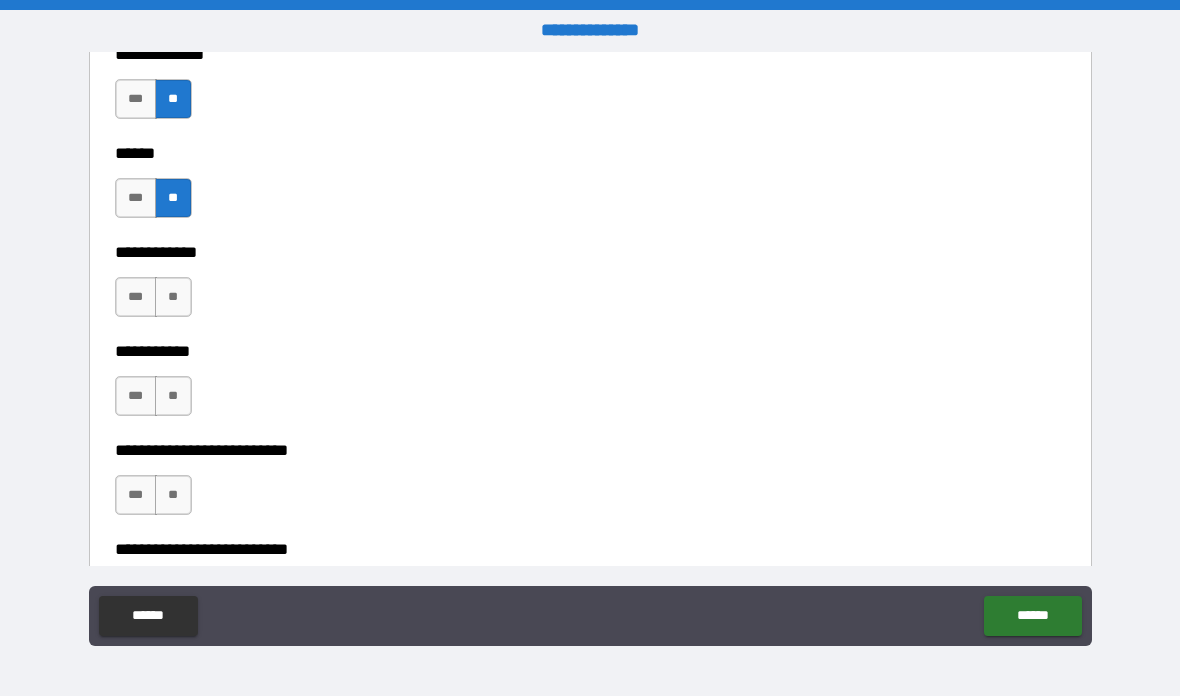 click on "**" at bounding box center [173, 297] 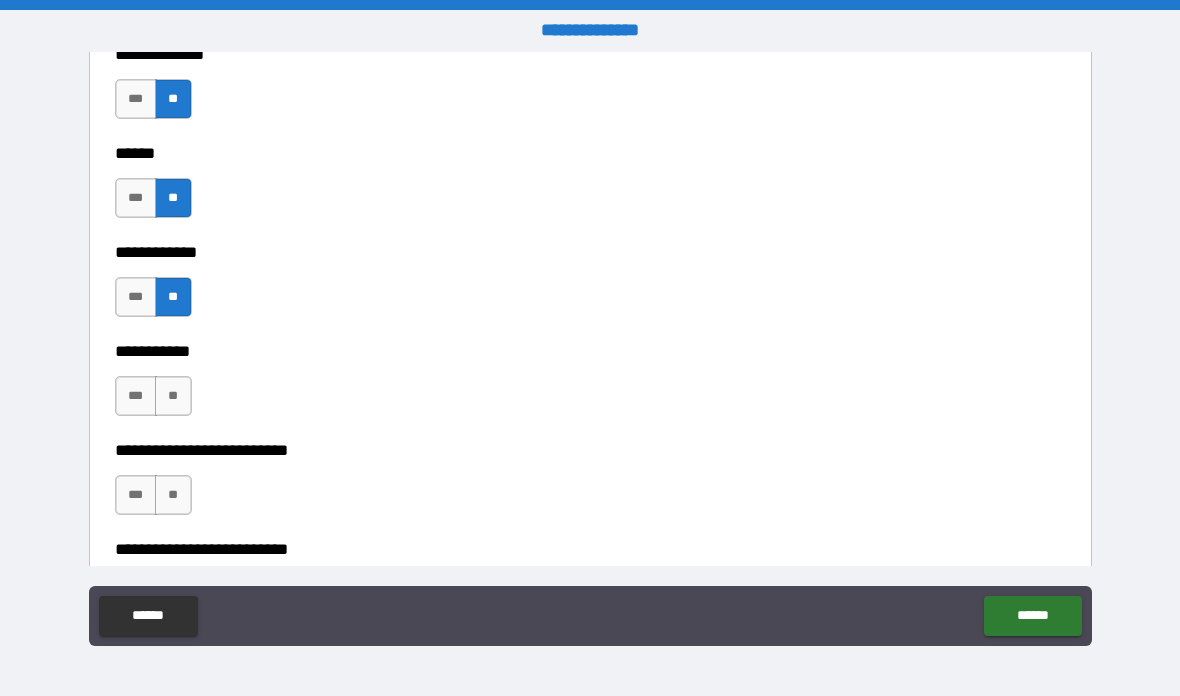 click on "**" at bounding box center (173, 396) 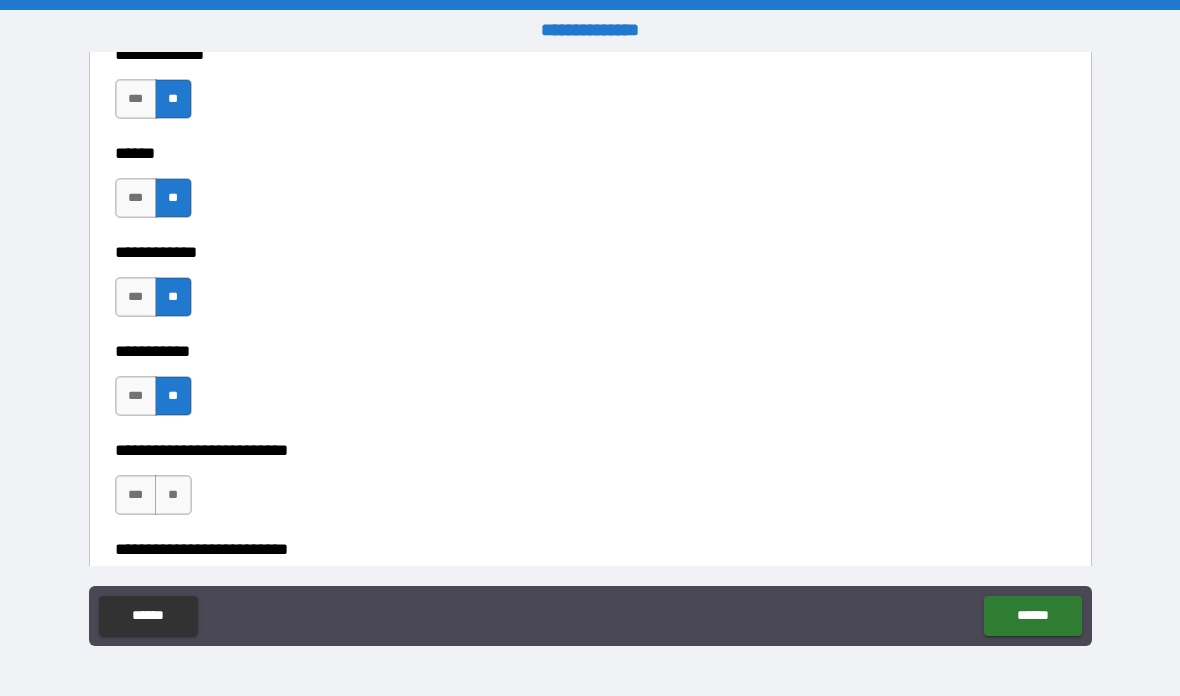 click on "***" at bounding box center (136, 495) 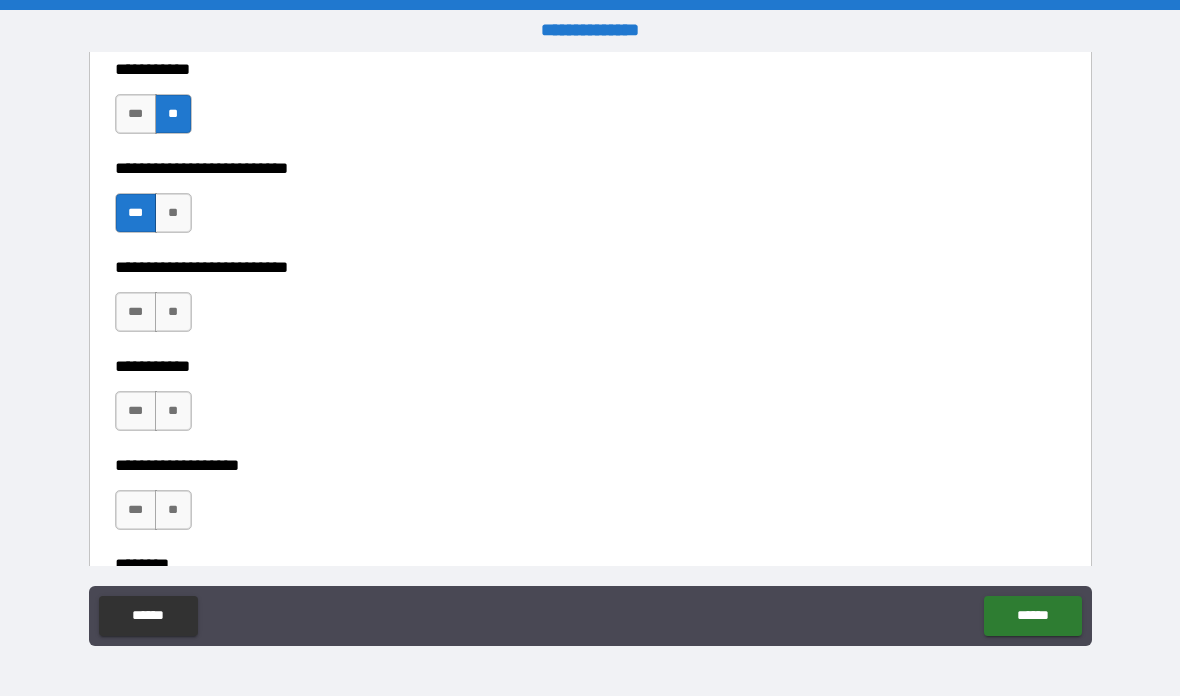 scroll, scrollTop: 4112, scrollLeft: 0, axis: vertical 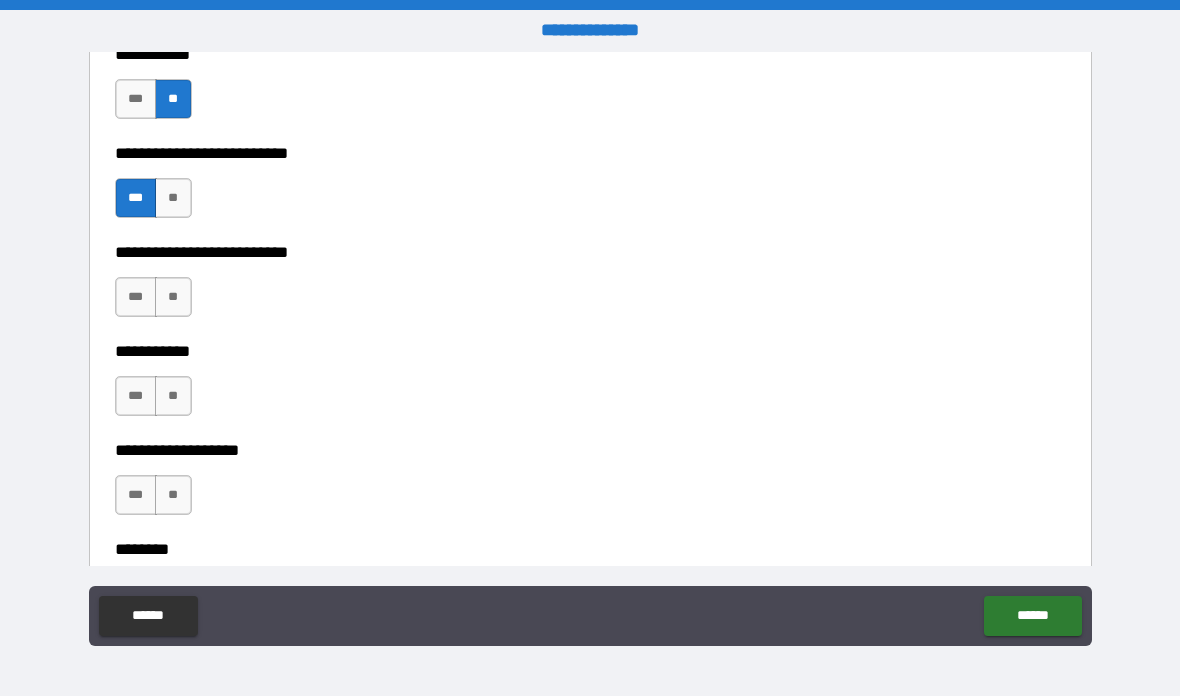 click on "**" at bounding box center (173, 297) 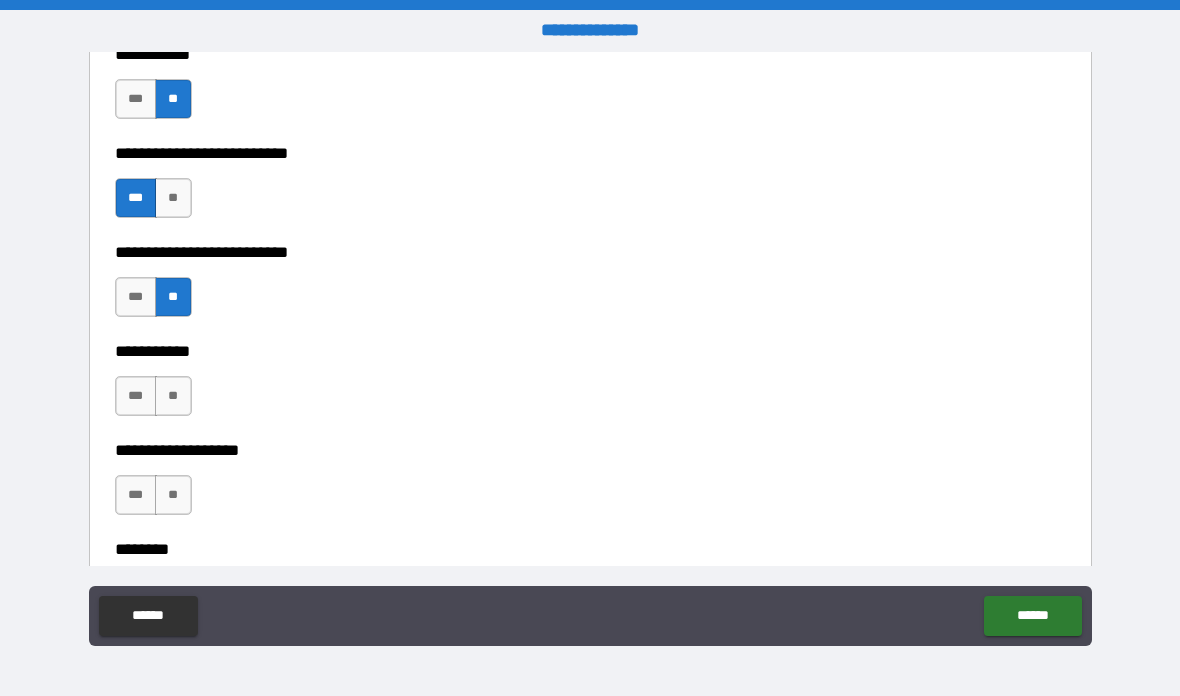 click on "**" at bounding box center [173, 396] 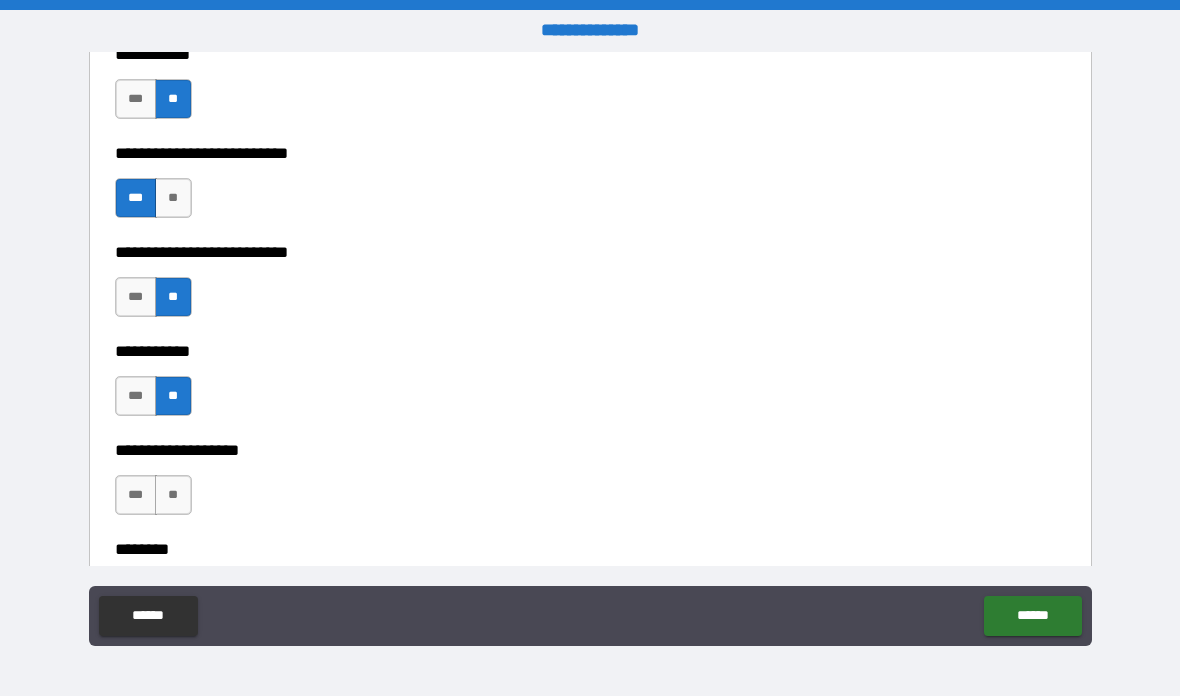 click on "**" at bounding box center [173, 495] 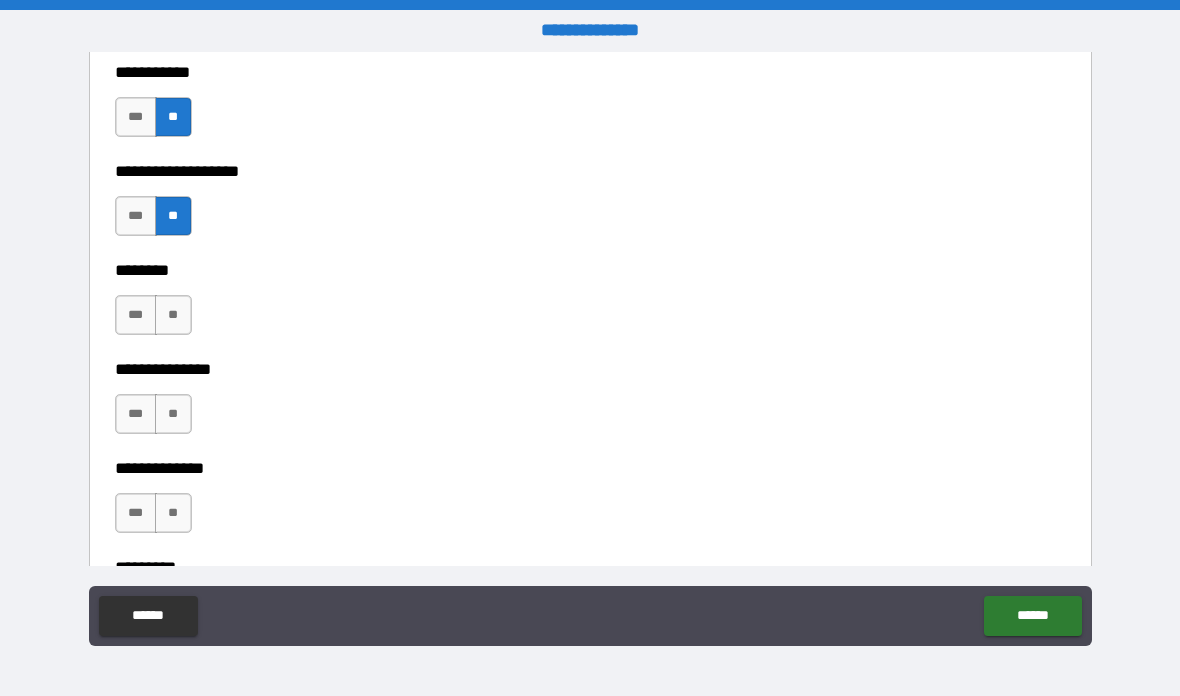 scroll, scrollTop: 4392, scrollLeft: 0, axis: vertical 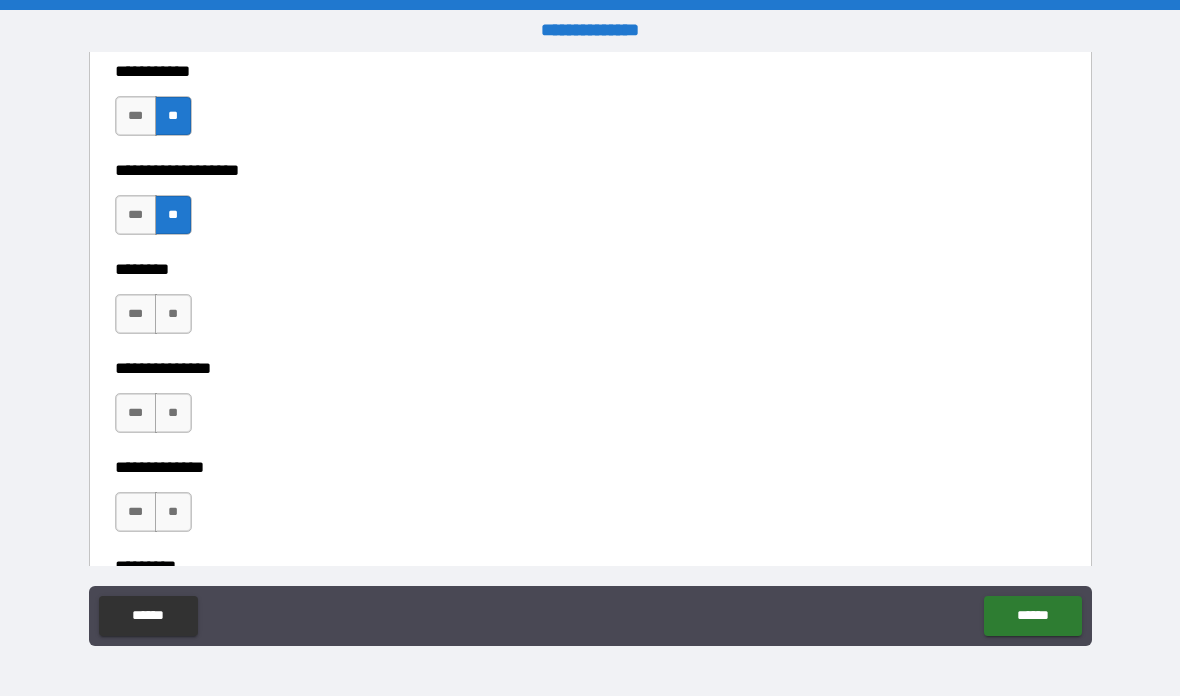 click on "**********" at bounding box center [590, 354] 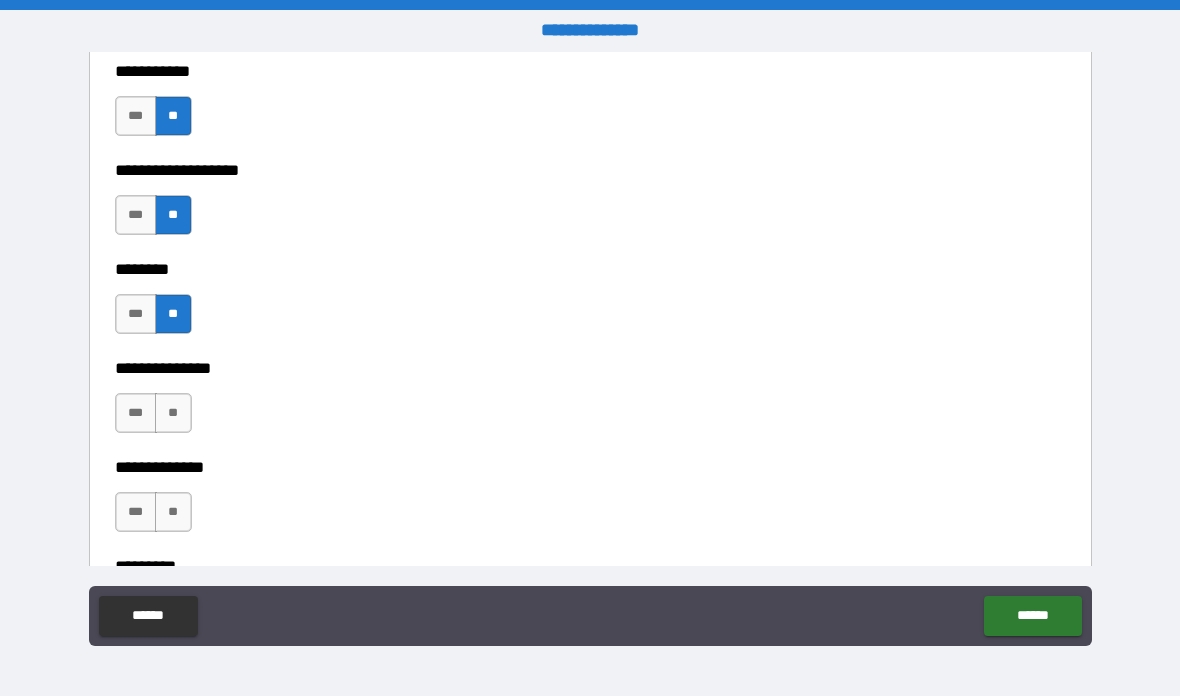 click on "**" at bounding box center (173, 413) 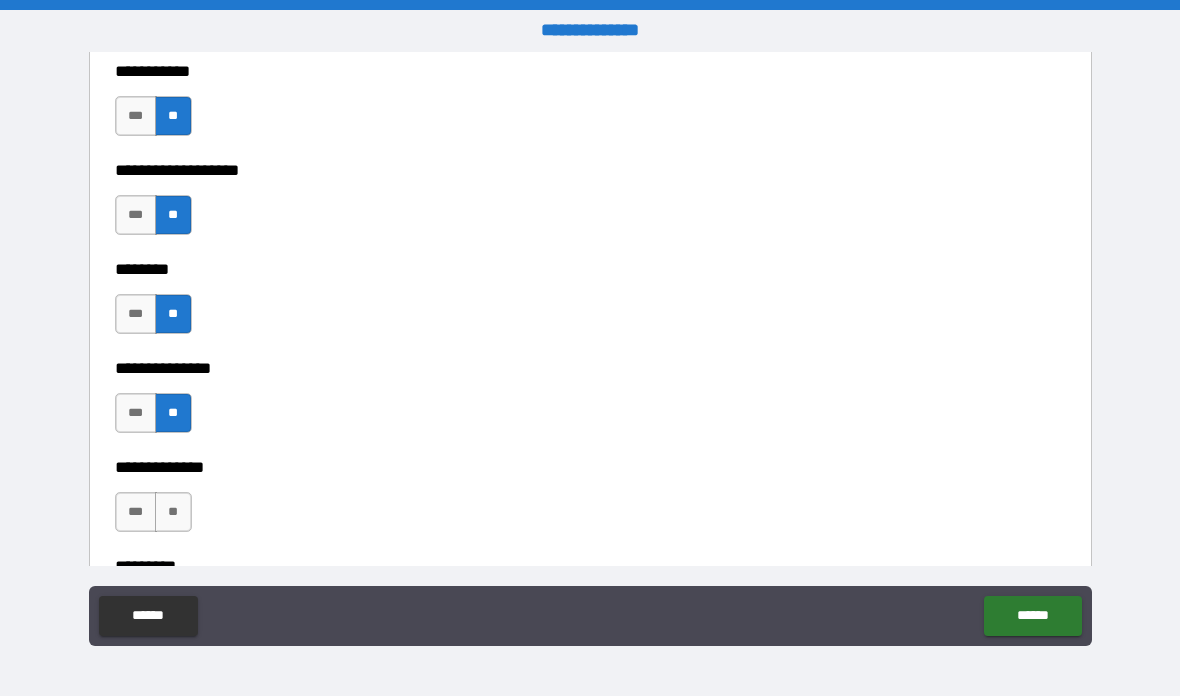 click on "**" at bounding box center [173, 512] 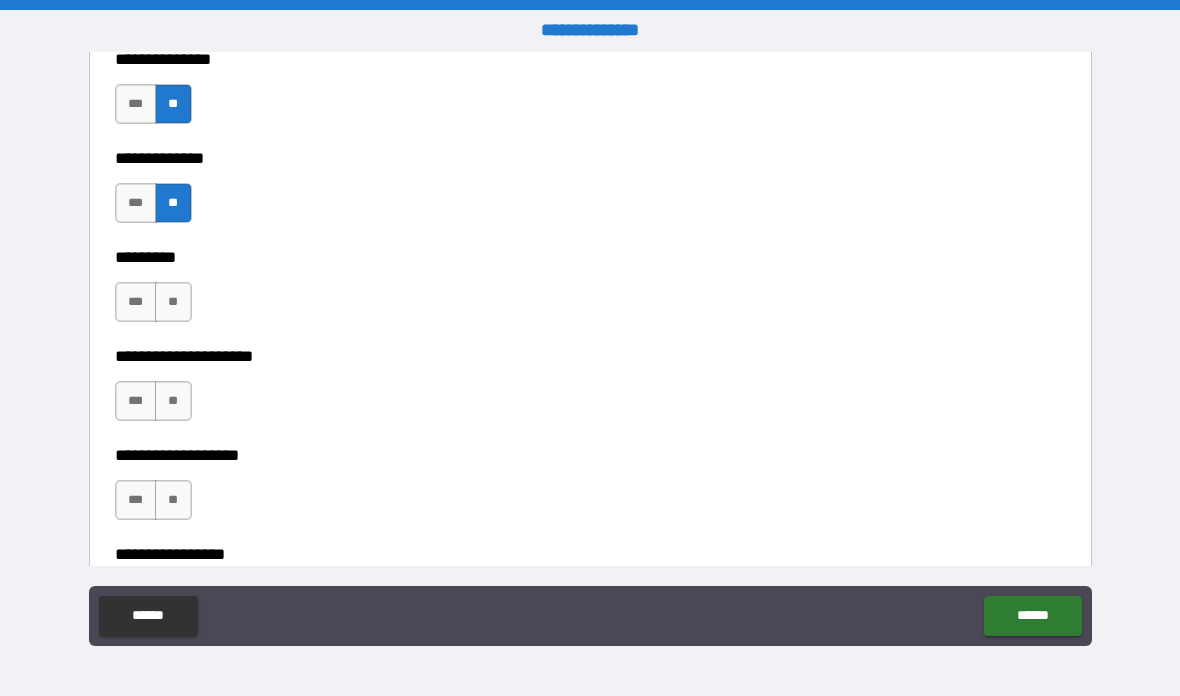 scroll, scrollTop: 4703, scrollLeft: 0, axis: vertical 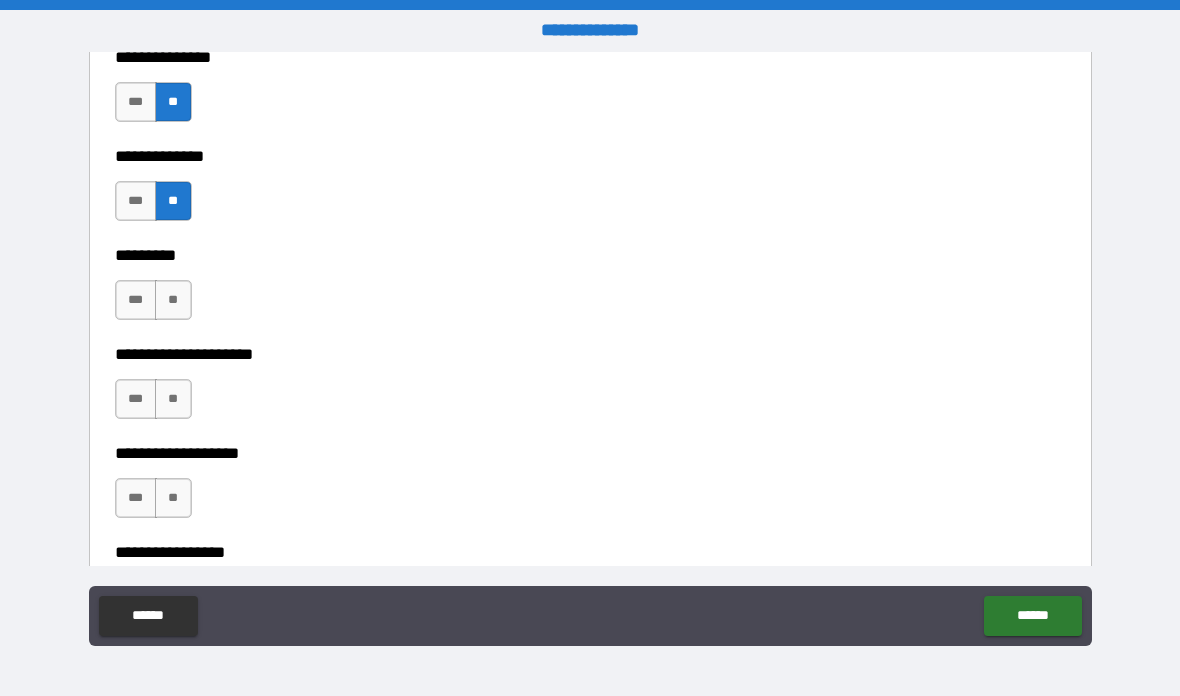 click on "**" at bounding box center (173, 300) 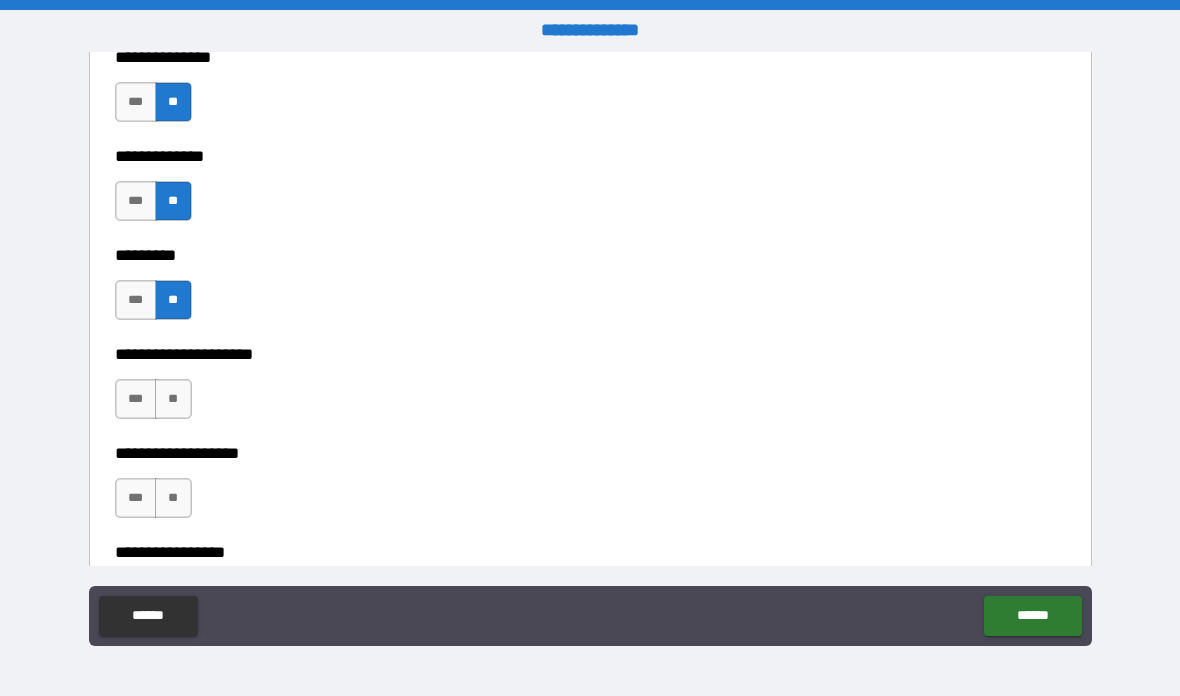click on "**" at bounding box center (173, 399) 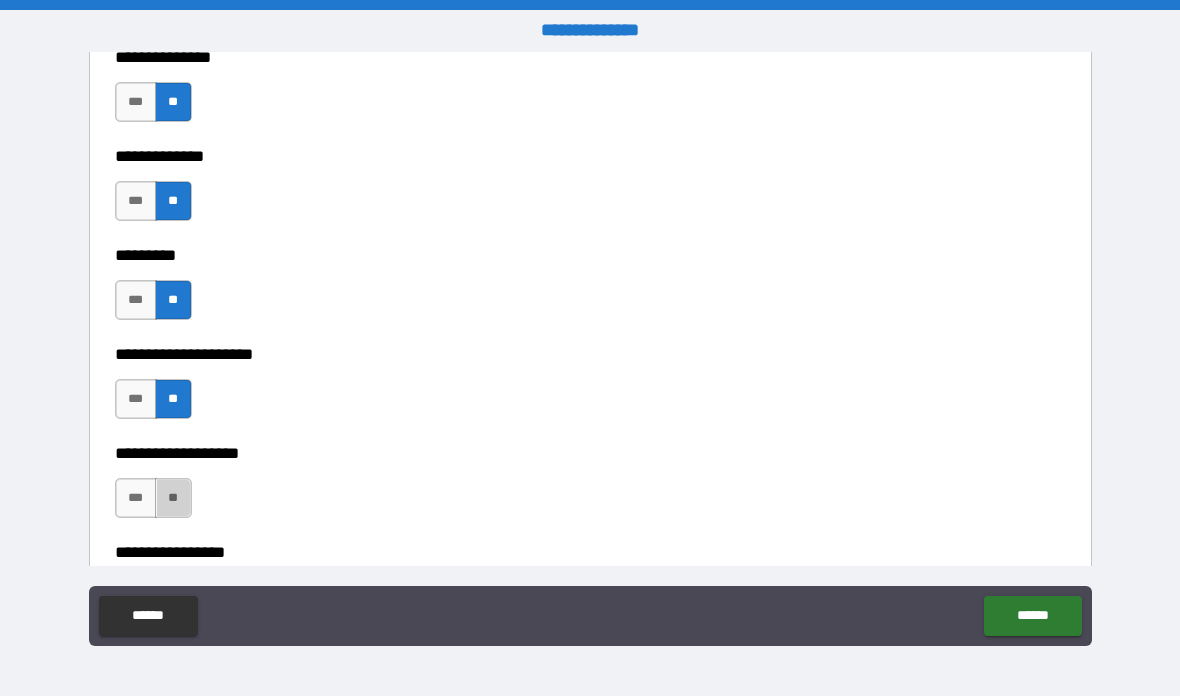click on "**" at bounding box center [173, 498] 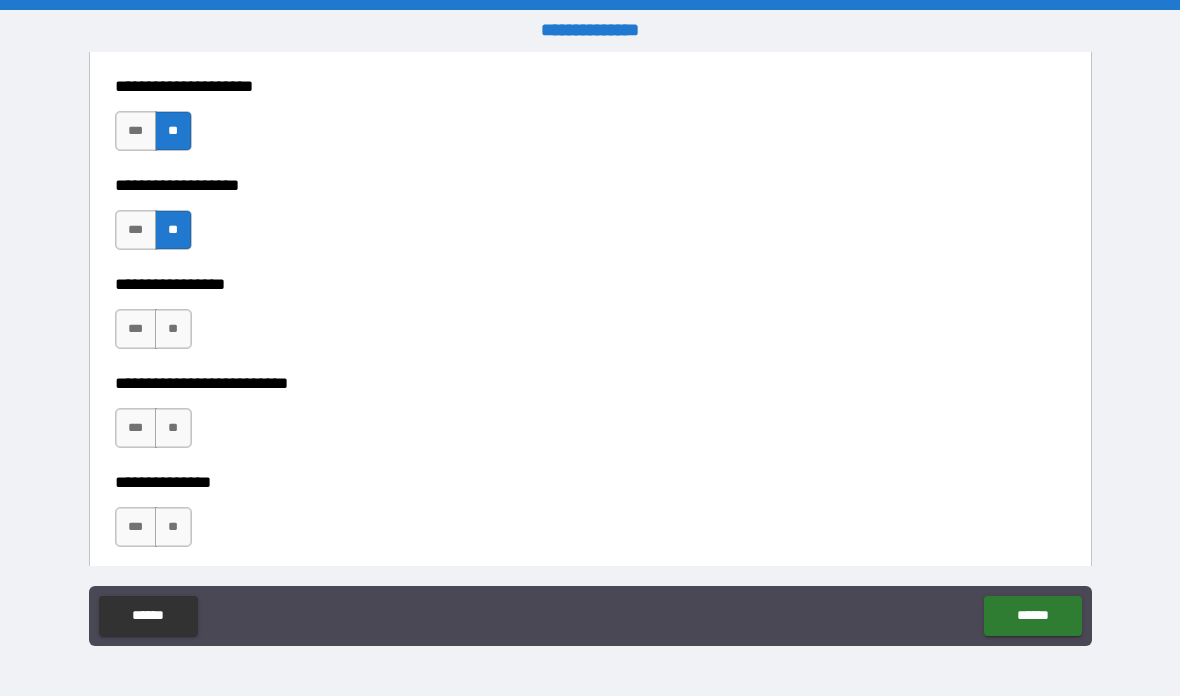 scroll, scrollTop: 4982, scrollLeft: 0, axis: vertical 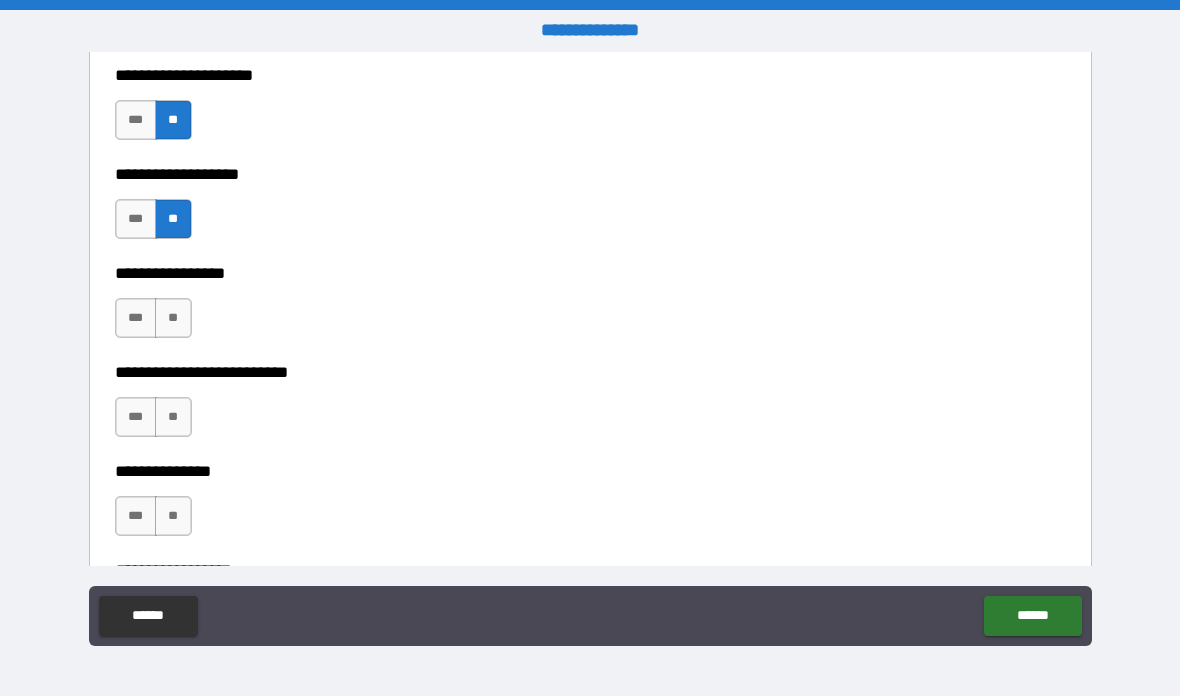 click on "**" at bounding box center [173, 318] 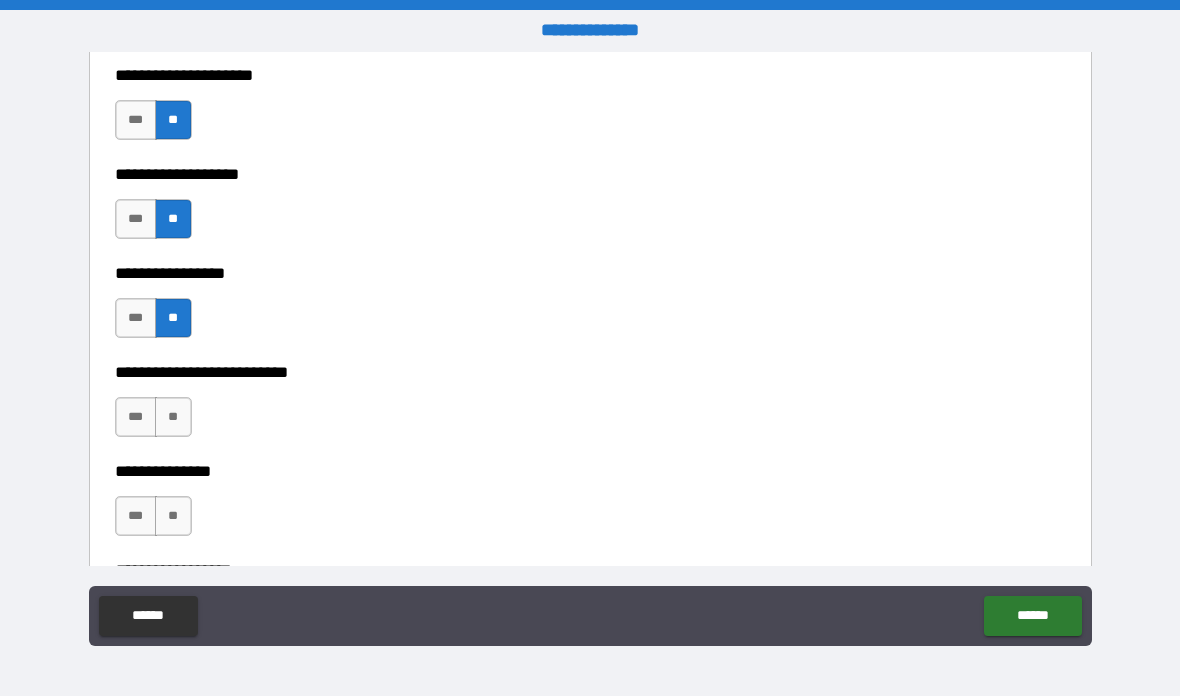 click on "**" at bounding box center [173, 417] 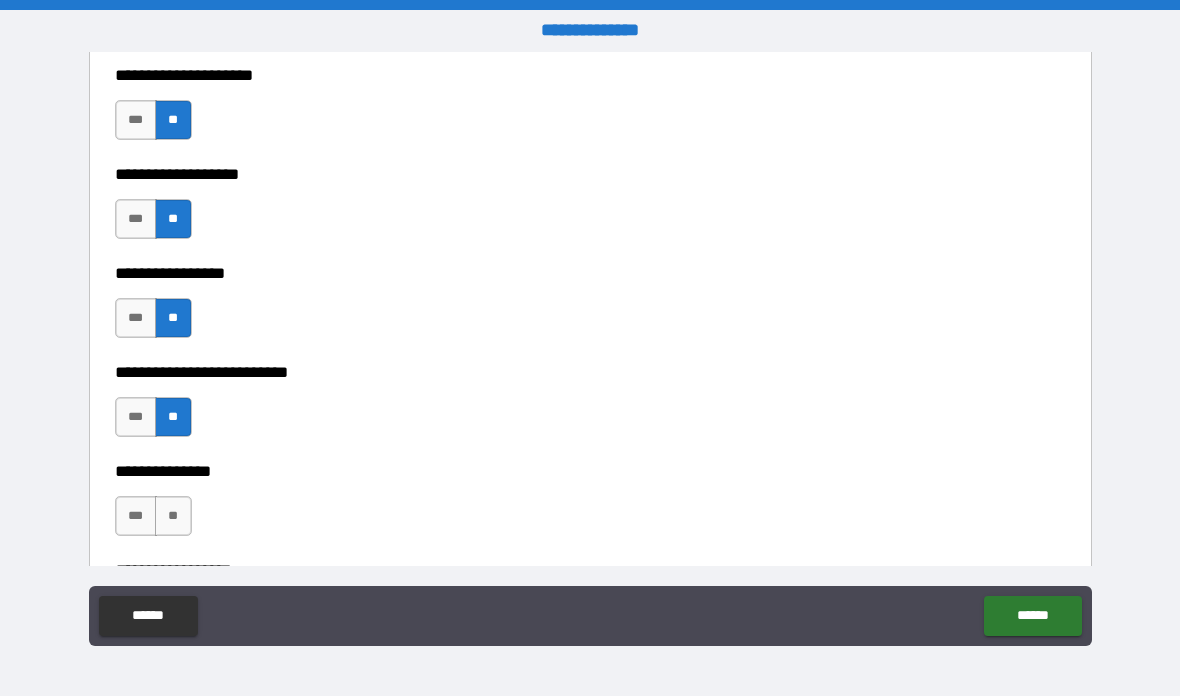 click on "**" at bounding box center [173, 516] 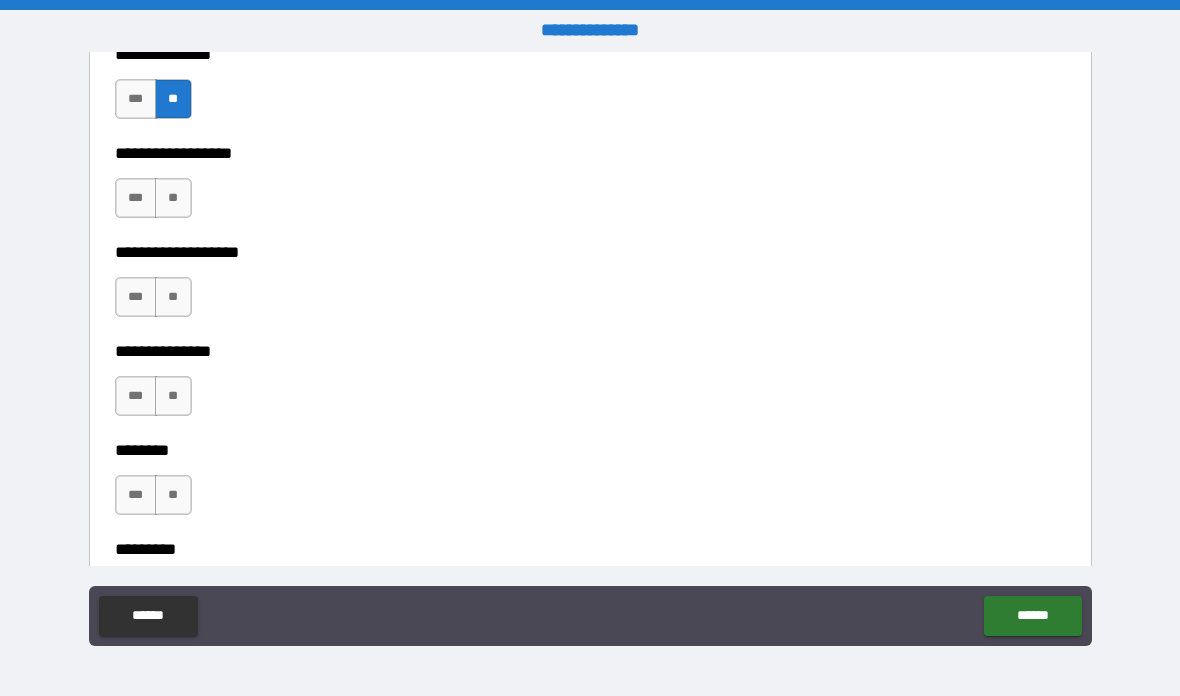 scroll, scrollTop: 5402, scrollLeft: 0, axis: vertical 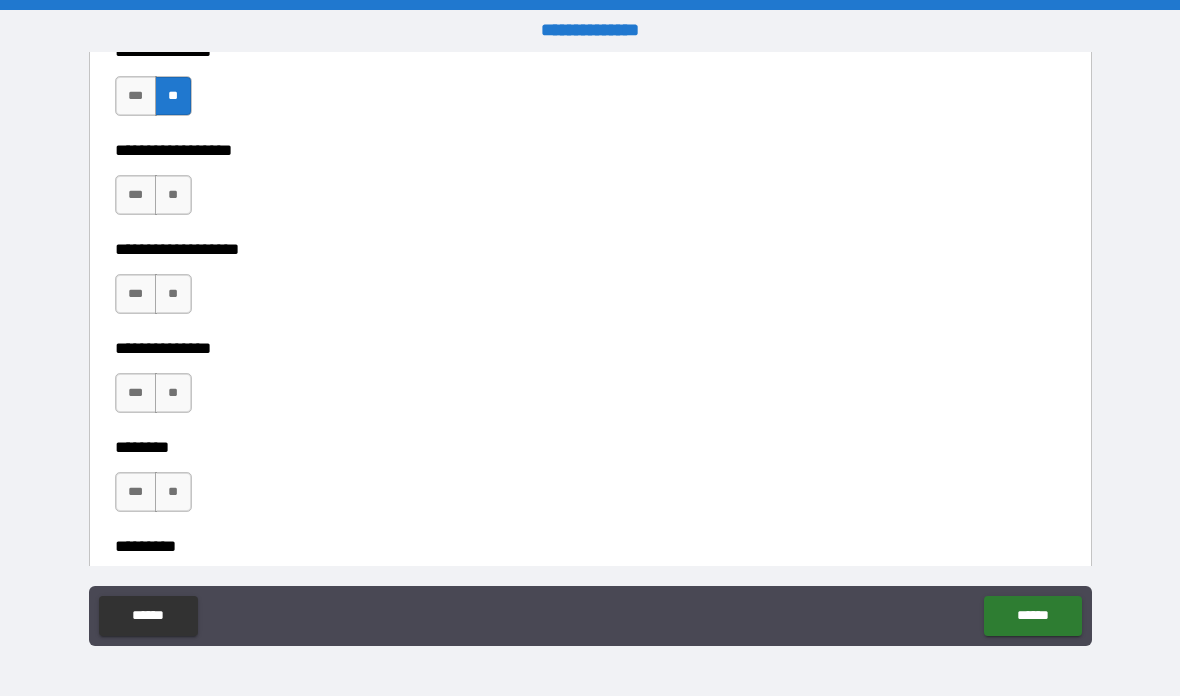 click on "**" at bounding box center (173, 195) 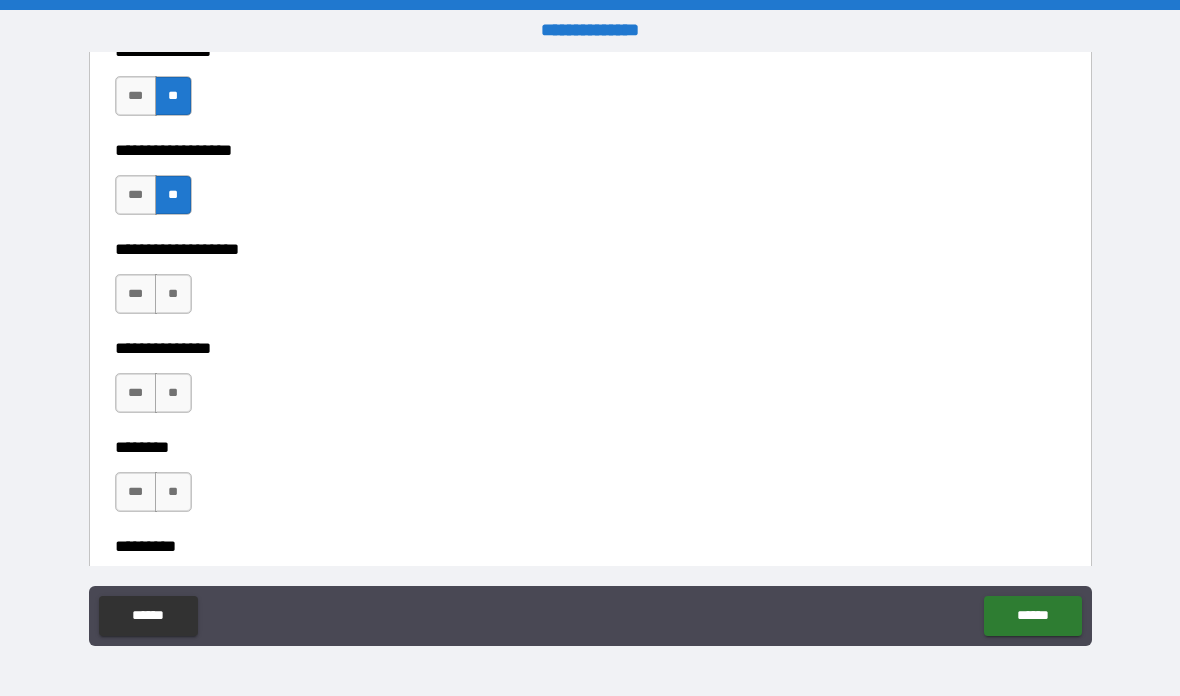 click on "**" at bounding box center [173, 294] 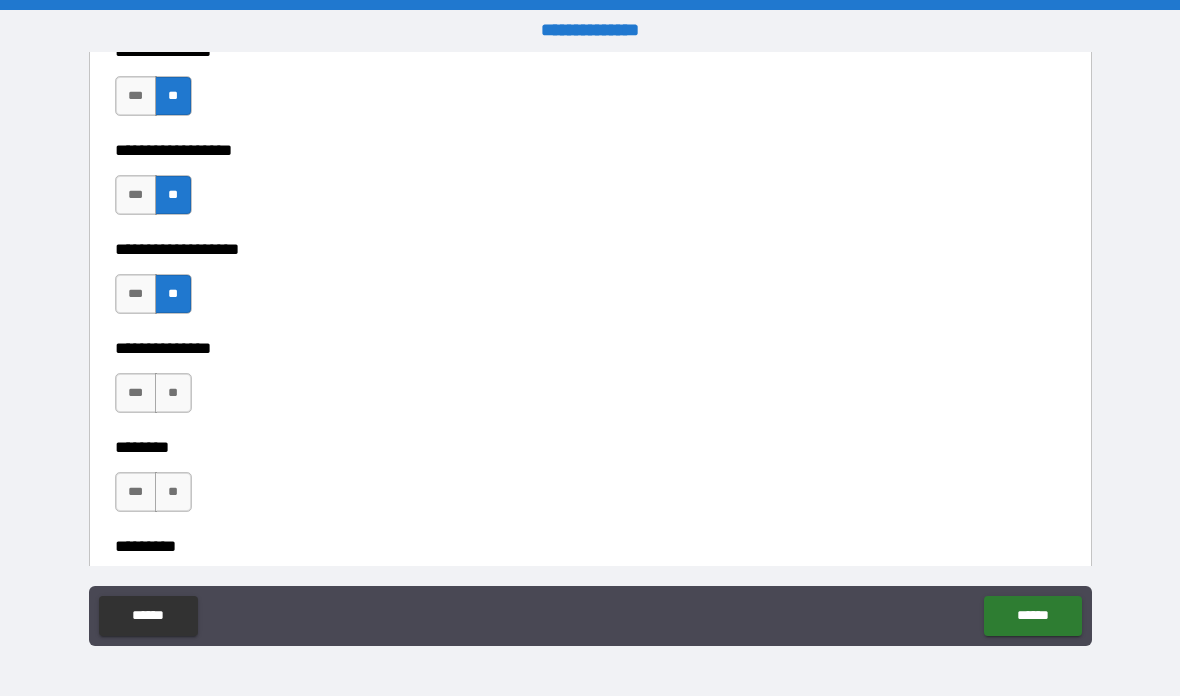 click on "**" at bounding box center (173, 393) 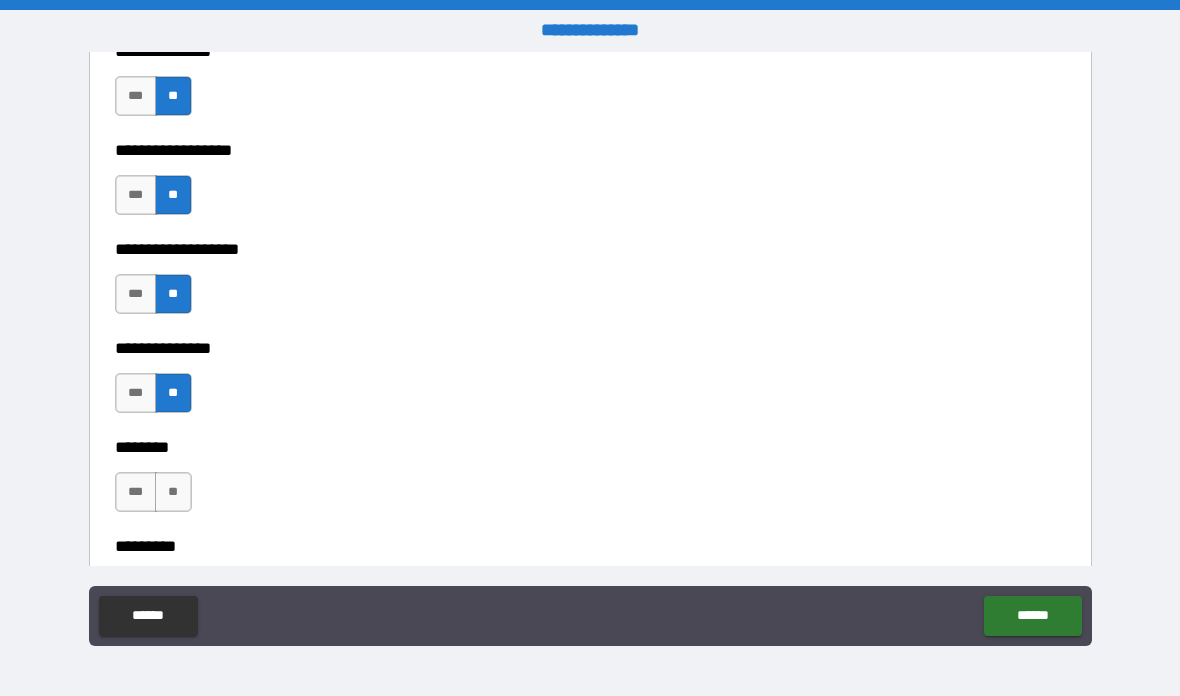 click on "**" at bounding box center (173, 492) 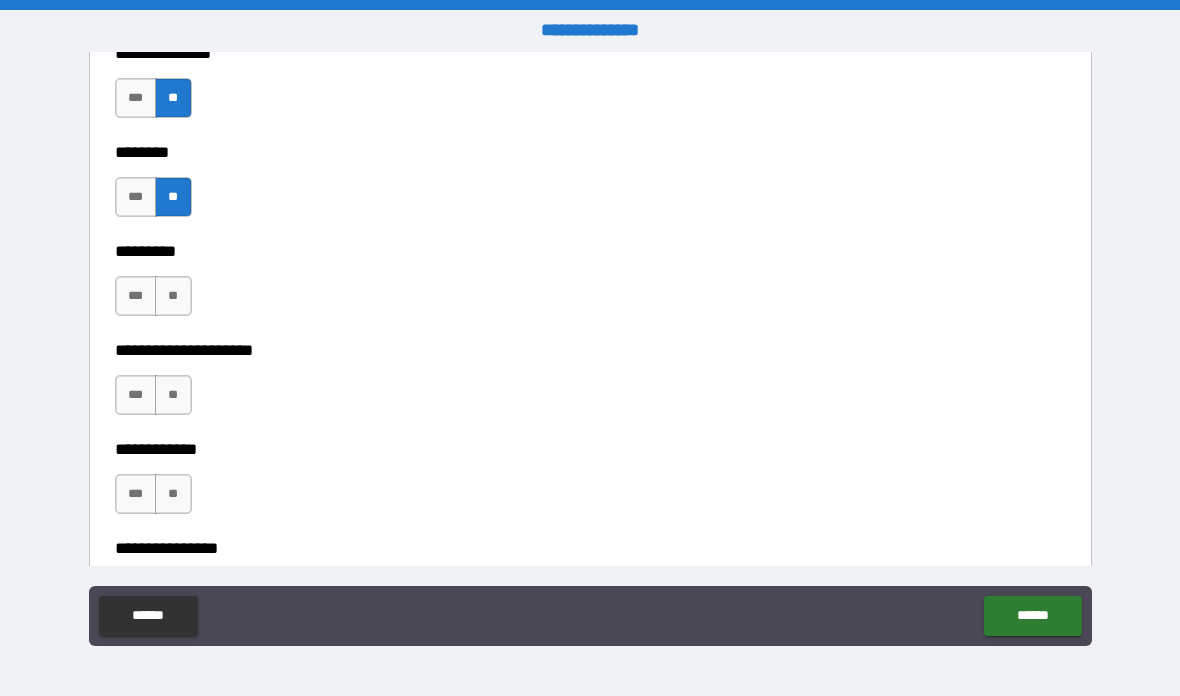 scroll, scrollTop: 5702, scrollLeft: 0, axis: vertical 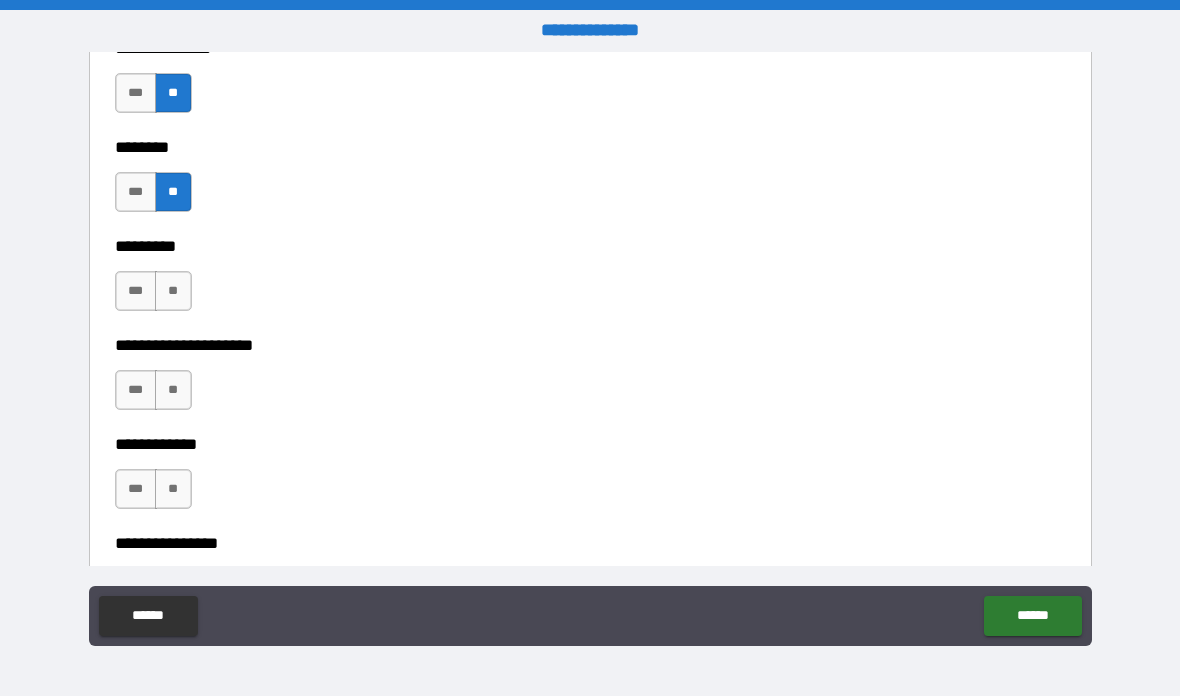 click on "***" at bounding box center [136, 291] 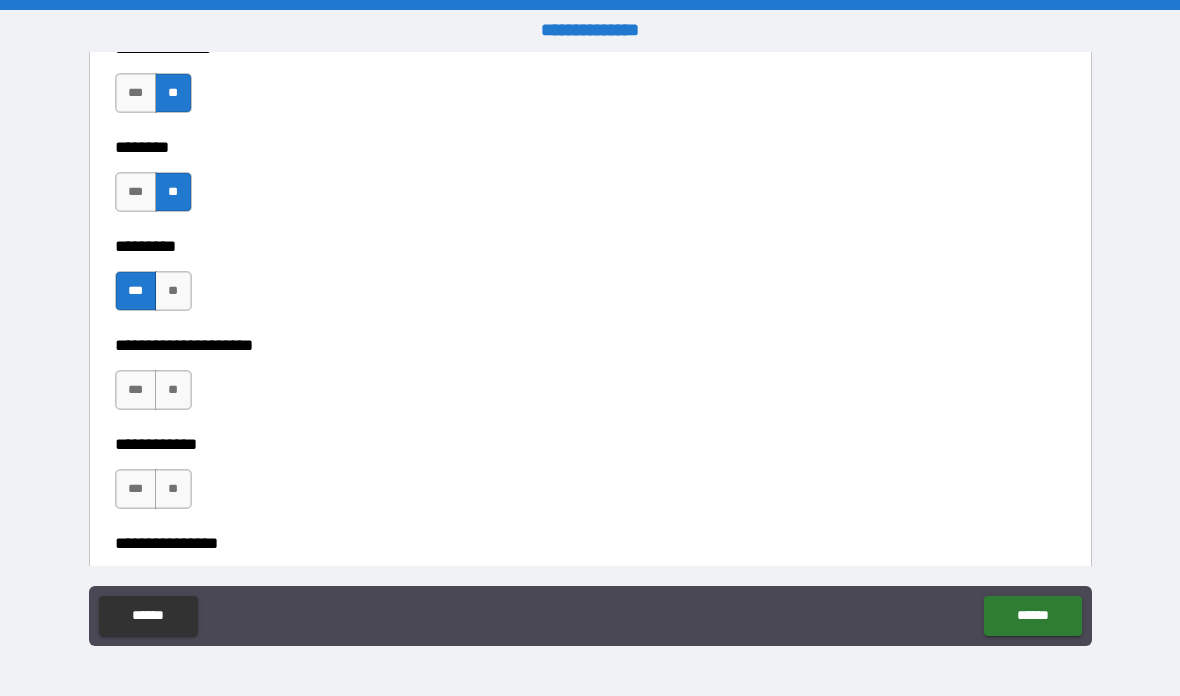click on "**" at bounding box center [173, 390] 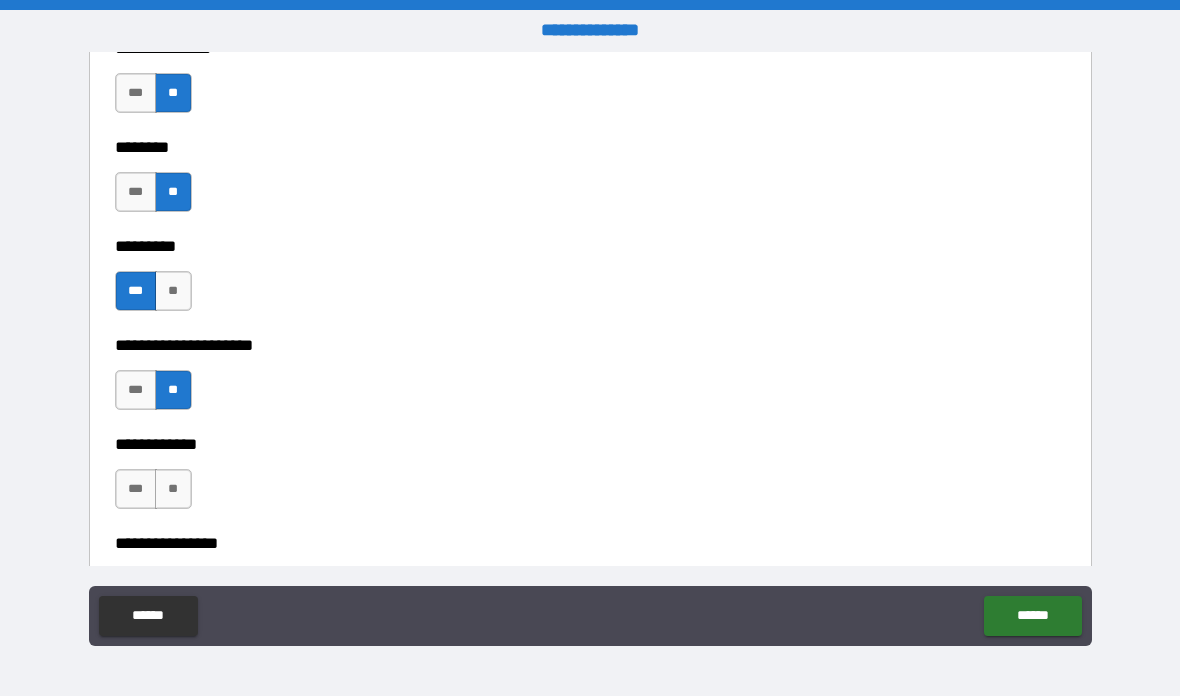 click on "**" at bounding box center (173, 489) 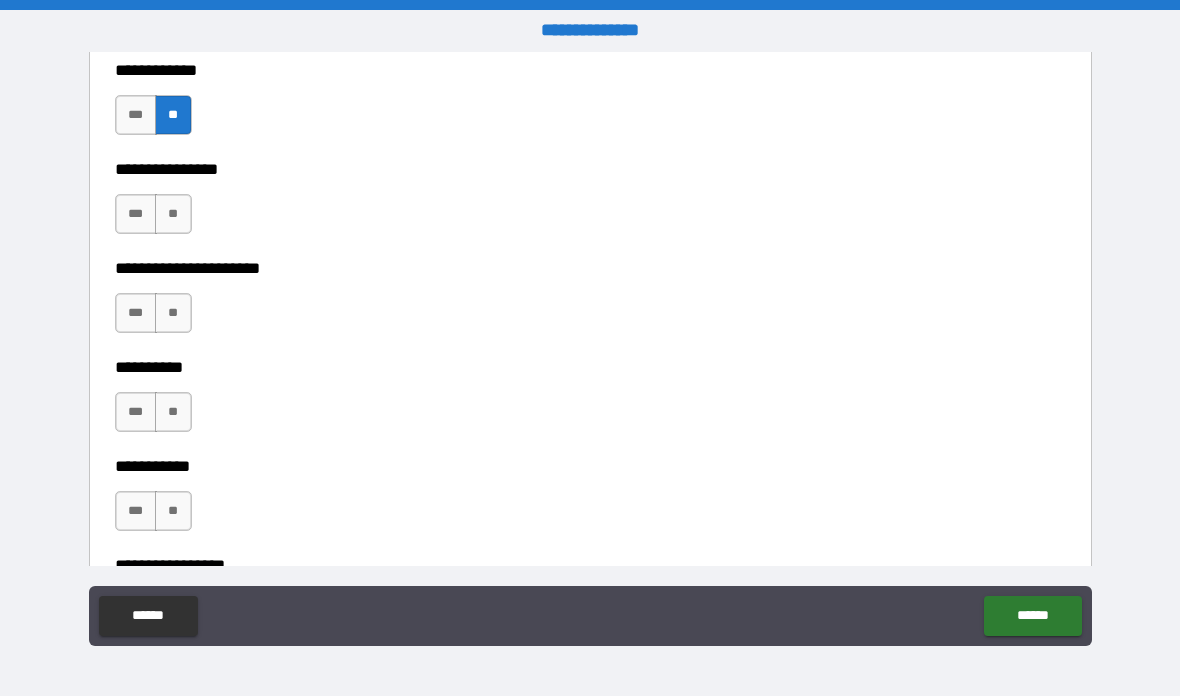 scroll, scrollTop: 6081, scrollLeft: 0, axis: vertical 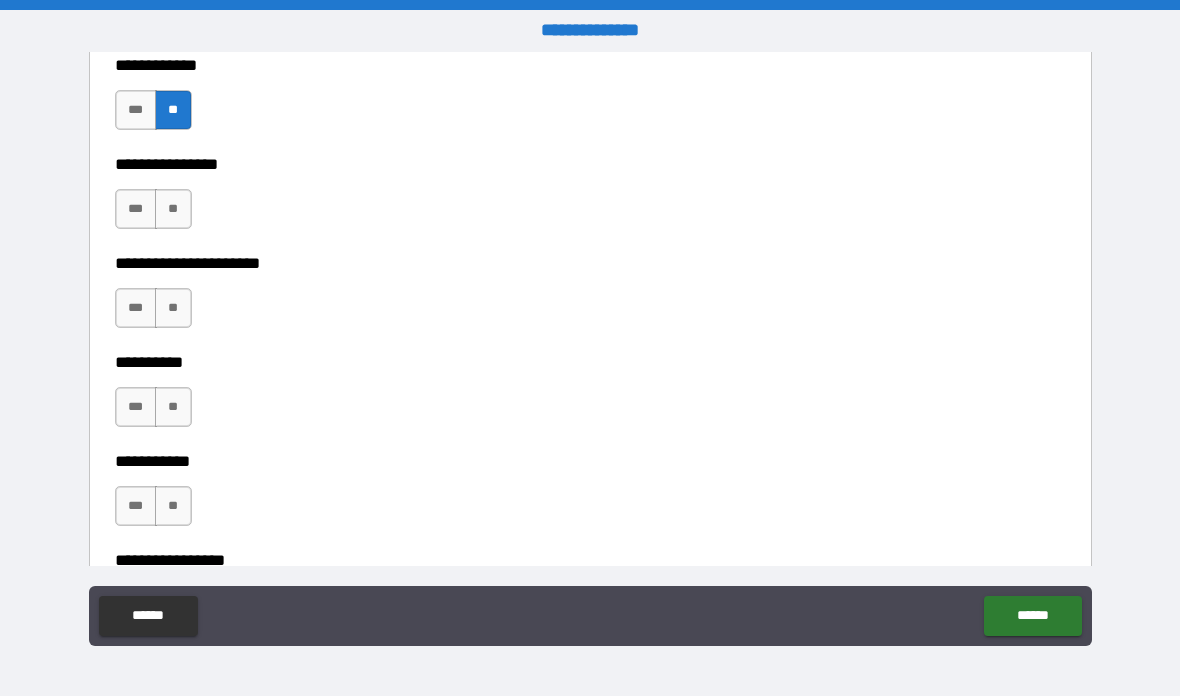 click on "**" at bounding box center [173, 209] 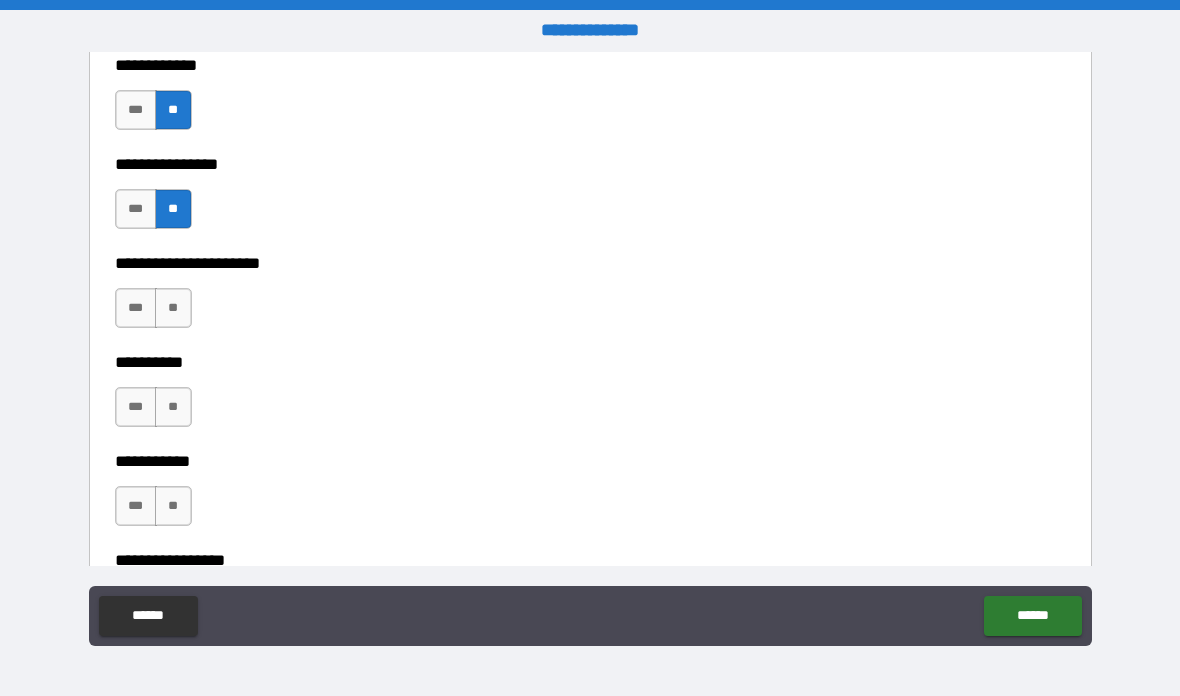 click on "**" at bounding box center (173, 308) 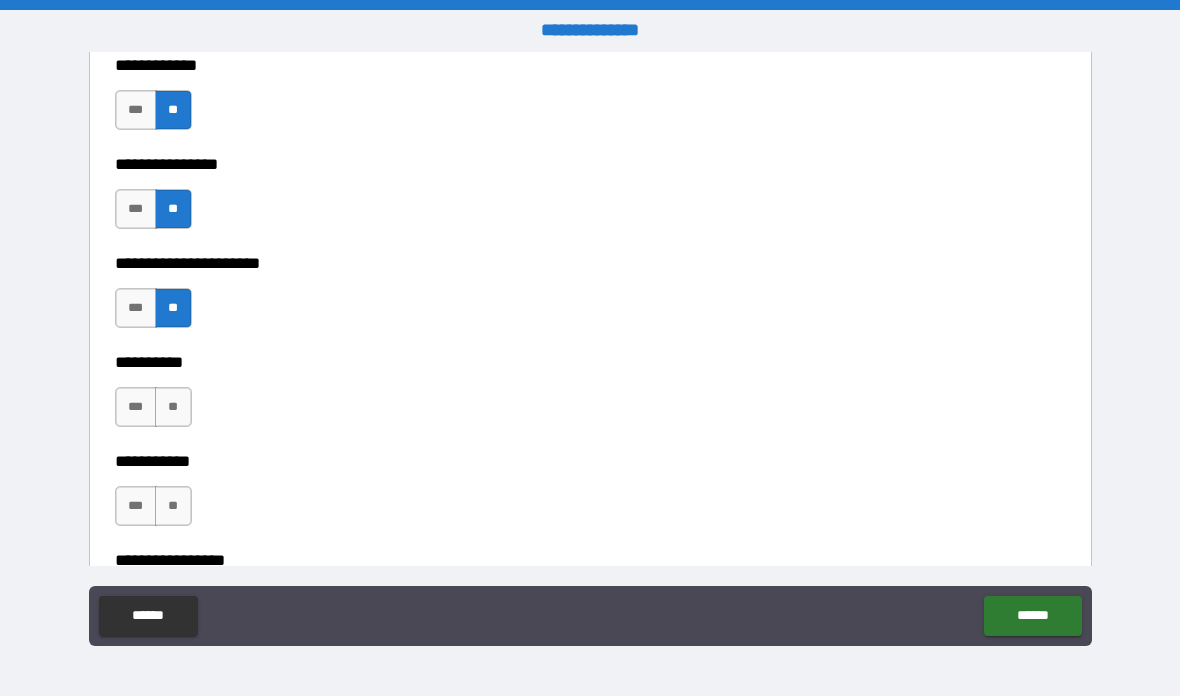 click on "**" at bounding box center (173, 407) 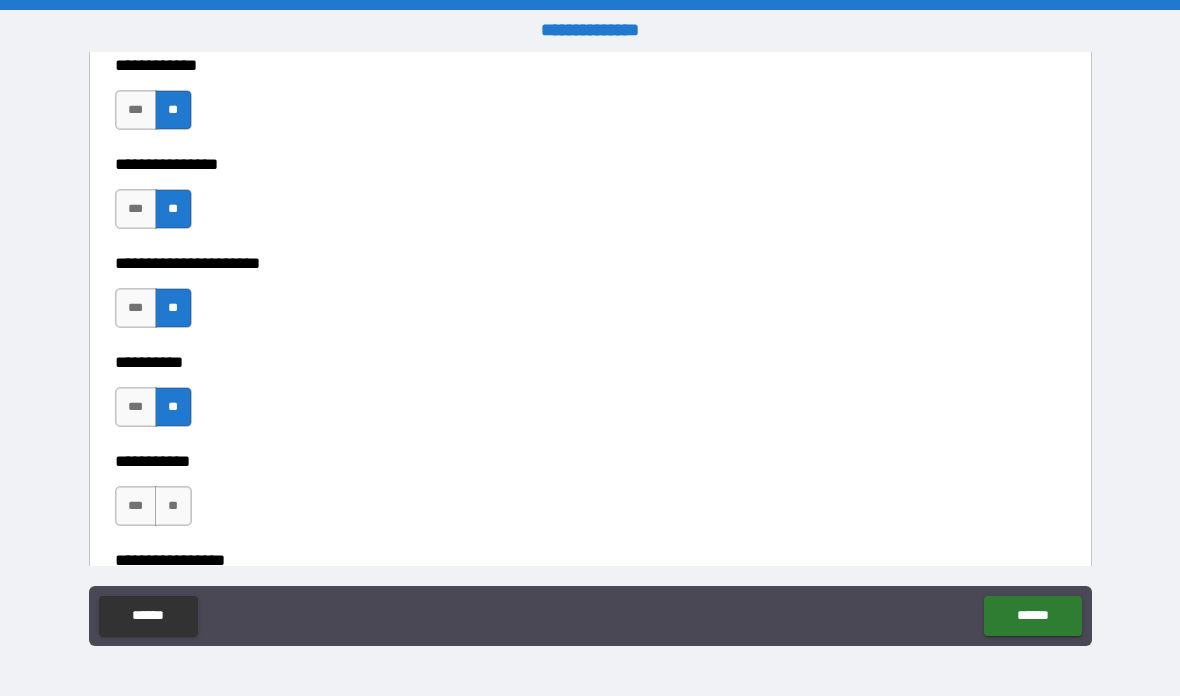 click on "**" at bounding box center [173, 506] 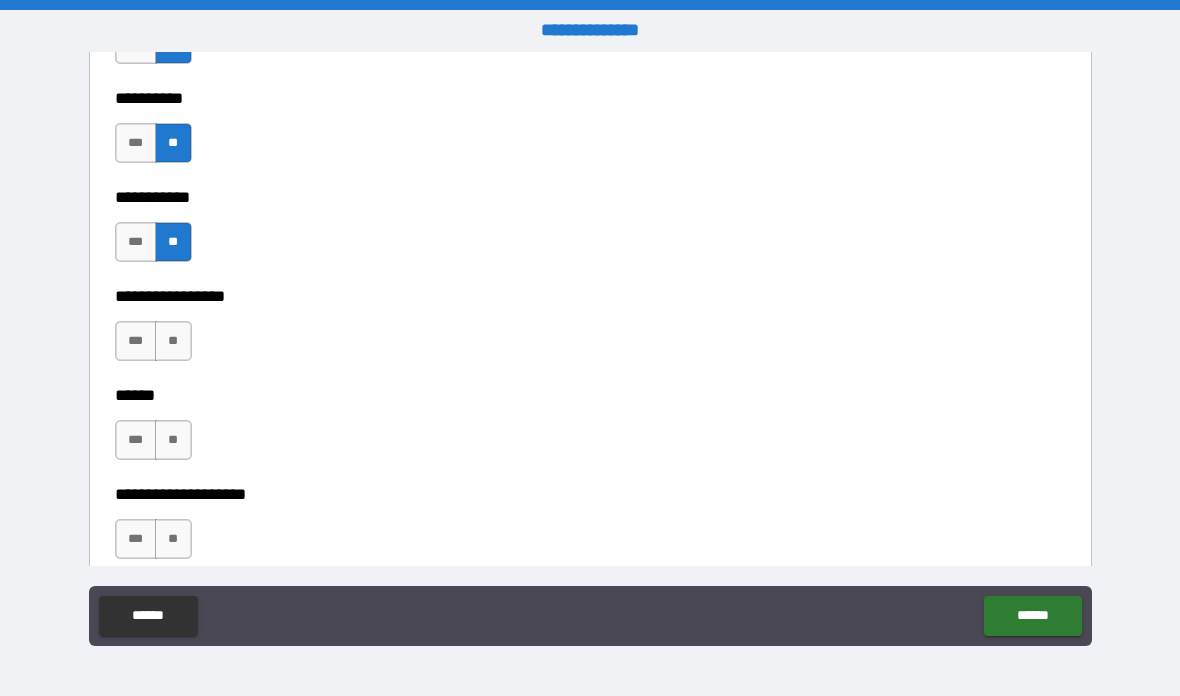 scroll, scrollTop: 6367, scrollLeft: 0, axis: vertical 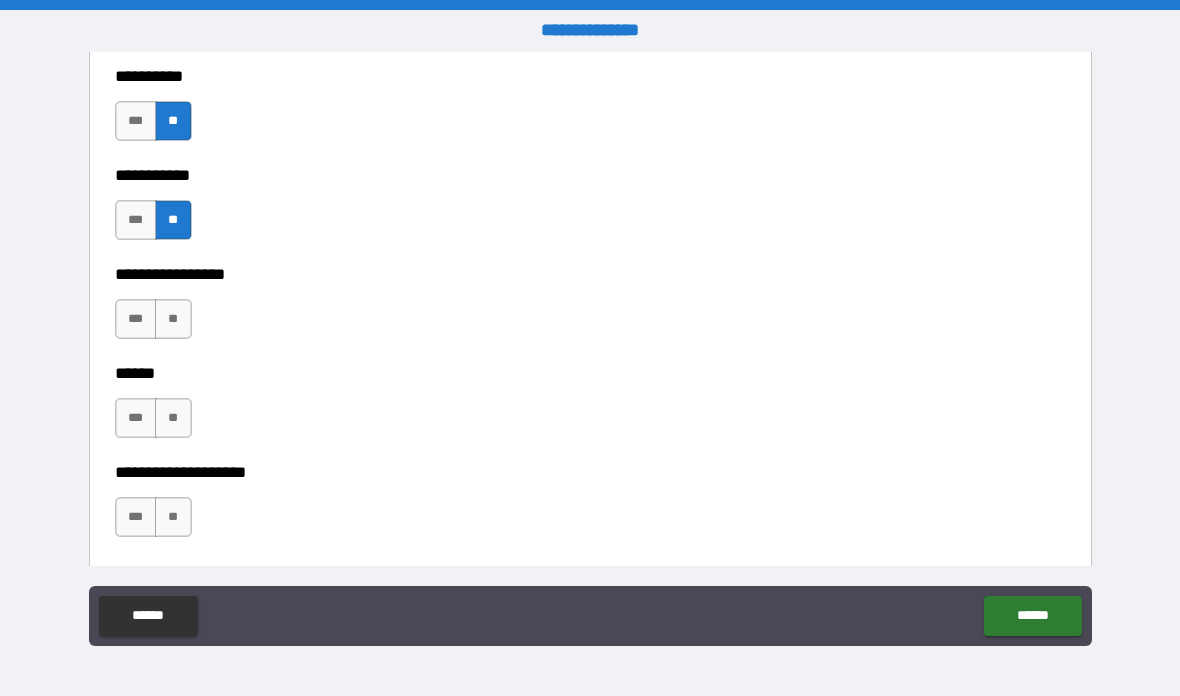 click on "**" at bounding box center (173, 319) 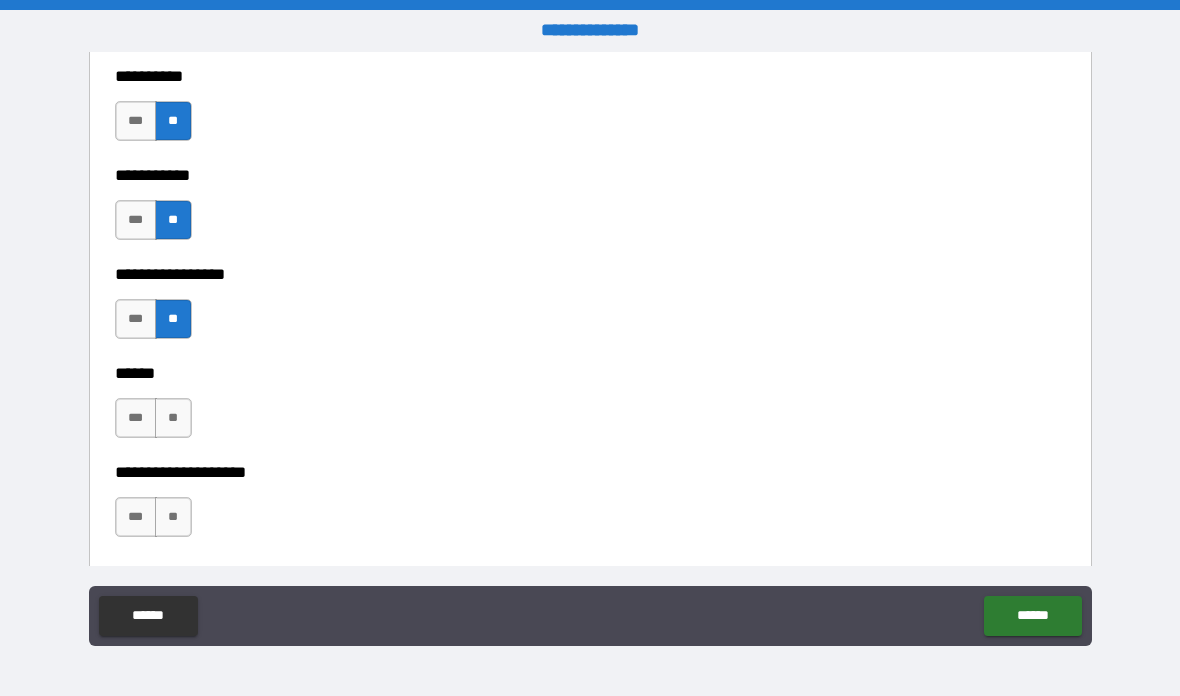 click on "**" at bounding box center [173, 418] 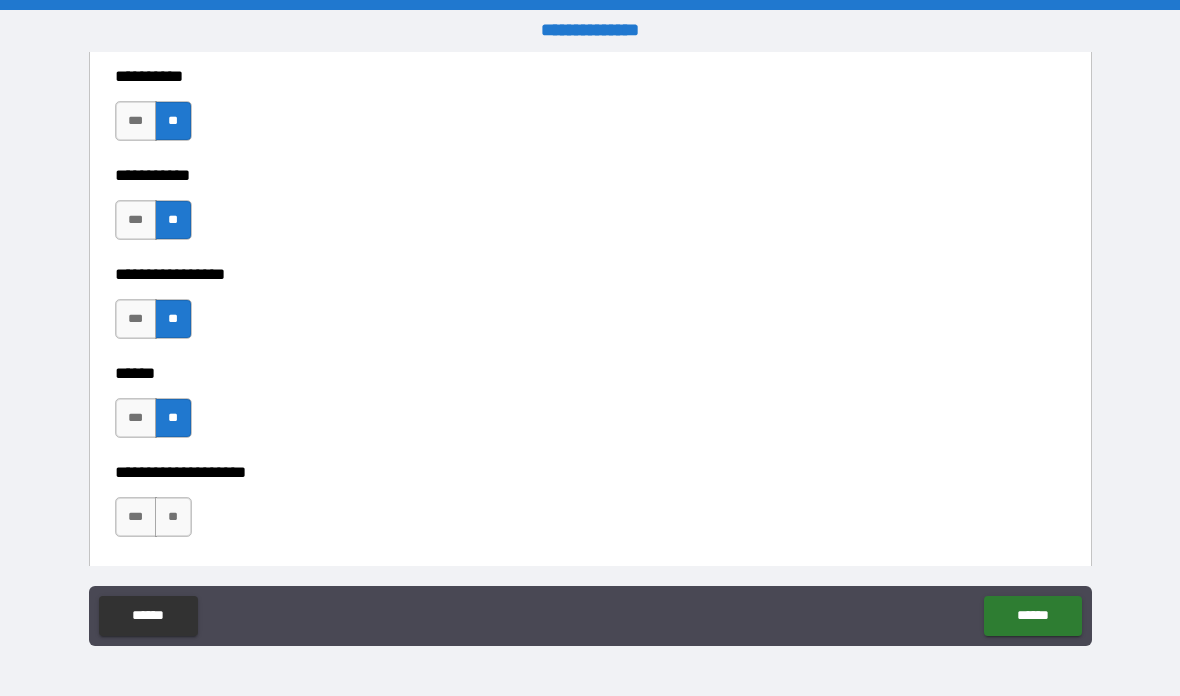 click on "**" at bounding box center (173, 517) 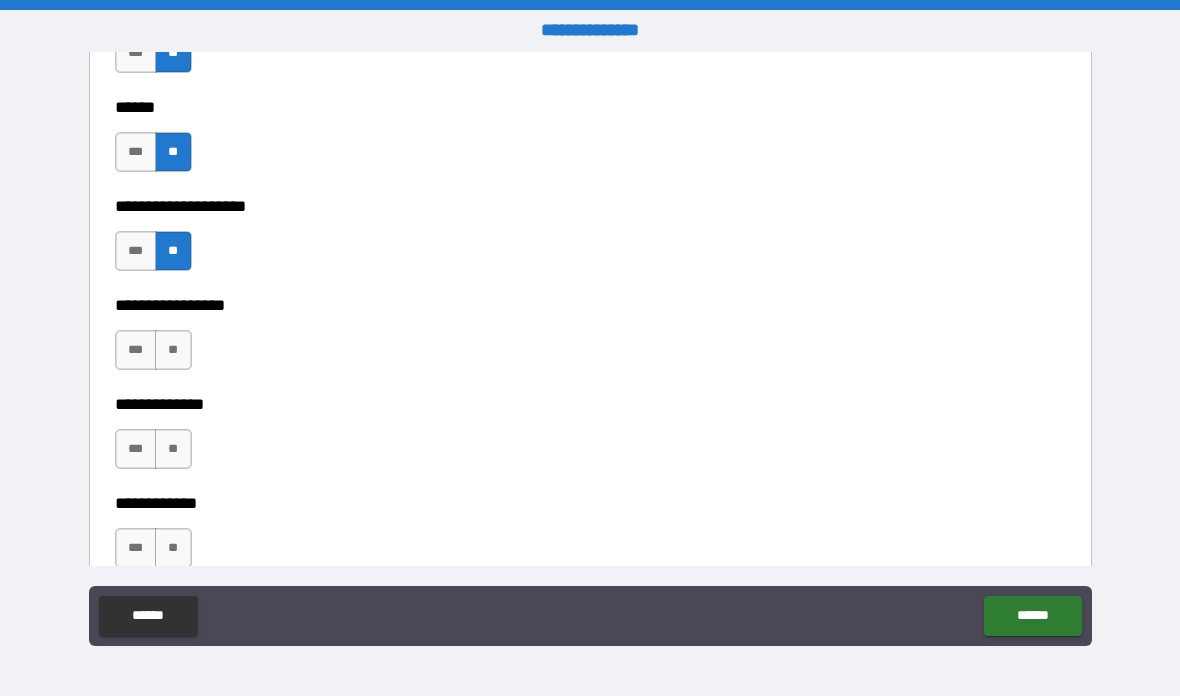scroll, scrollTop: 6654, scrollLeft: 0, axis: vertical 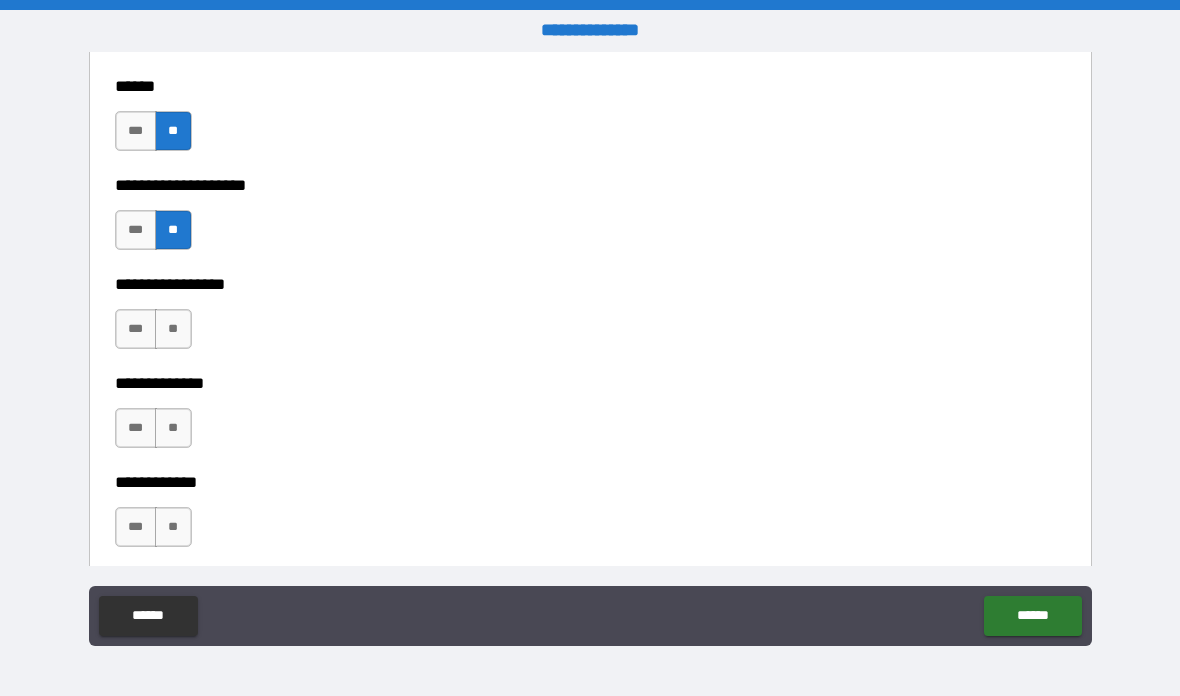 click on "**" at bounding box center [173, 329] 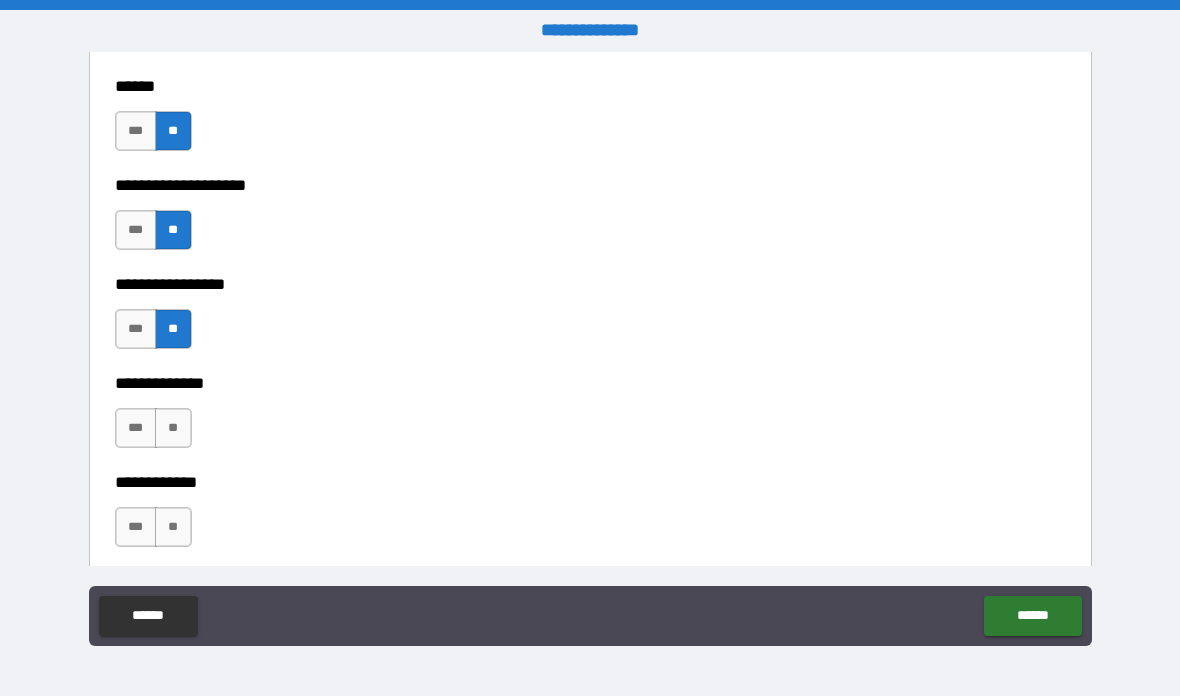 click on "**" at bounding box center (173, 428) 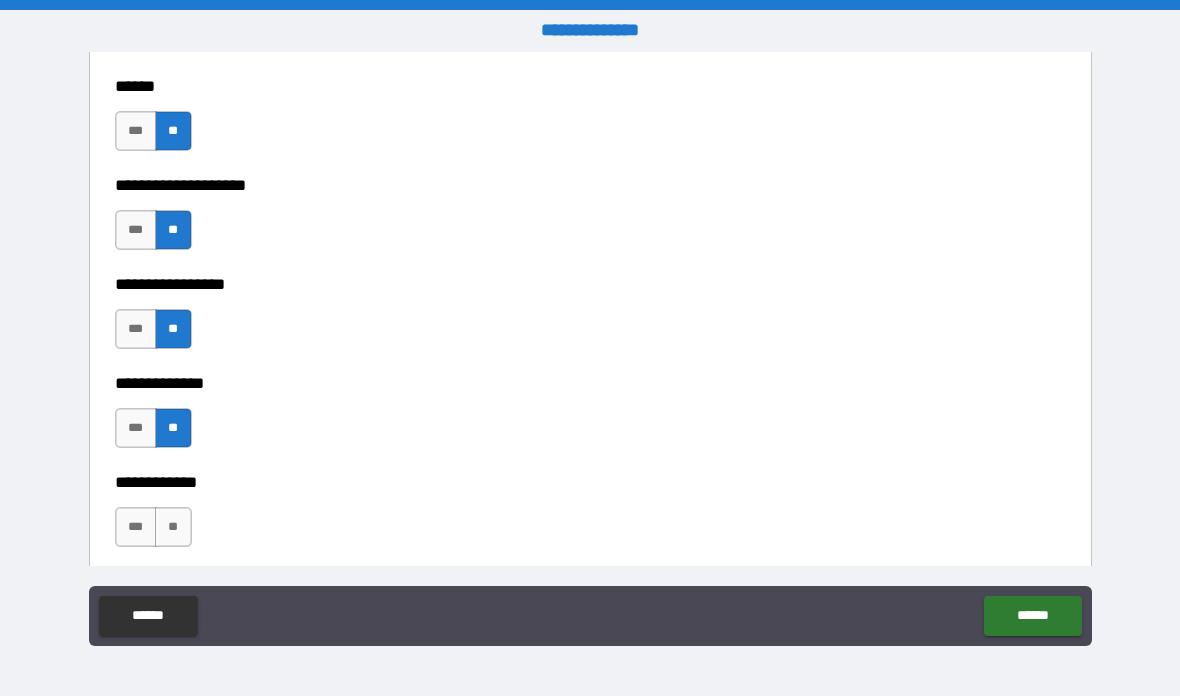 click on "**" at bounding box center [173, 527] 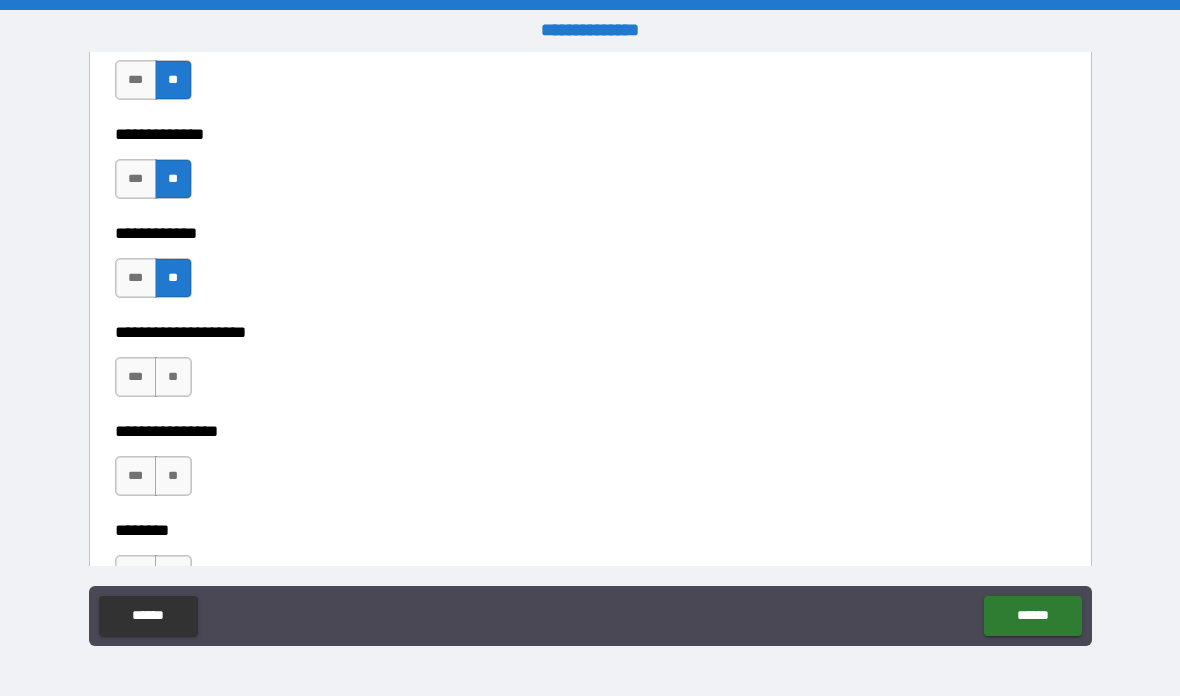 scroll, scrollTop: 6917, scrollLeft: 0, axis: vertical 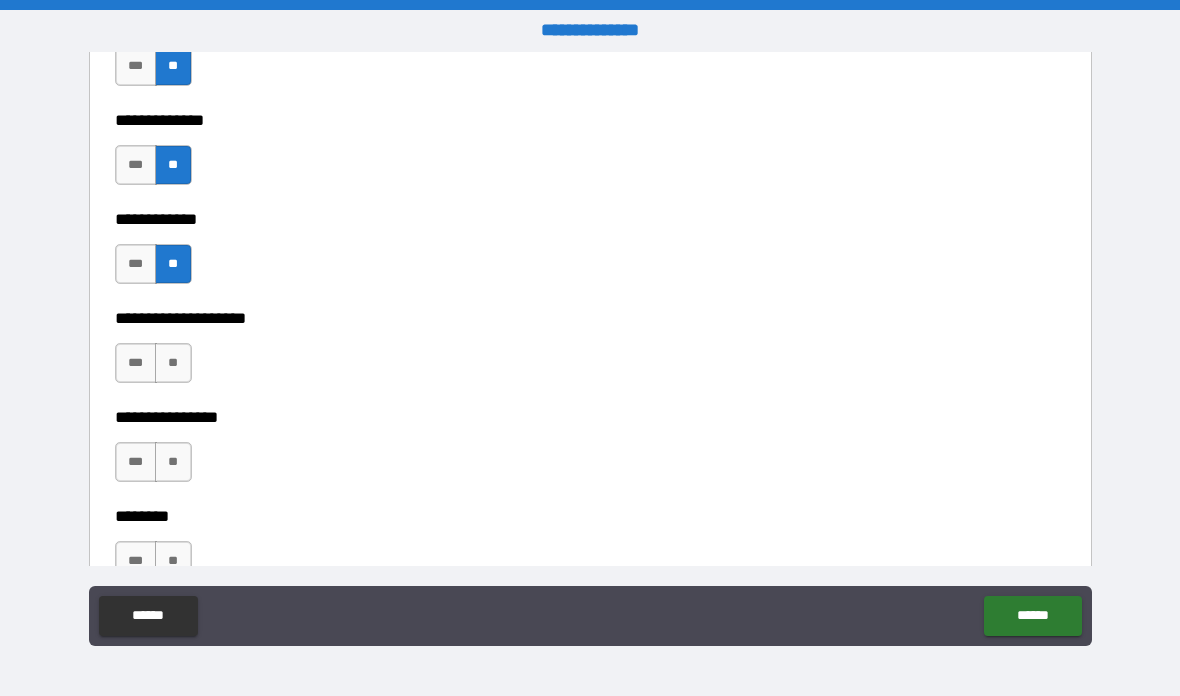 click on "**" at bounding box center [173, 363] 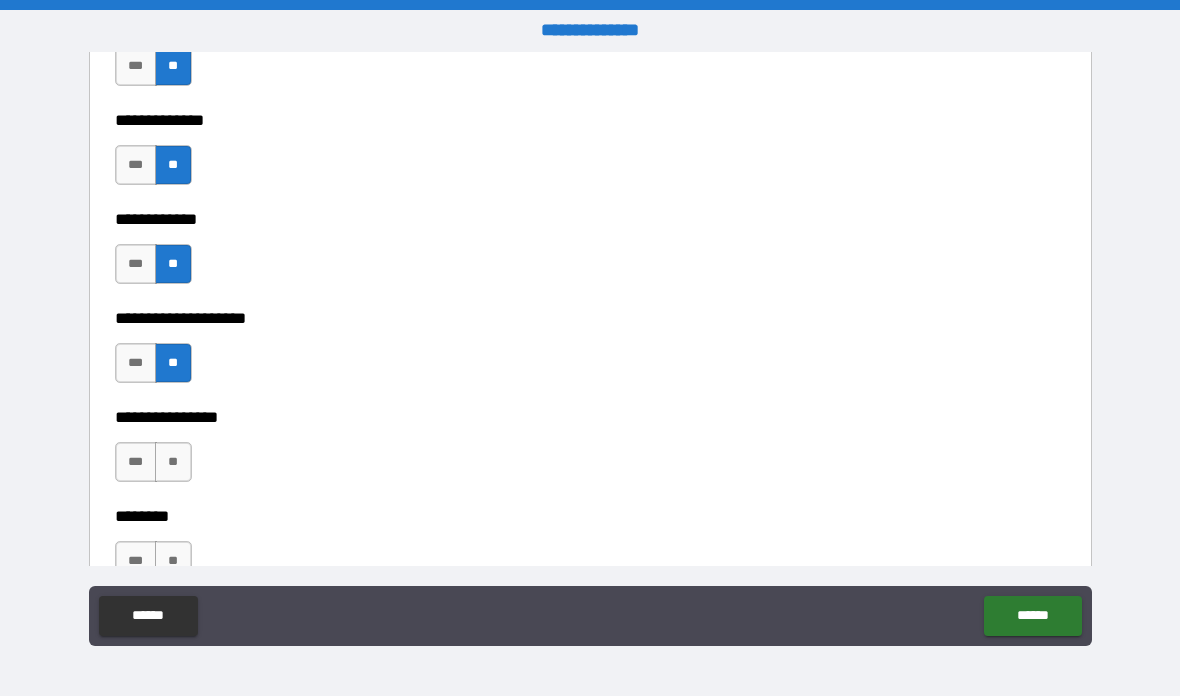 click on "**" at bounding box center (173, 462) 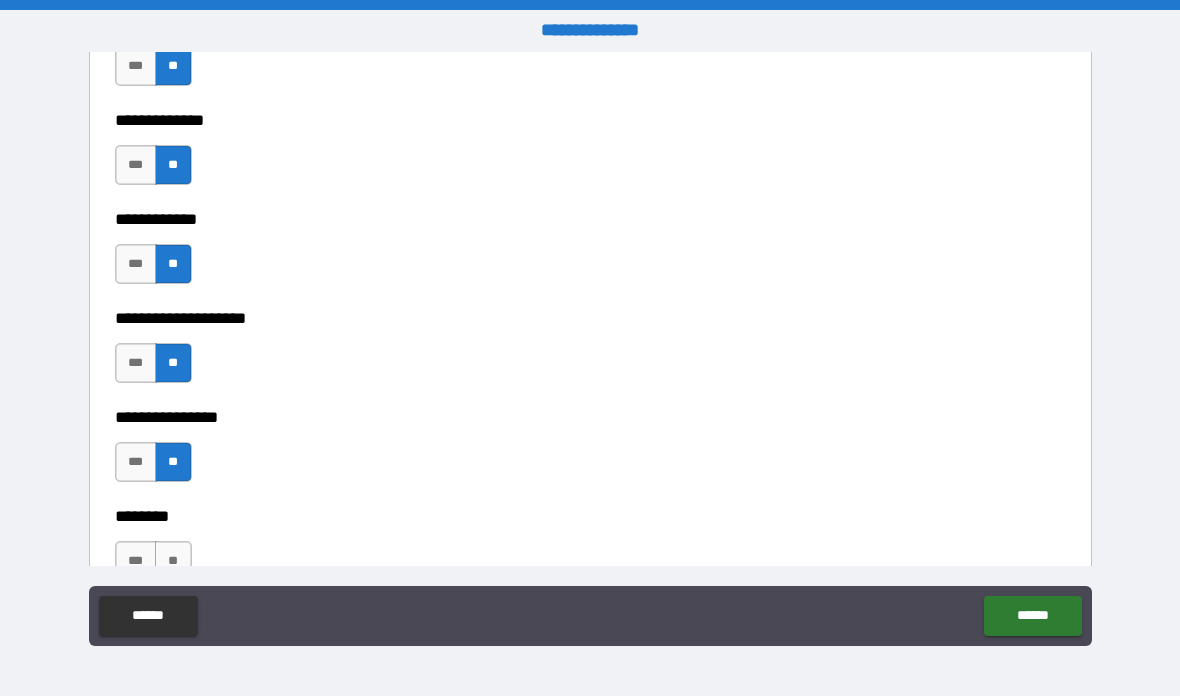 click on "**" at bounding box center (173, 561) 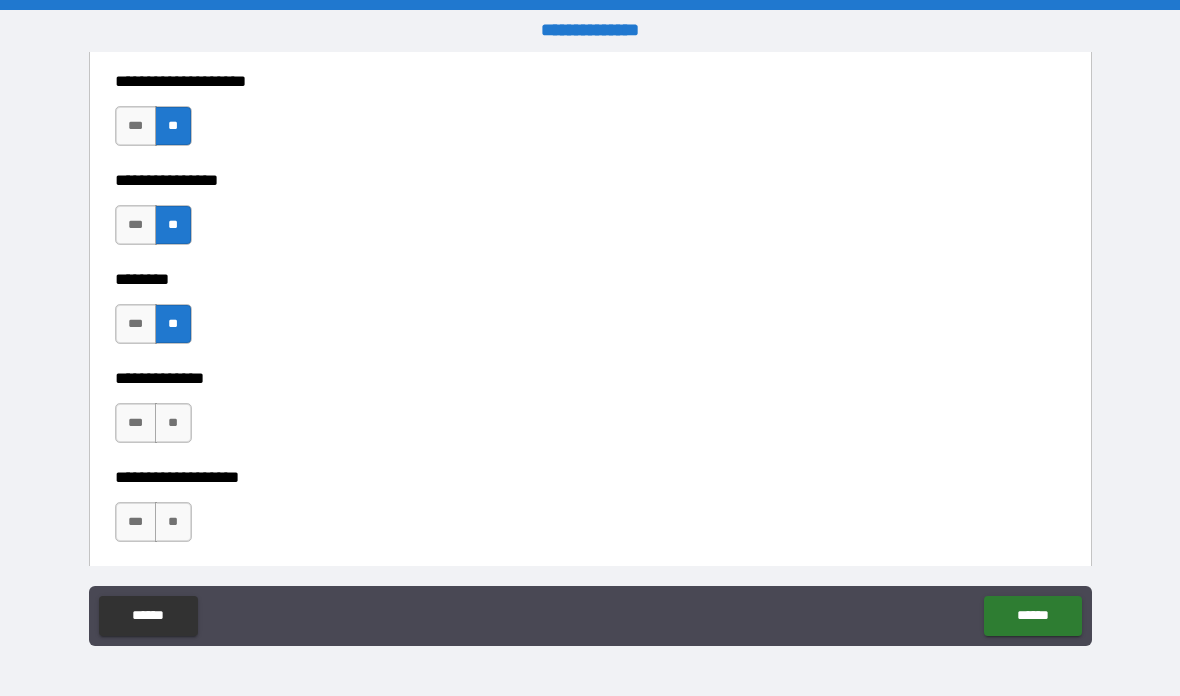 scroll, scrollTop: 7155, scrollLeft: 0, axis: vertical 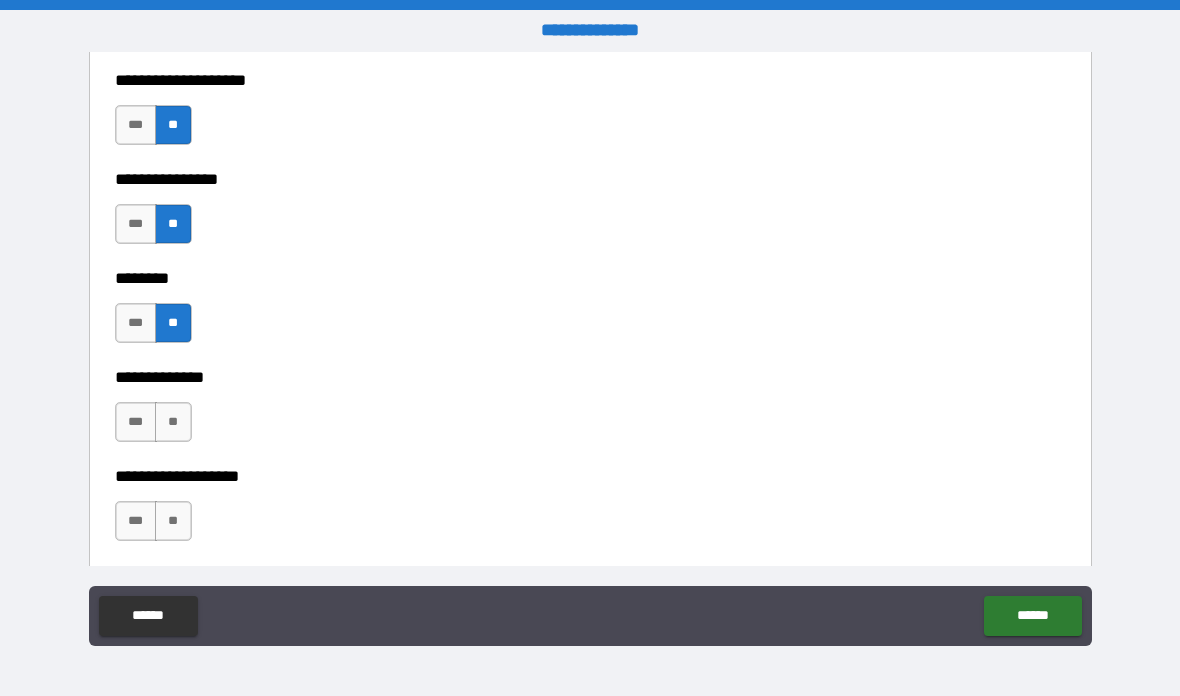 click on "**" at bounding box center (173, 422) 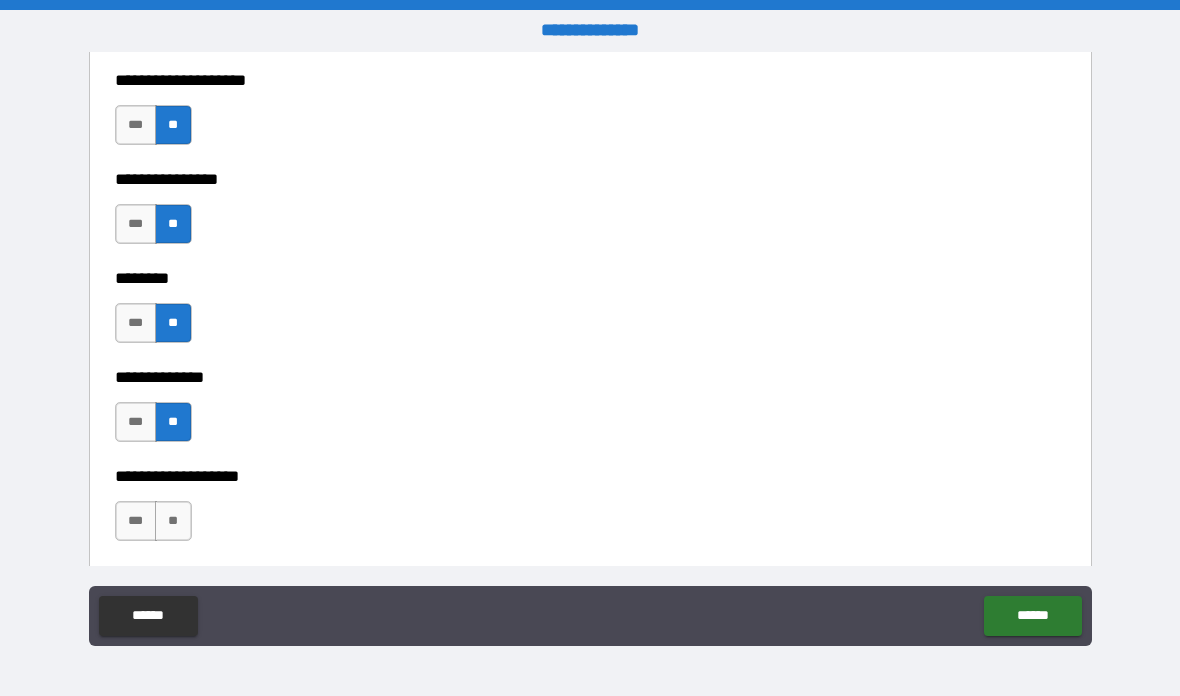 click on "**" at bounding box center [173, 521] 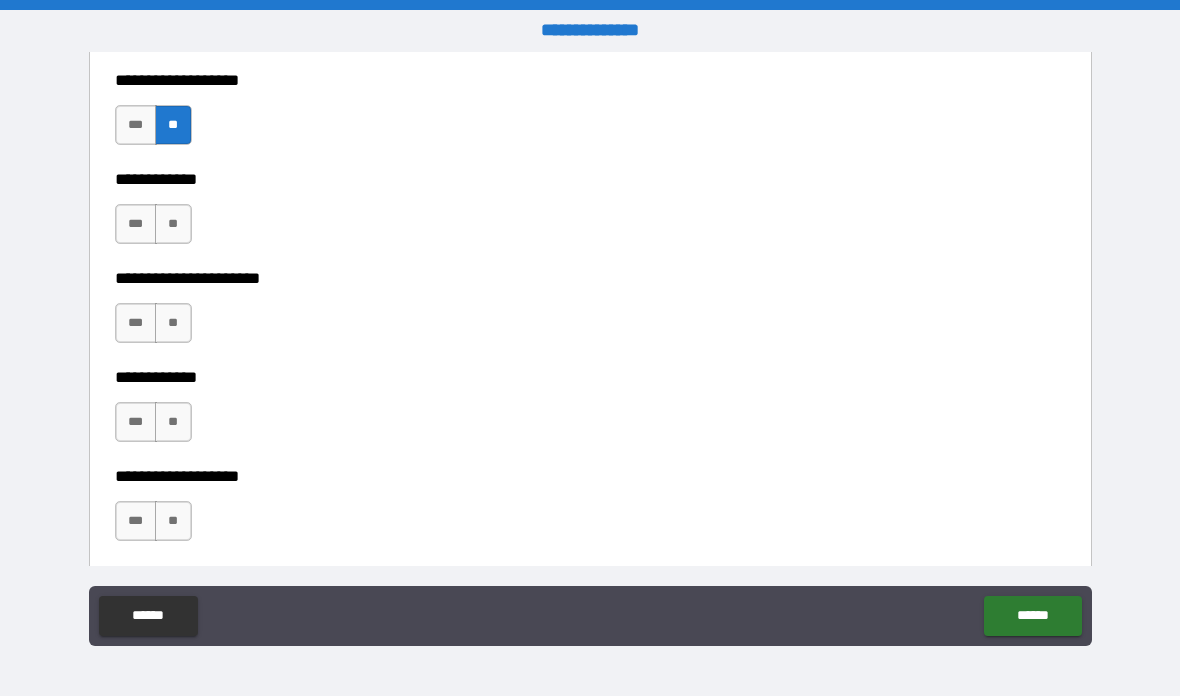 scroll, scrollTop: 7553, scrollLeft: 0, axis: vertical 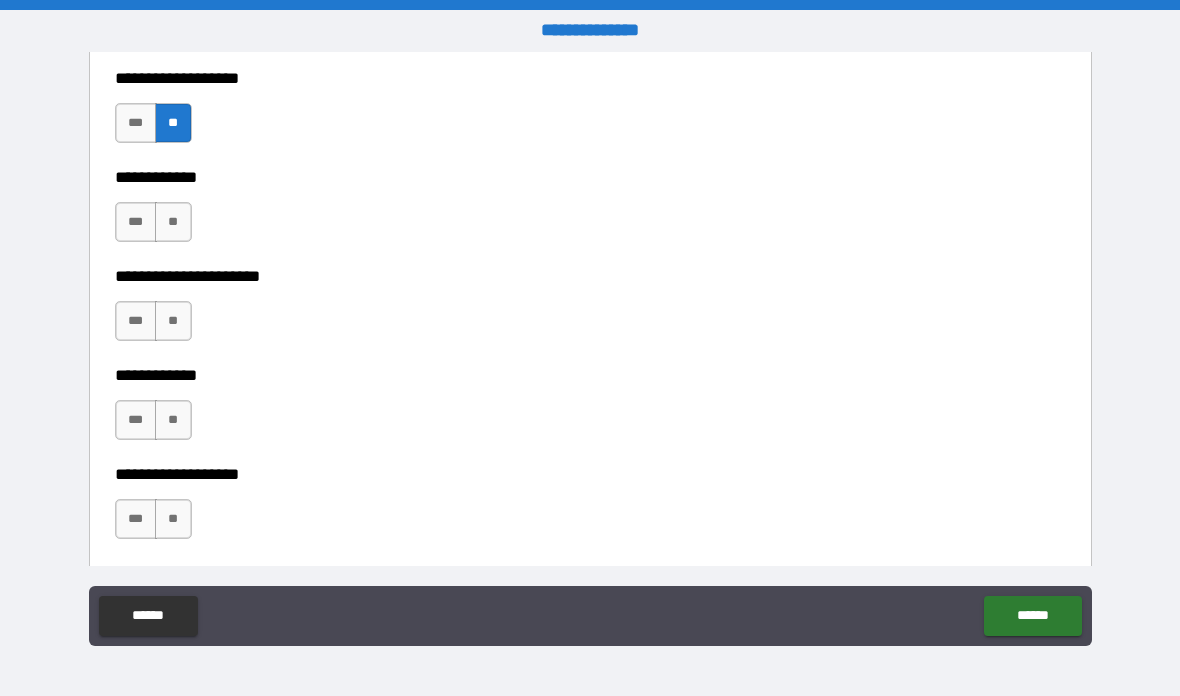 click on "**" at bounding box center (173, 222) 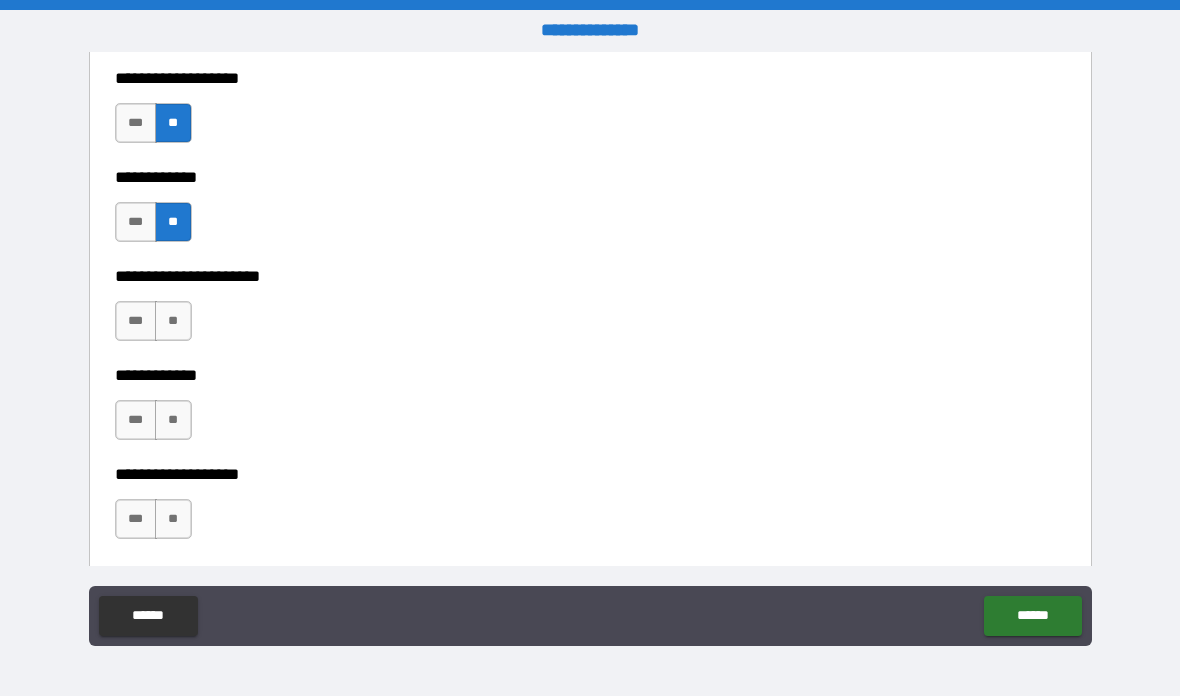 click on "**" at bounding box center (173, 321) 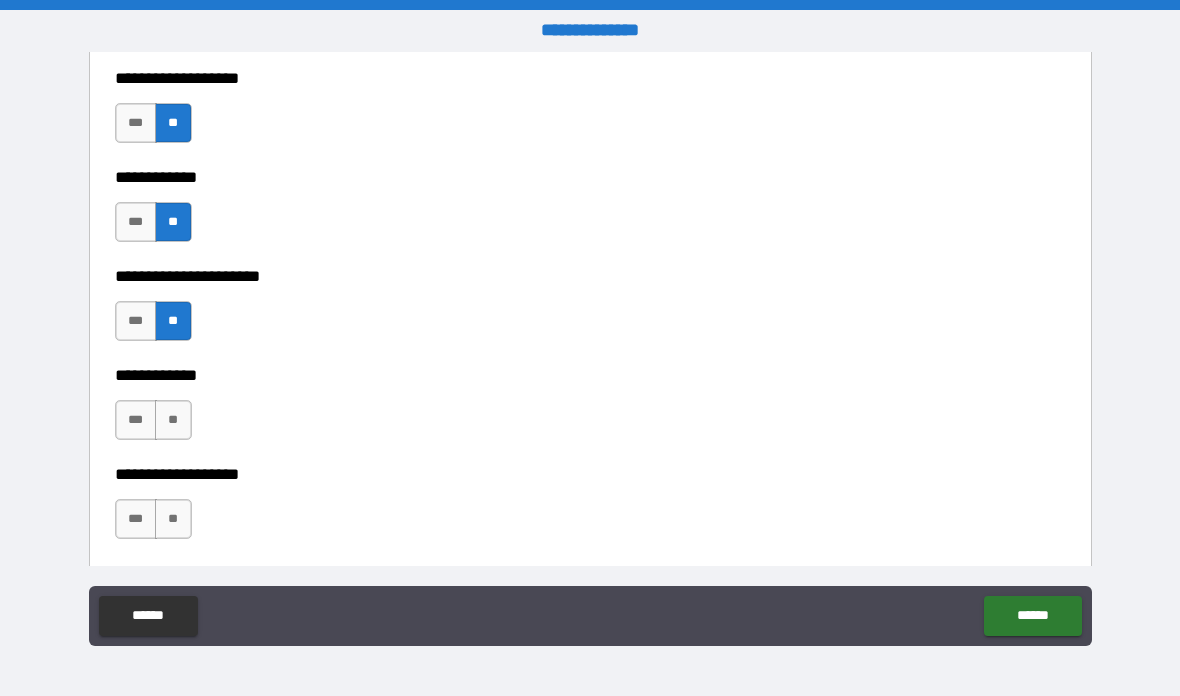 click on "**" at bounding box center [173, 420] 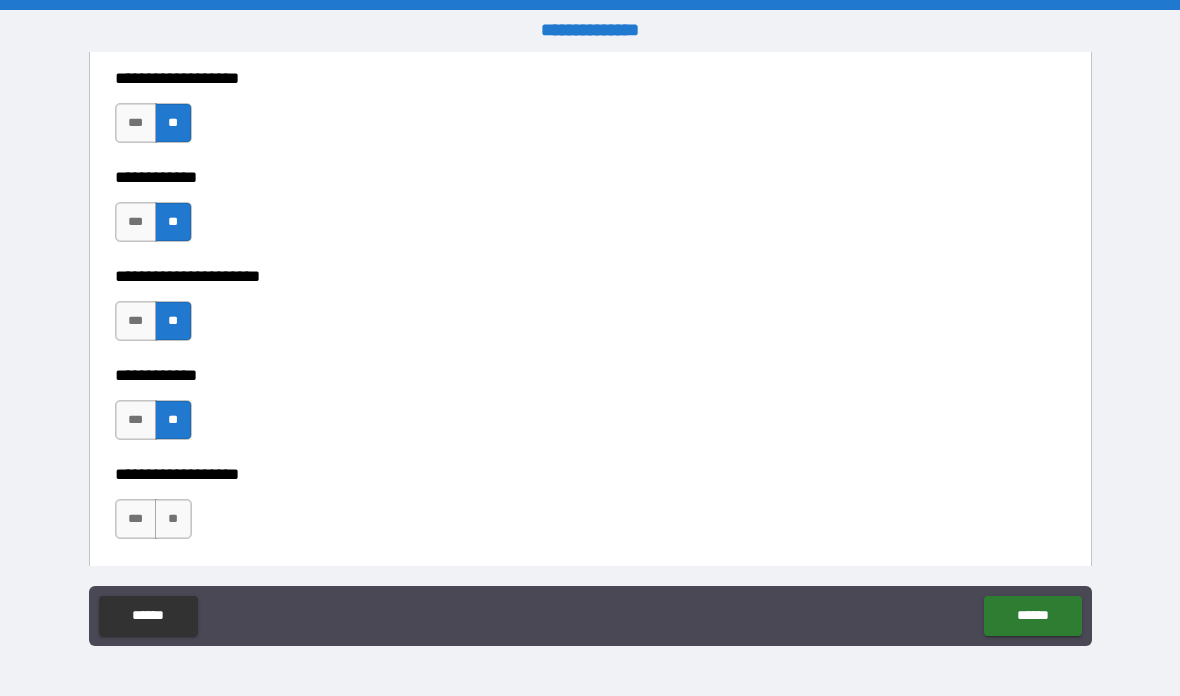 click on "**" at bounding box center [173, 519] 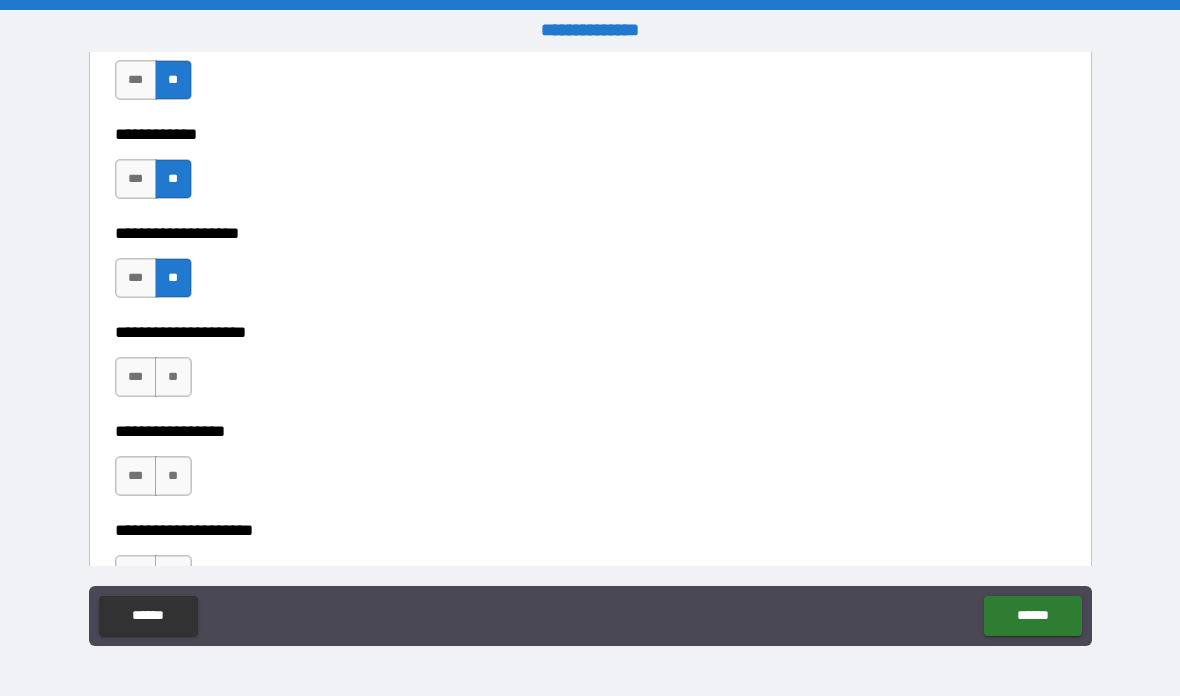 scroll, scrollTop: 7799, scrollLeft: 0, axis: vertical 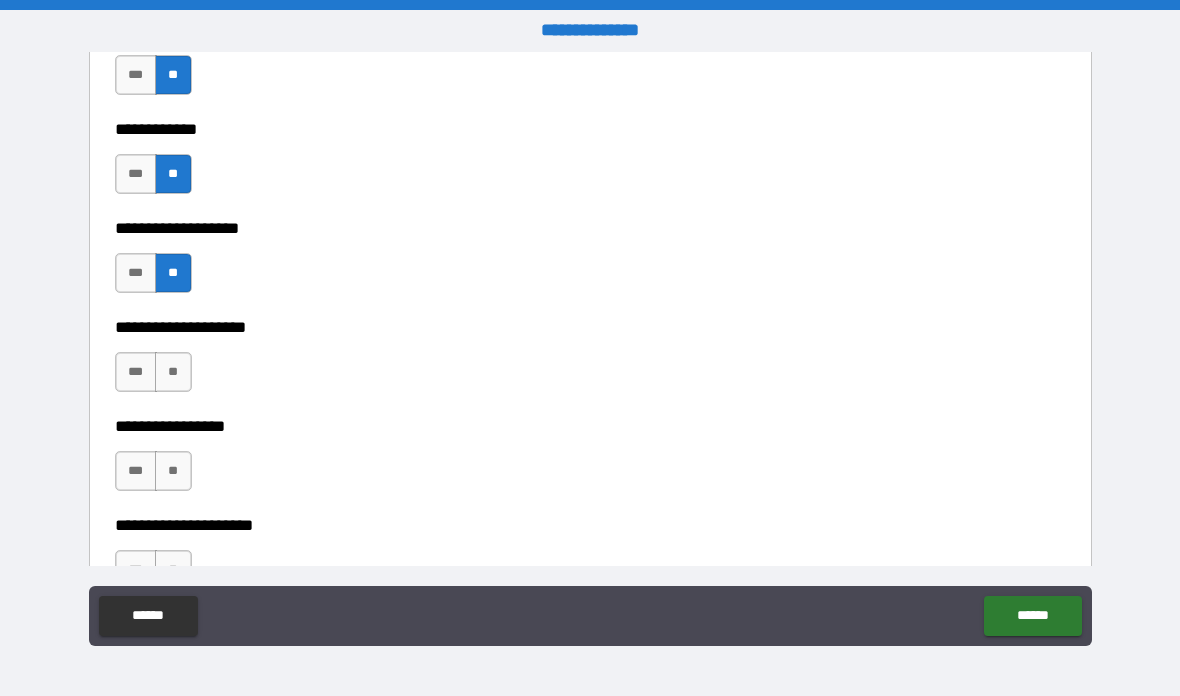 click on "**" at bounding box center (173, 372) 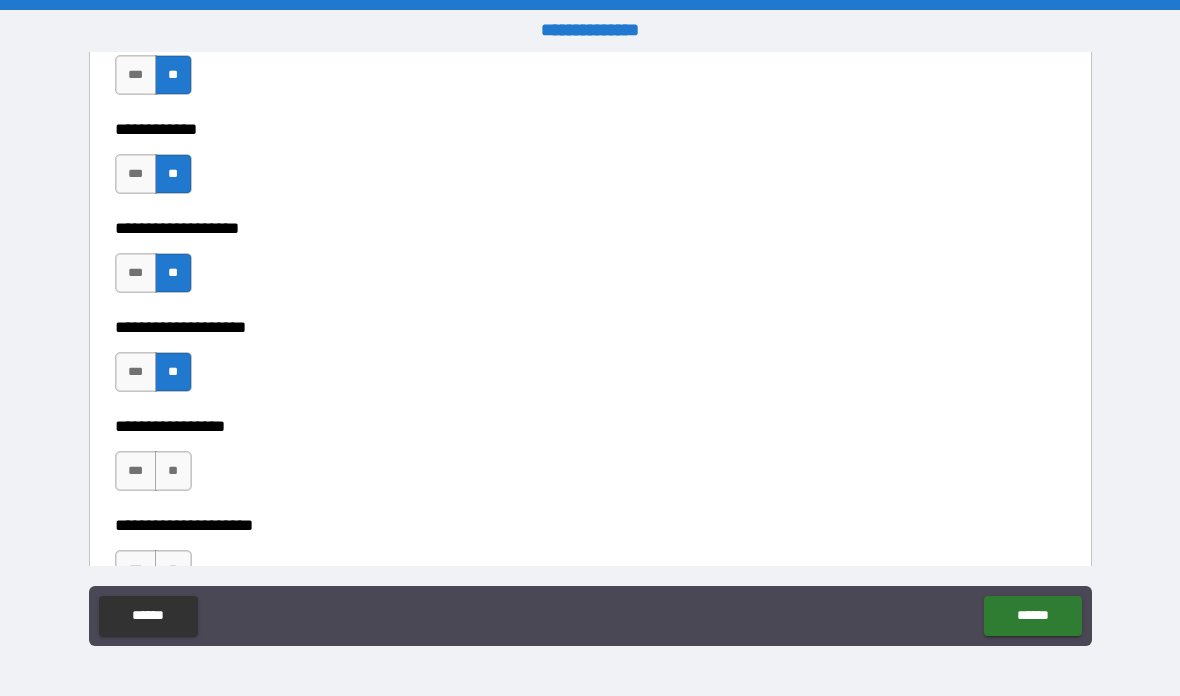 click on "**" at bounding box center [173, 471] 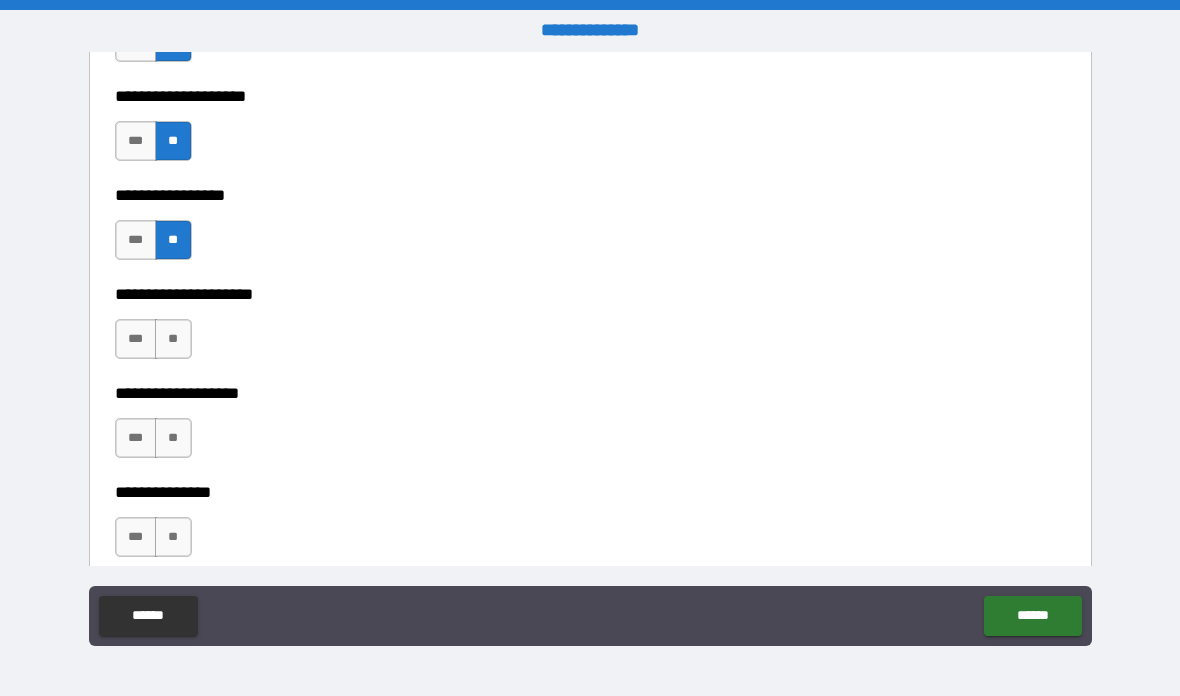 scroll, scrollTop: 8031, scrollLeft: 0, axis: vertical 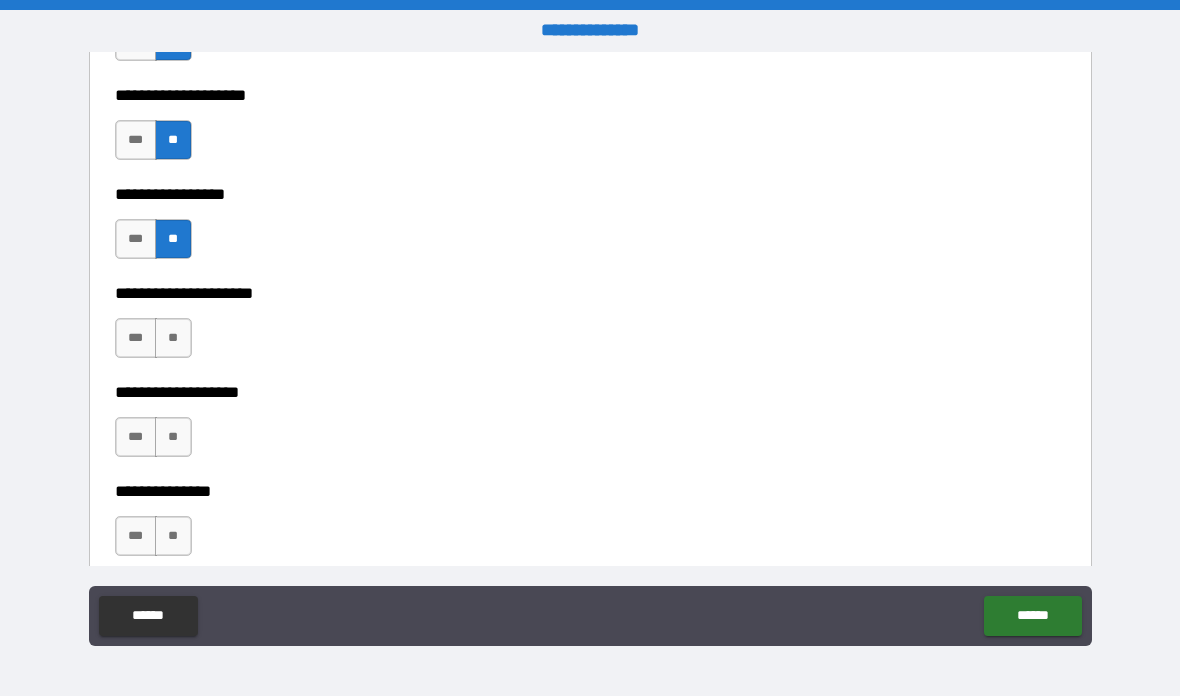 click on "**" at bounding box center (173, 338) 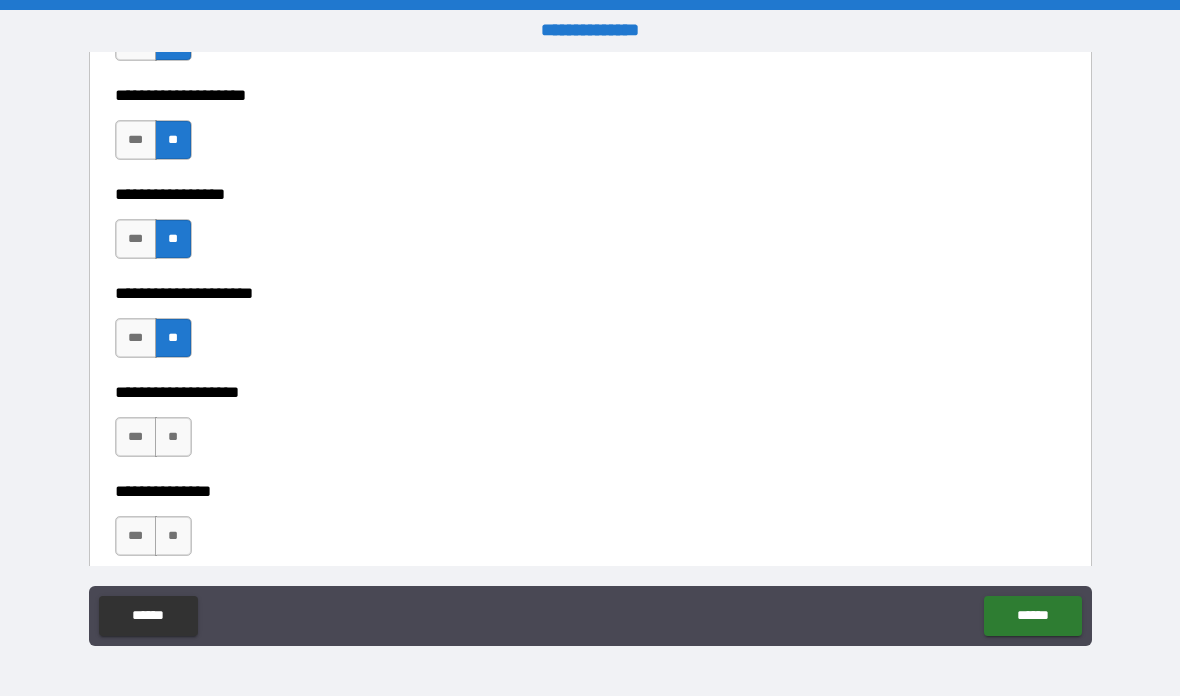 click on "**" at bounding box center (173, 437) 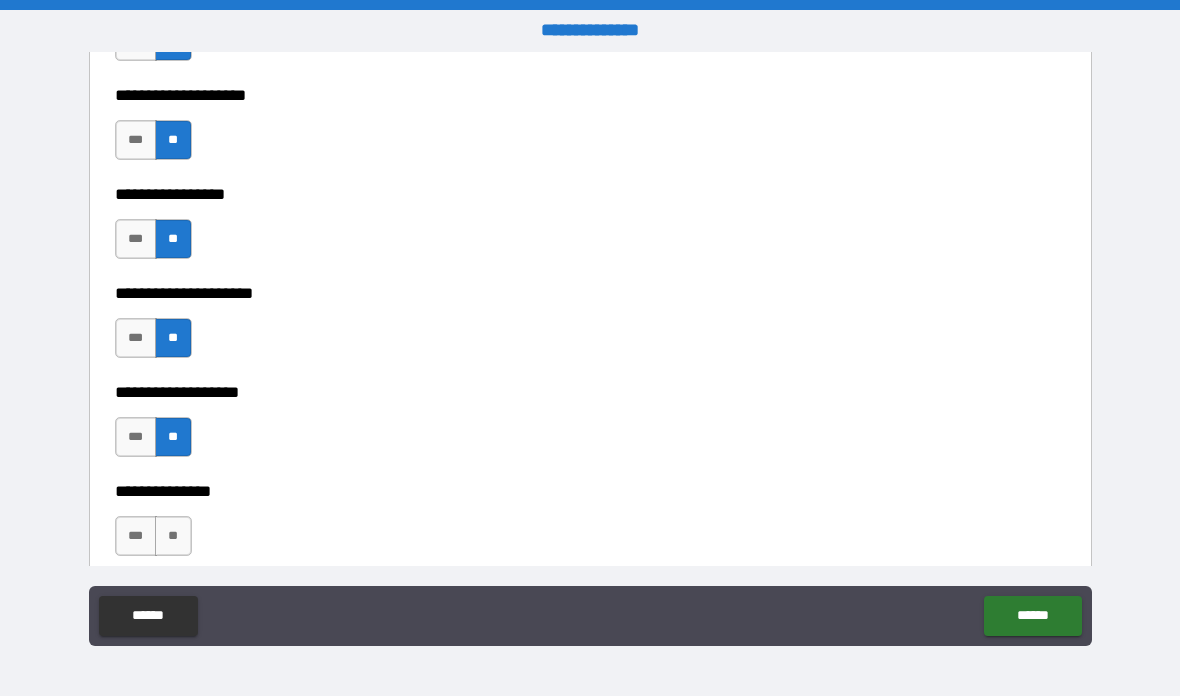 click on "**" at bounding box center [173, 536] 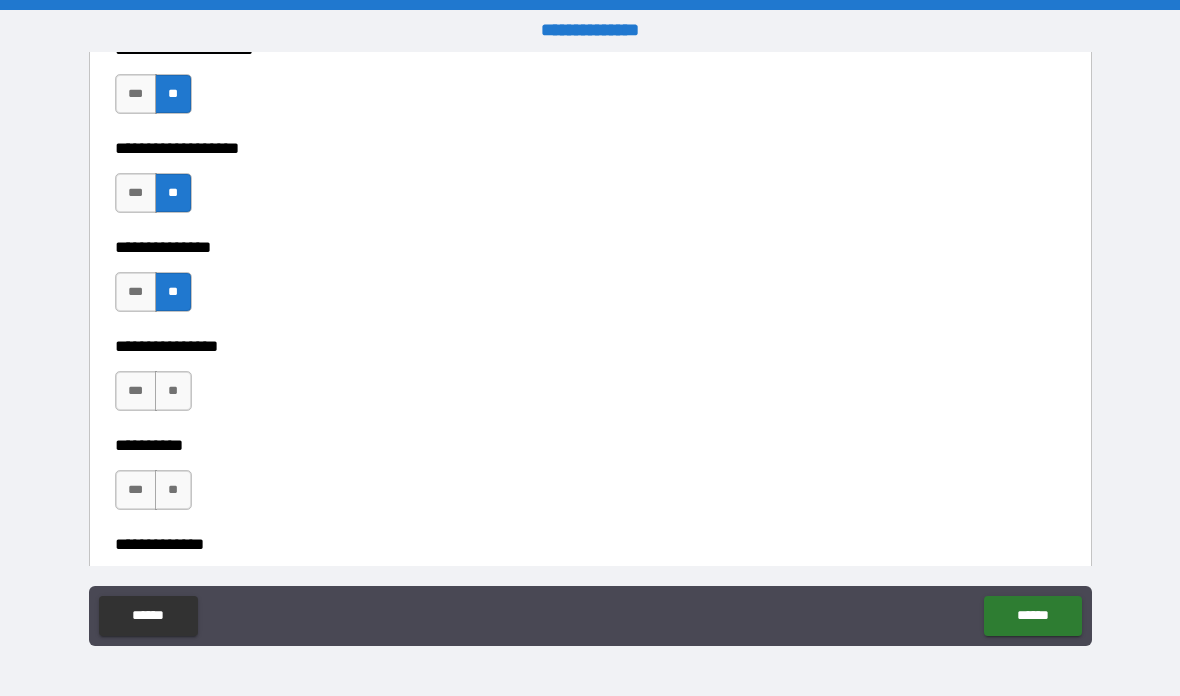 scroll, scrollTop: 8277, scrollLeft: 0, axis: vertical 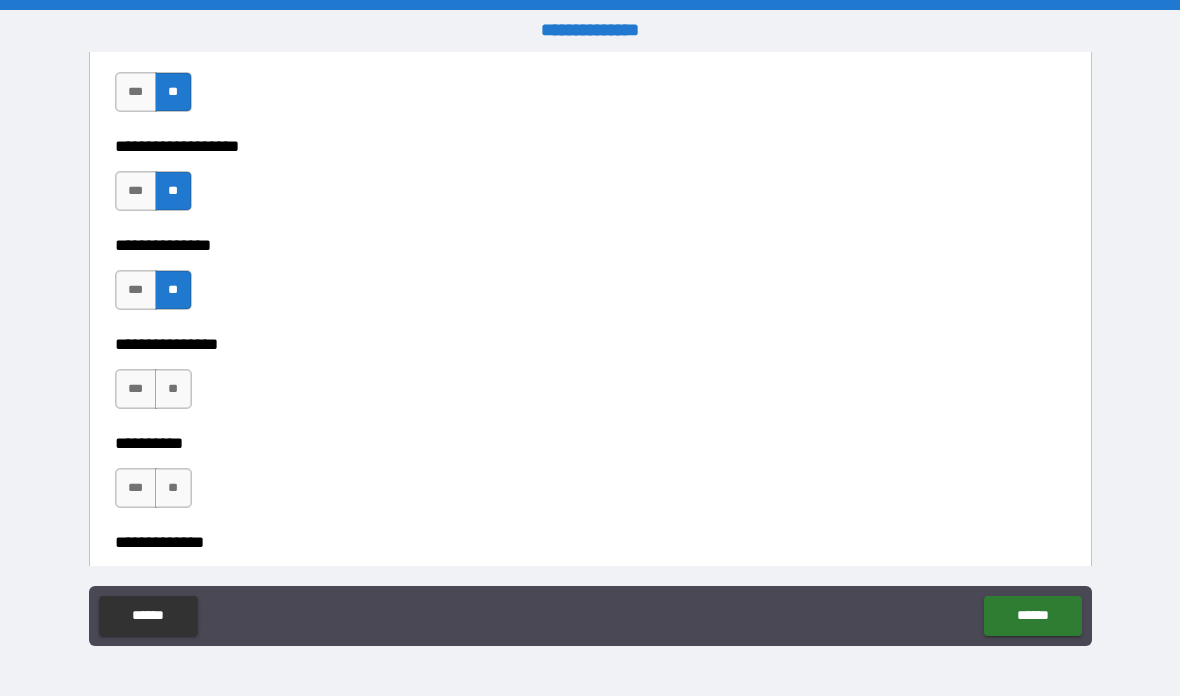 click on "**" at bounding box center [173, 389] 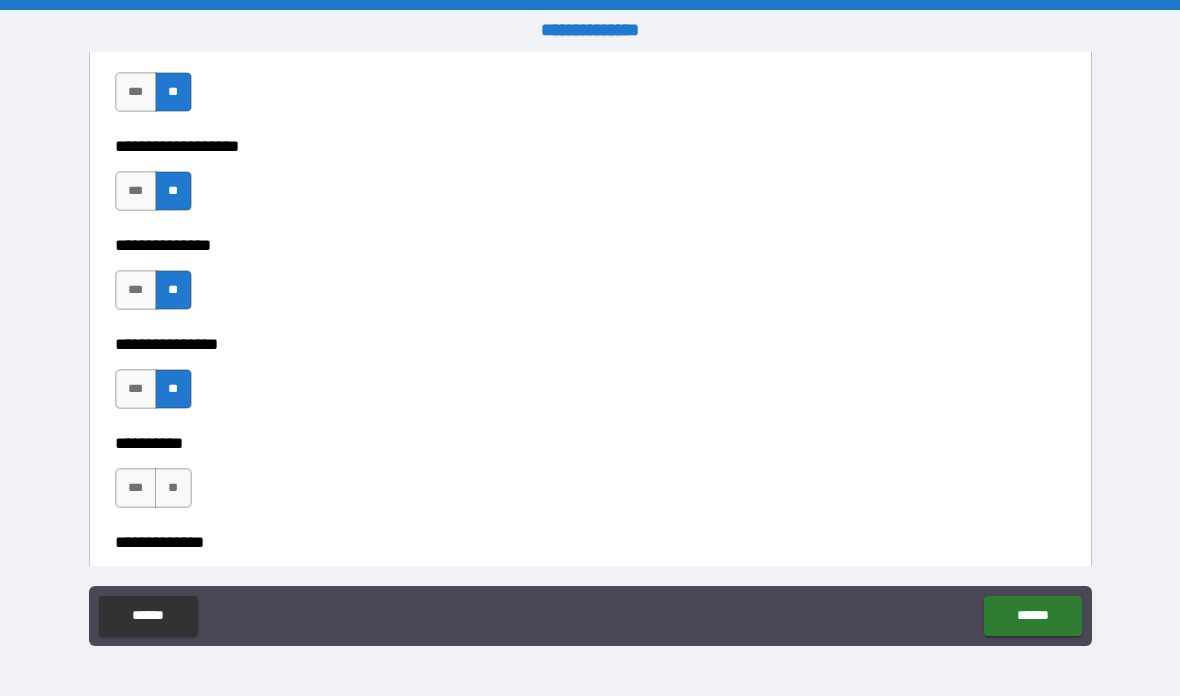 click on "**" at bounding box center (173, 488) 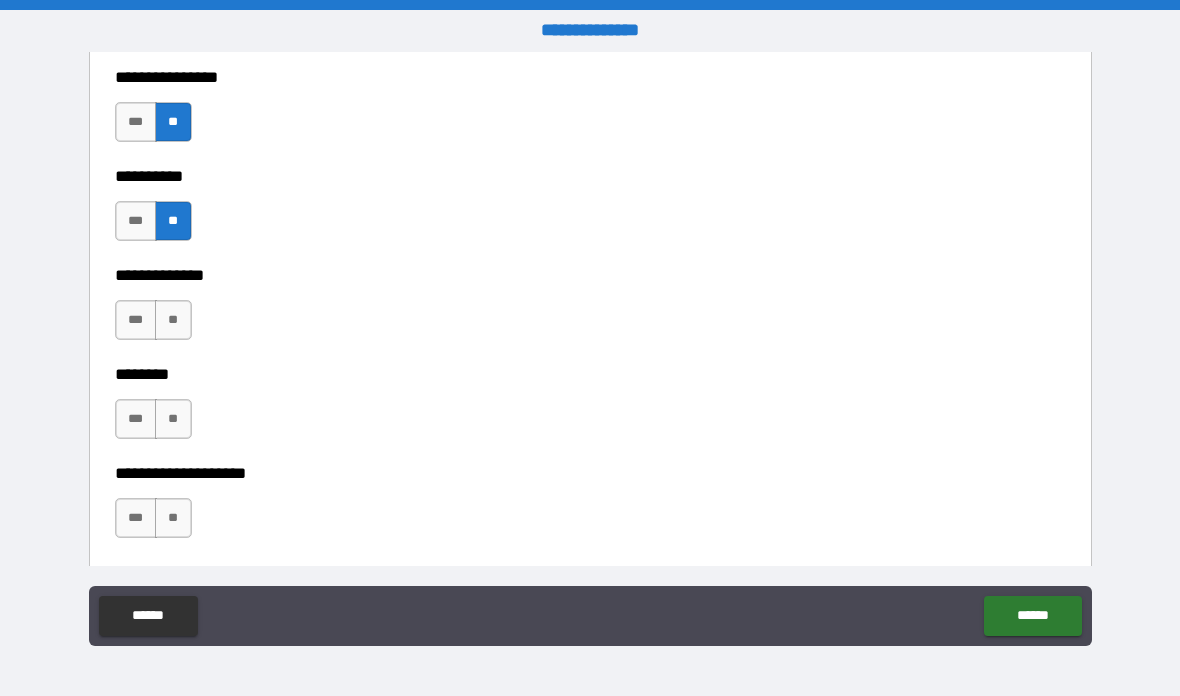 scroll, scrollTop: 8546, scrollLeft: 0, axis: vertical 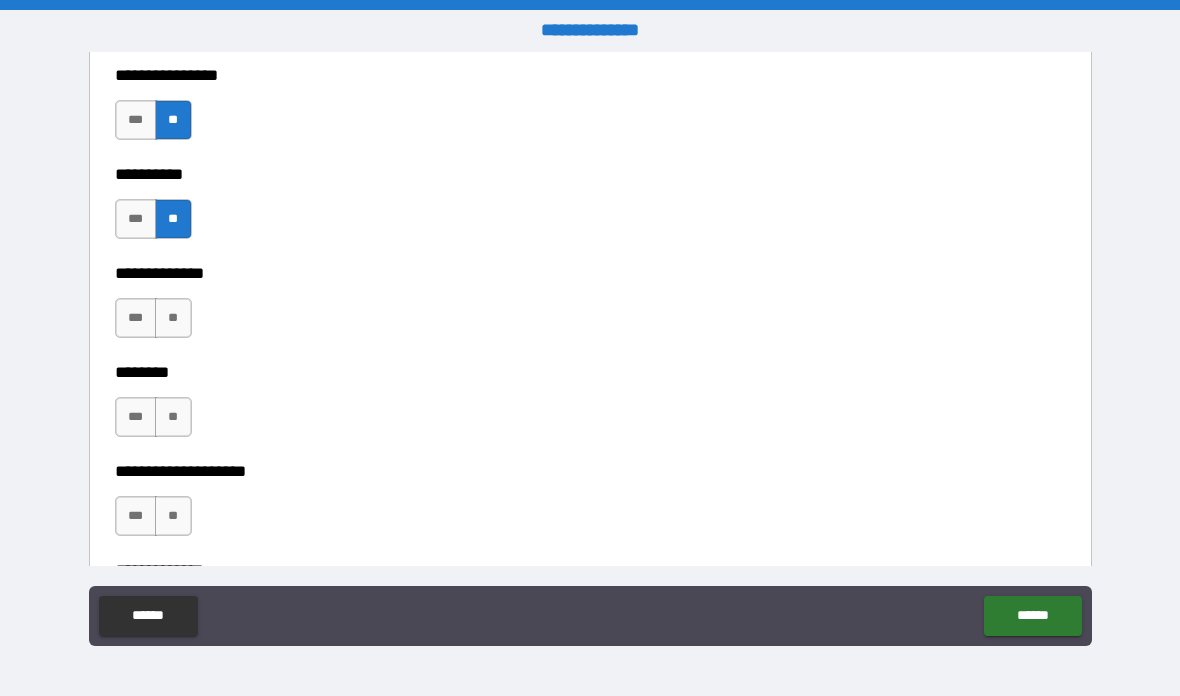 click on "**" at bounding box center [173, 318] 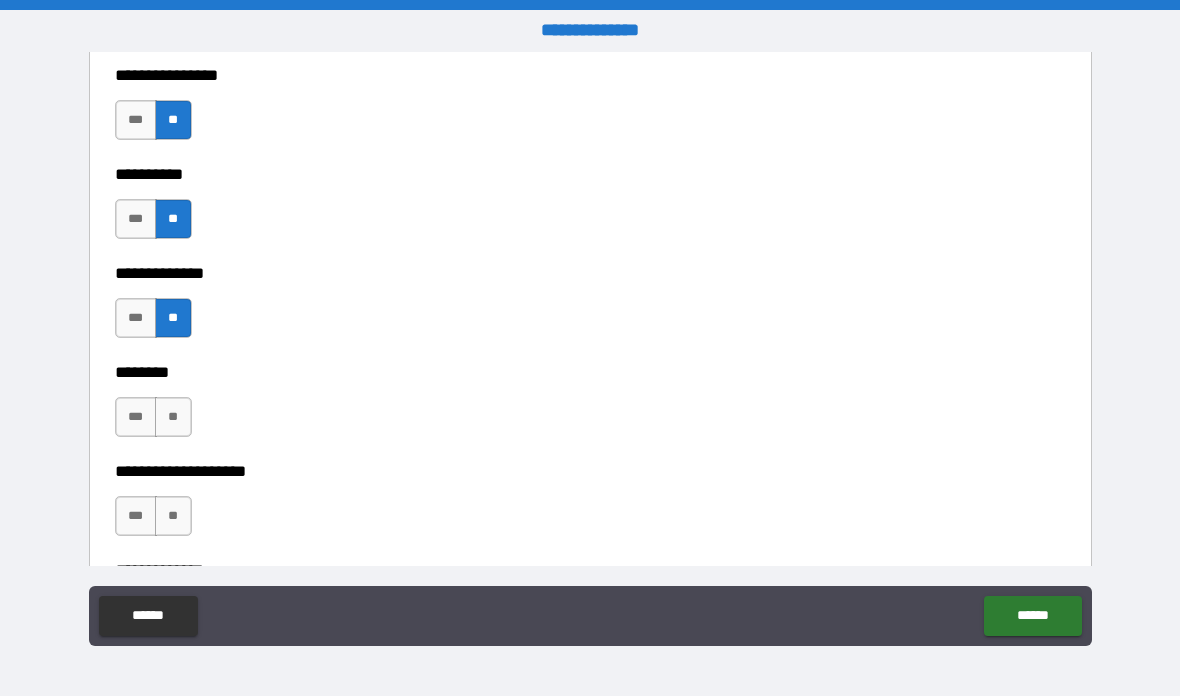 click on "**" at bounding box center (173, 417) 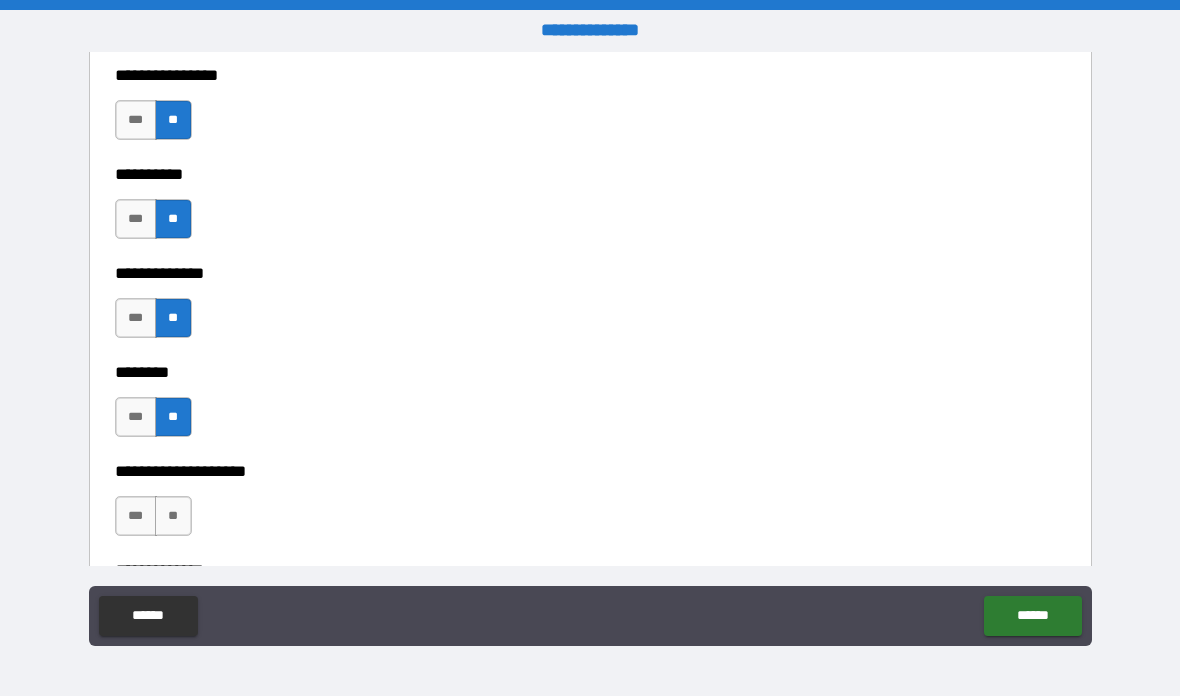 click on "**" at bounding box center [173, 516] 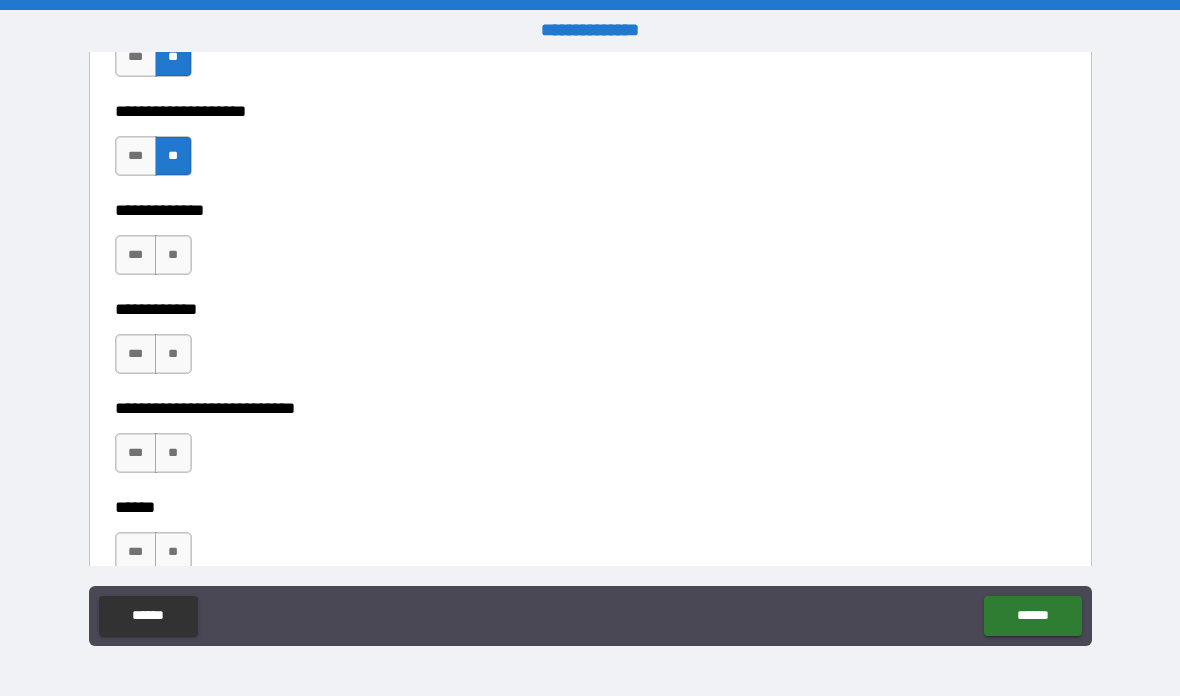 scroll, scrollTop: 8917, scrollLeft: 0, axis: vertical 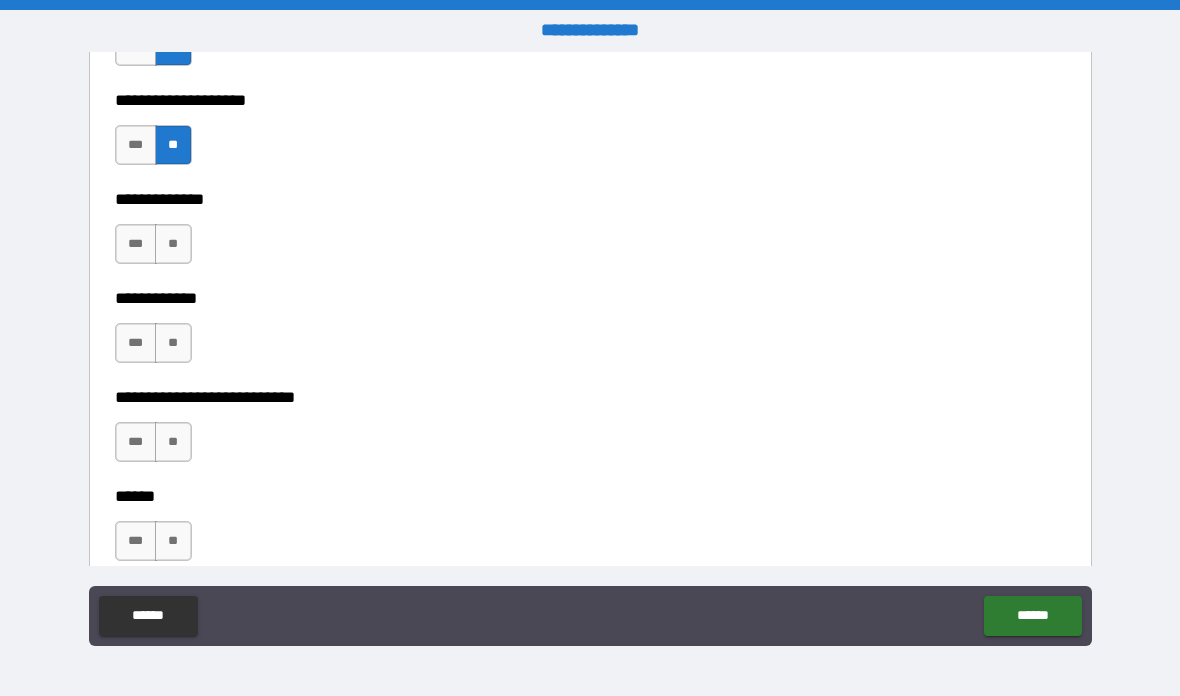 click on "**" at bounding box center [173, 244] 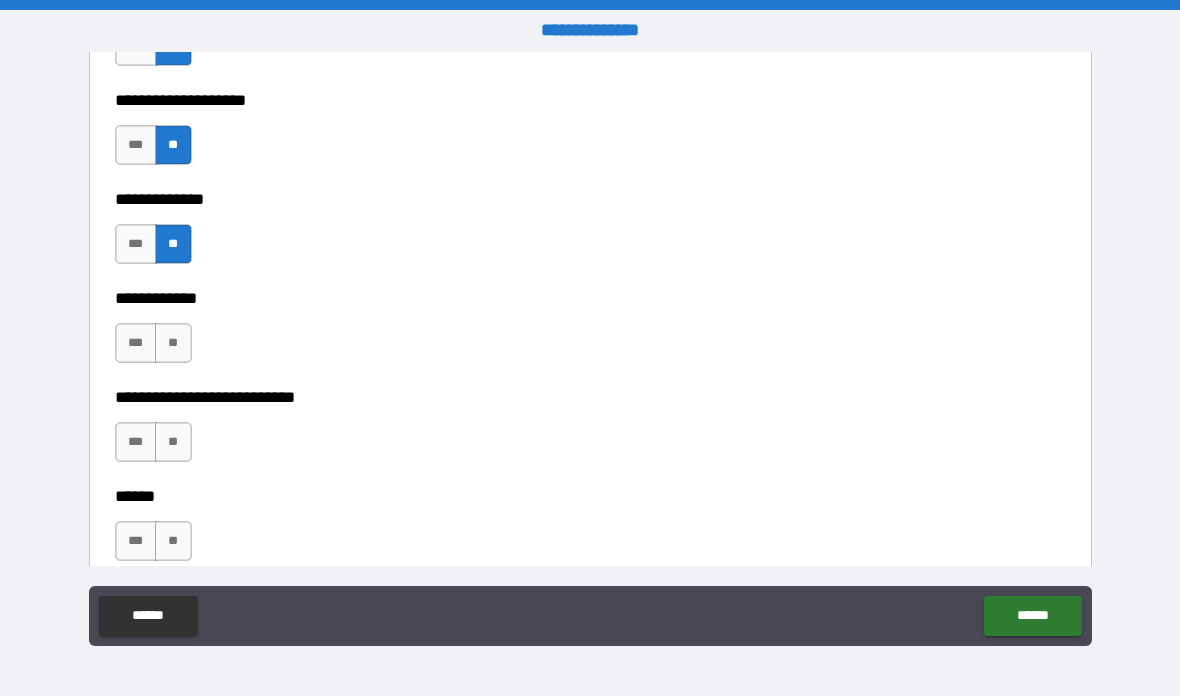 click on "**" at bounding box center [173, 343] 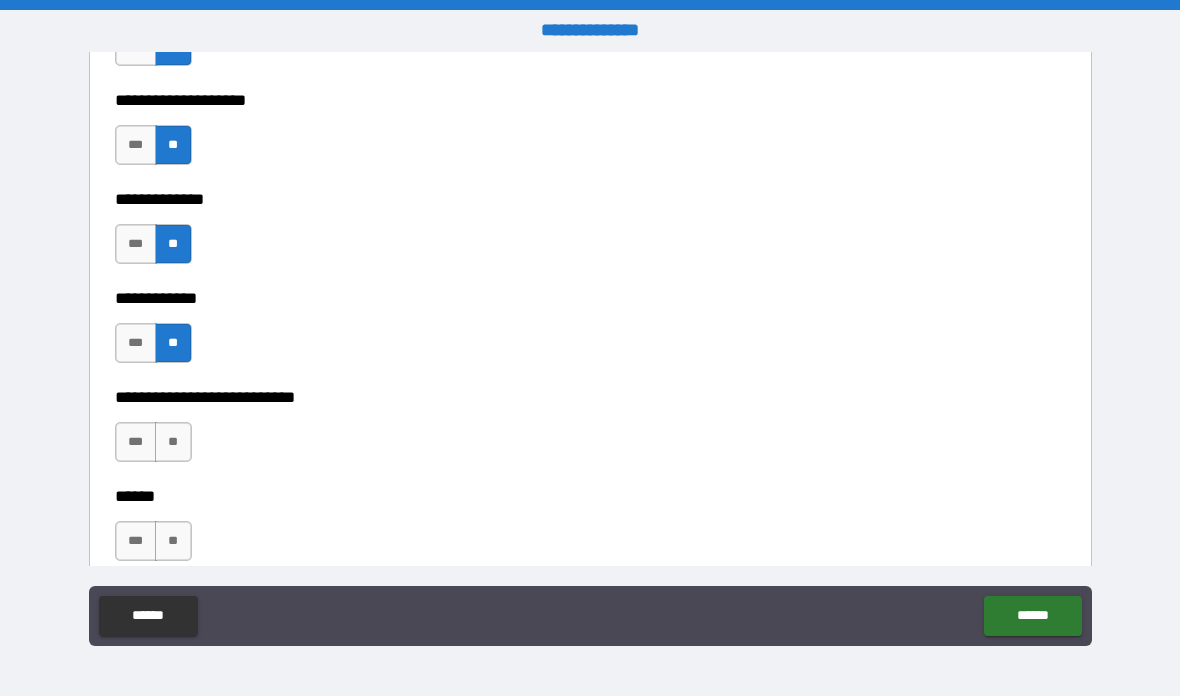 click on "**" at bounding box center [173, 442] 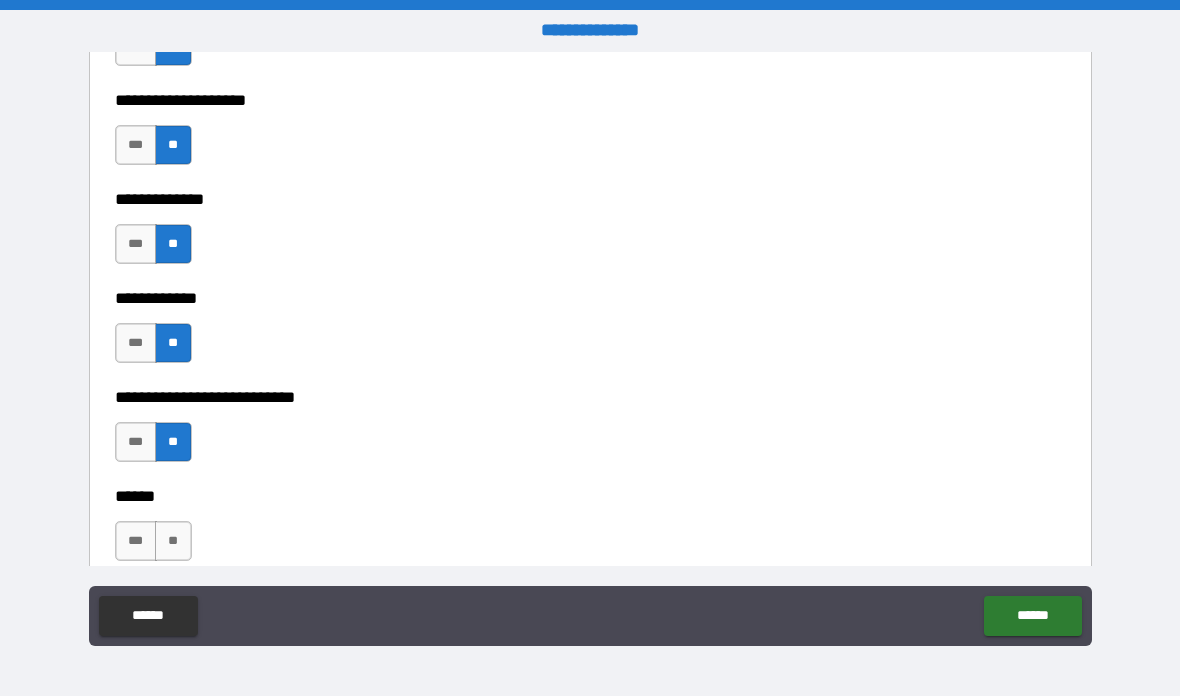 click on "**" at bounding box center (173, 541) 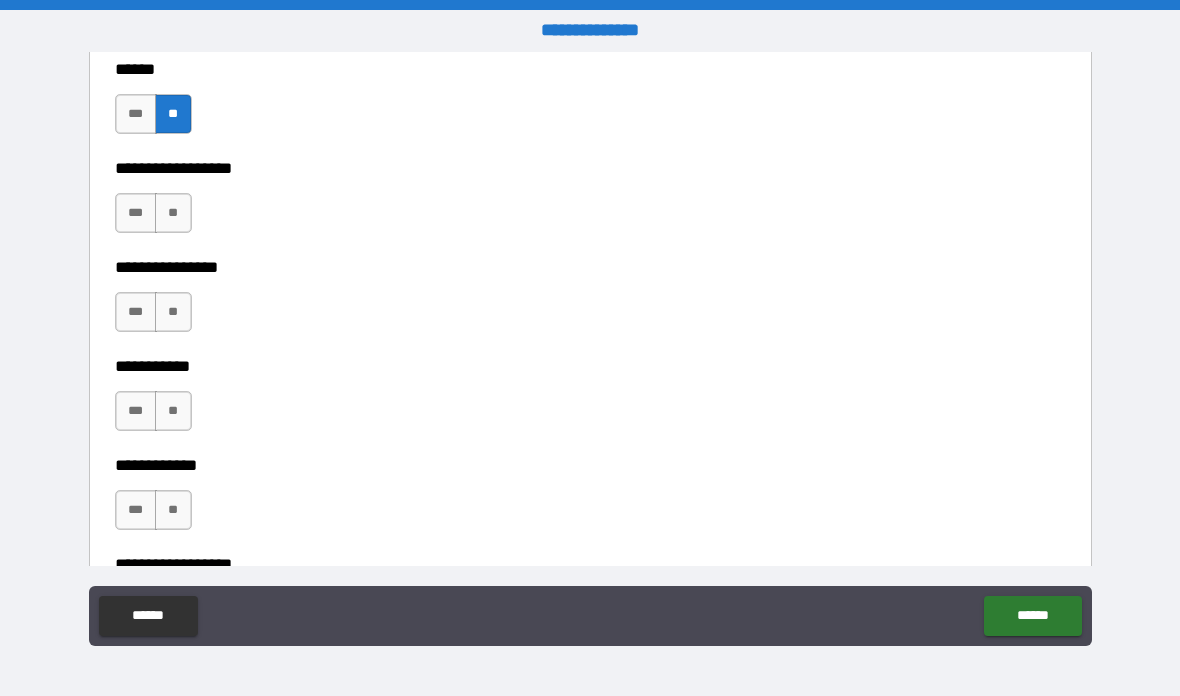 scroll, scrollTop: 9362, scrollLeft: 0, axis: vertical 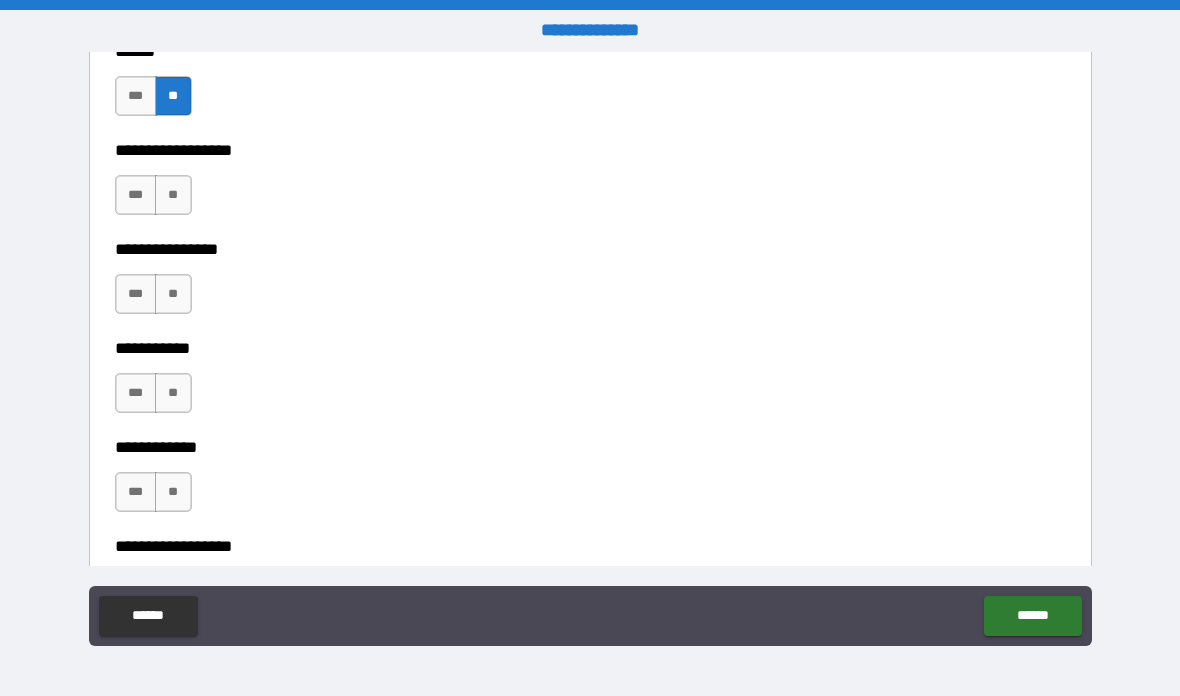 click on "**" at bounding box center [173, 195] 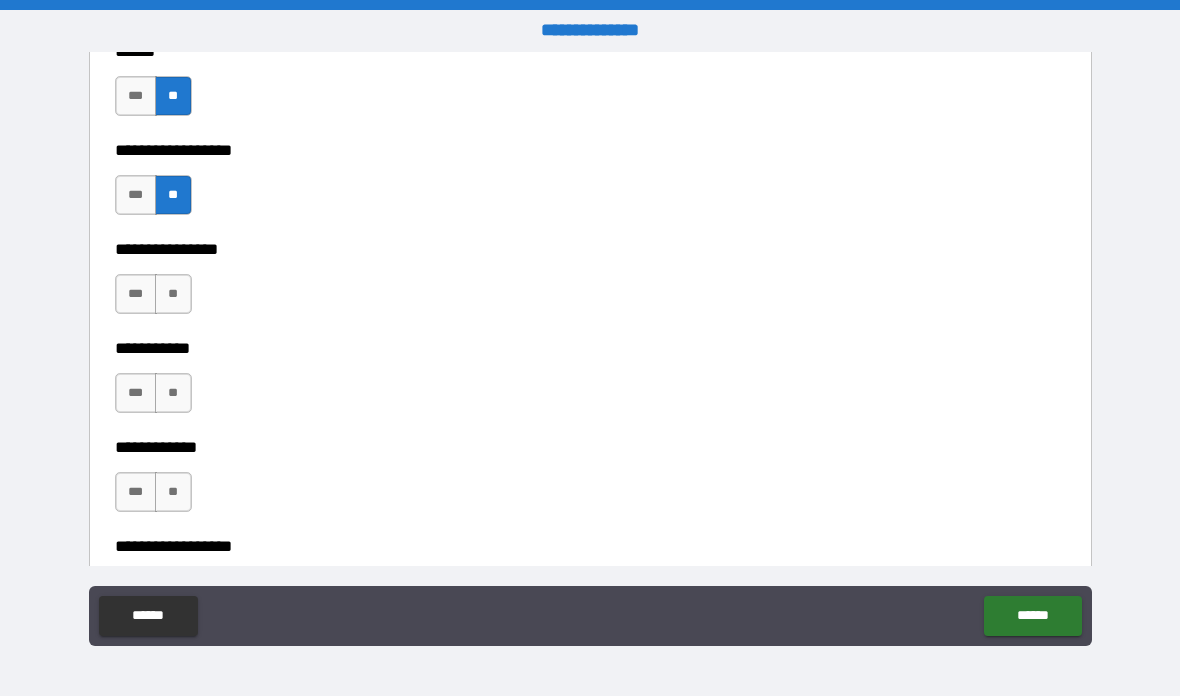 click on "**" at bounding box center (173, 294) 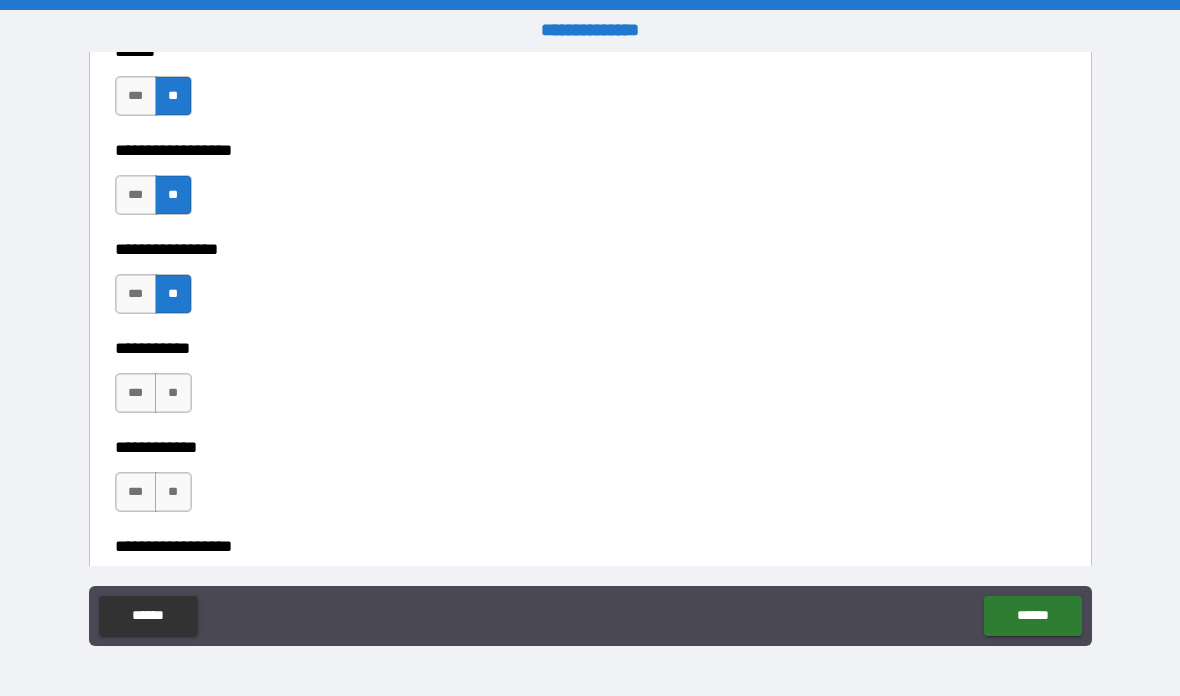 click on "**" at bounding box center [173, 393] 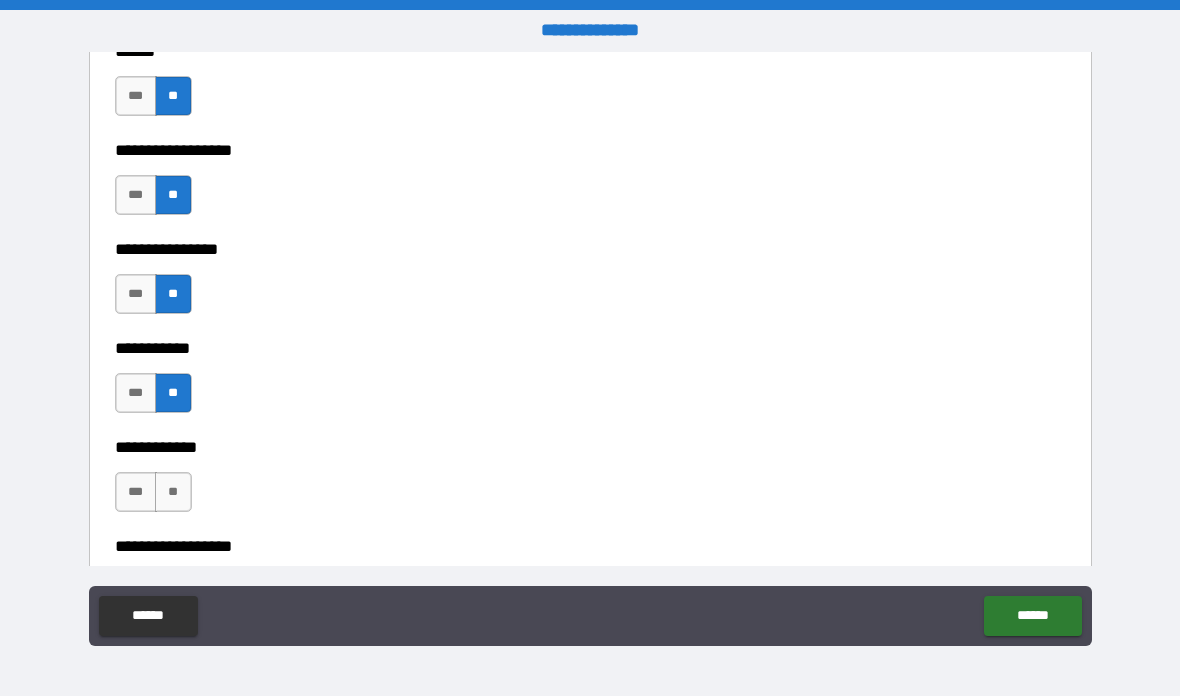 click on "**" at bounding box center (173, 492) 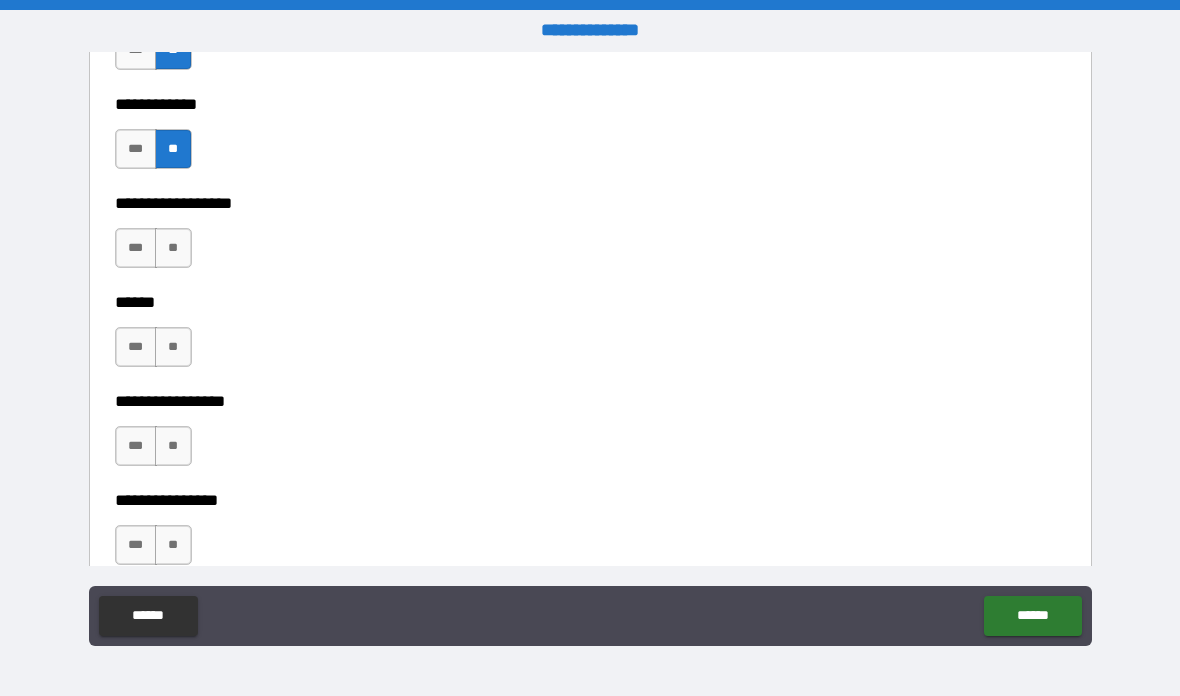 scroll, scrollTop: 9709, scrollLeft: 0, axis: vertical 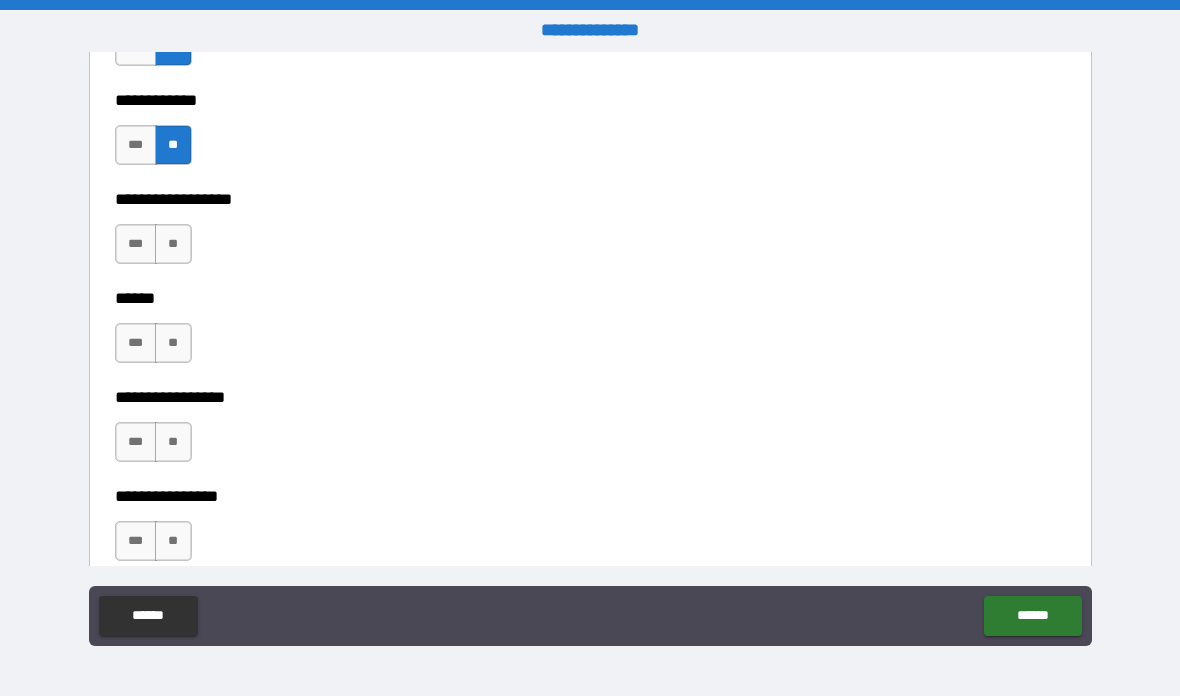 click on "**" at bounding box center [173, 244] 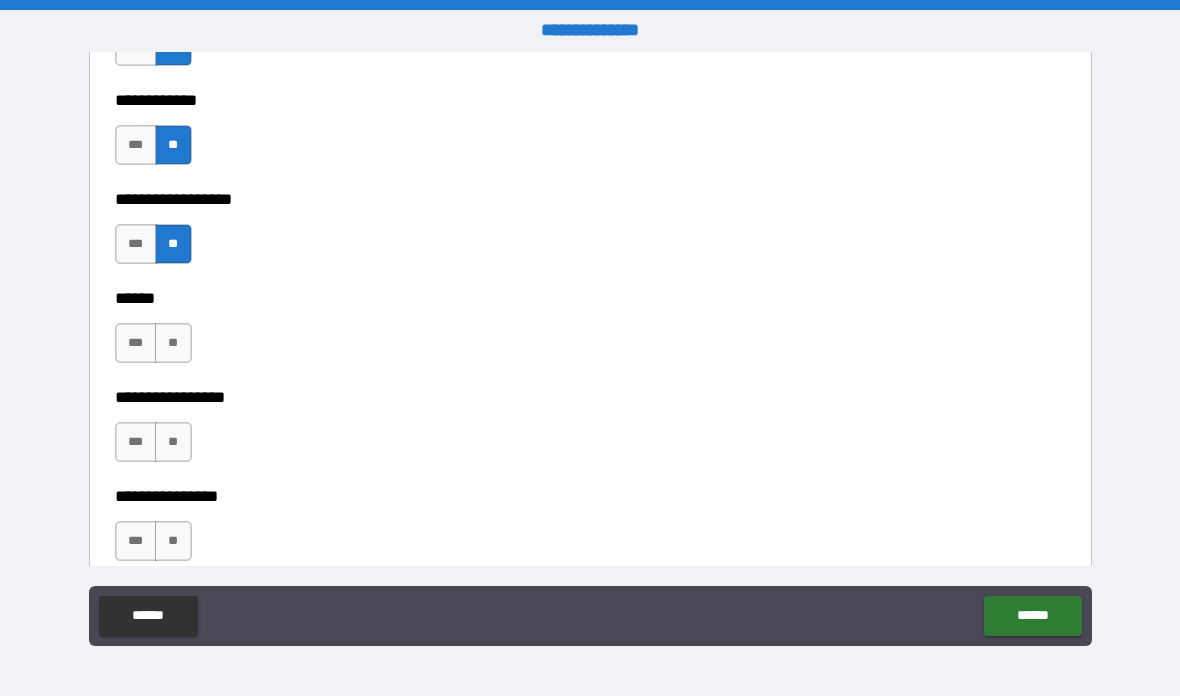 click on "**" at bounding box center [173, 343] 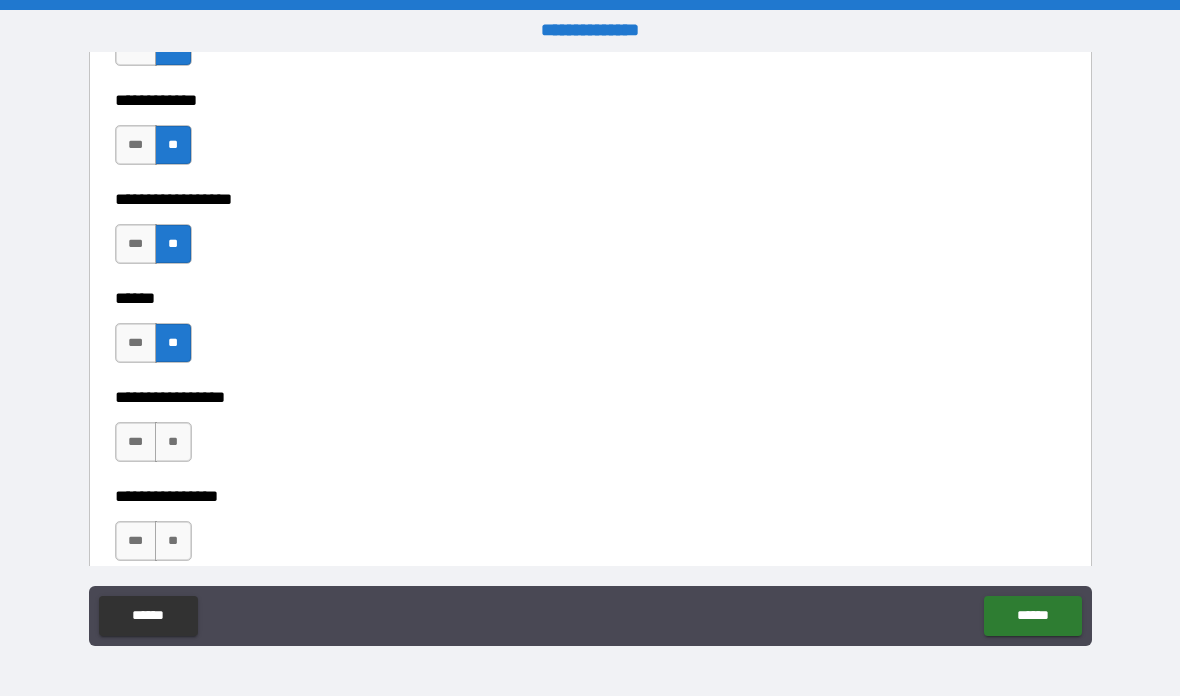 click on "**" at bounding box center (173, 442) 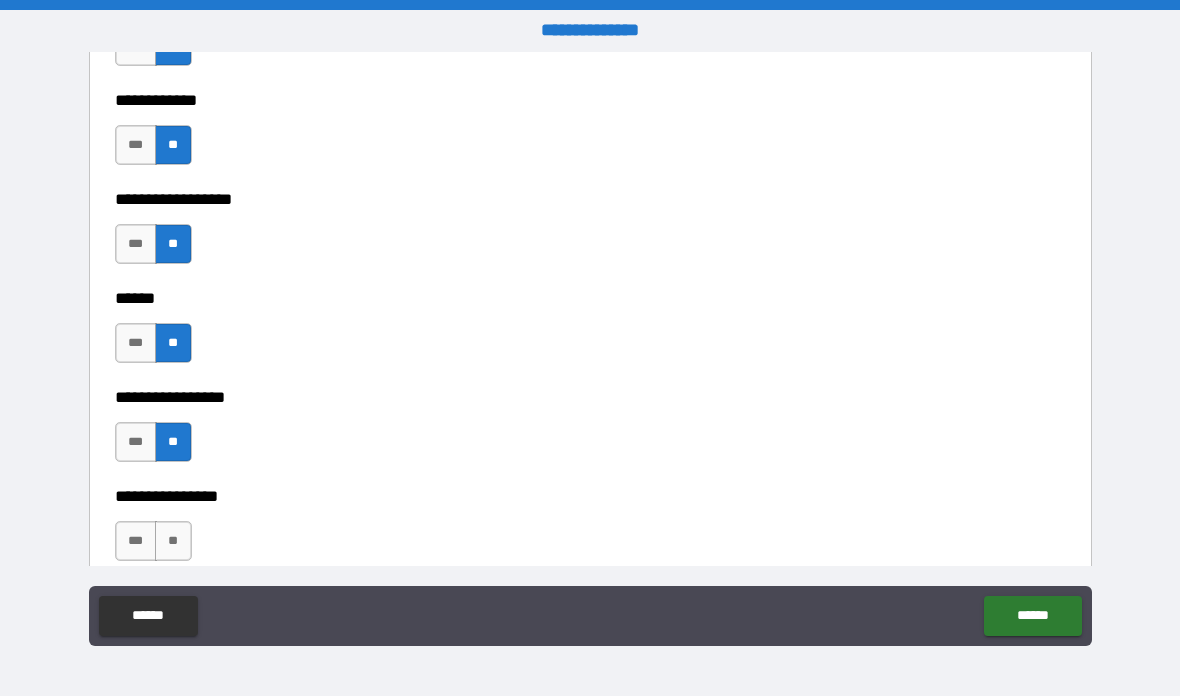 click on "**" at bounding box center [173, 541] 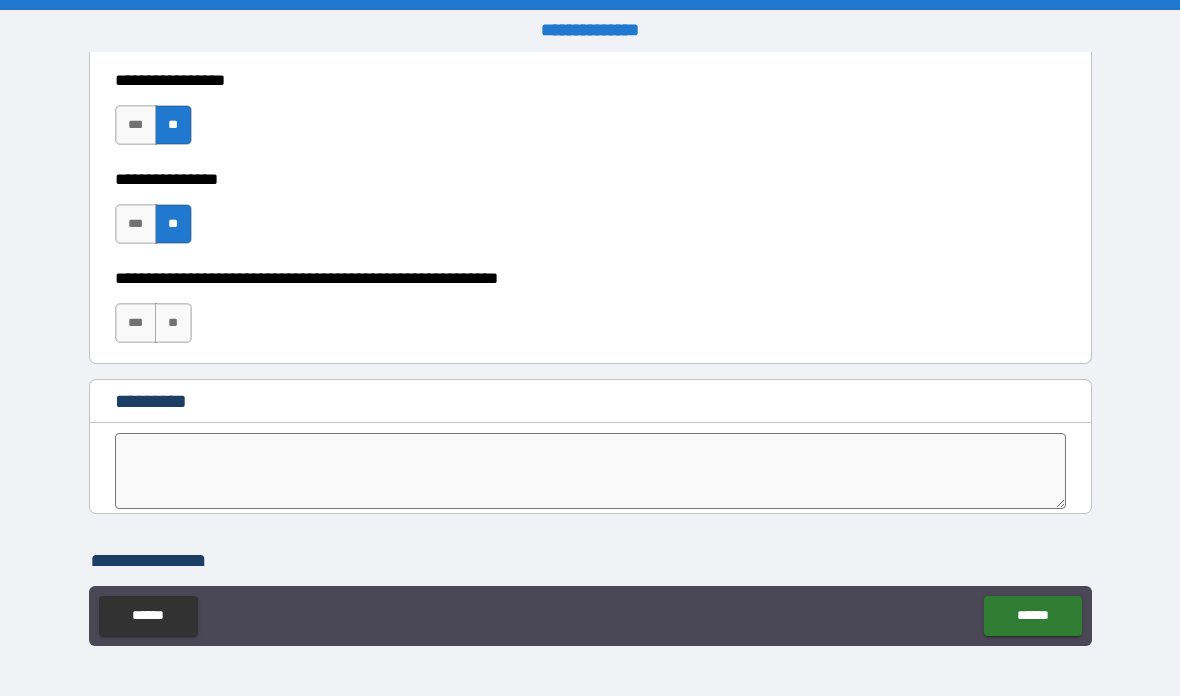 scroll, scrollTop: 10030, scrollLeft: 0, axis: vertical 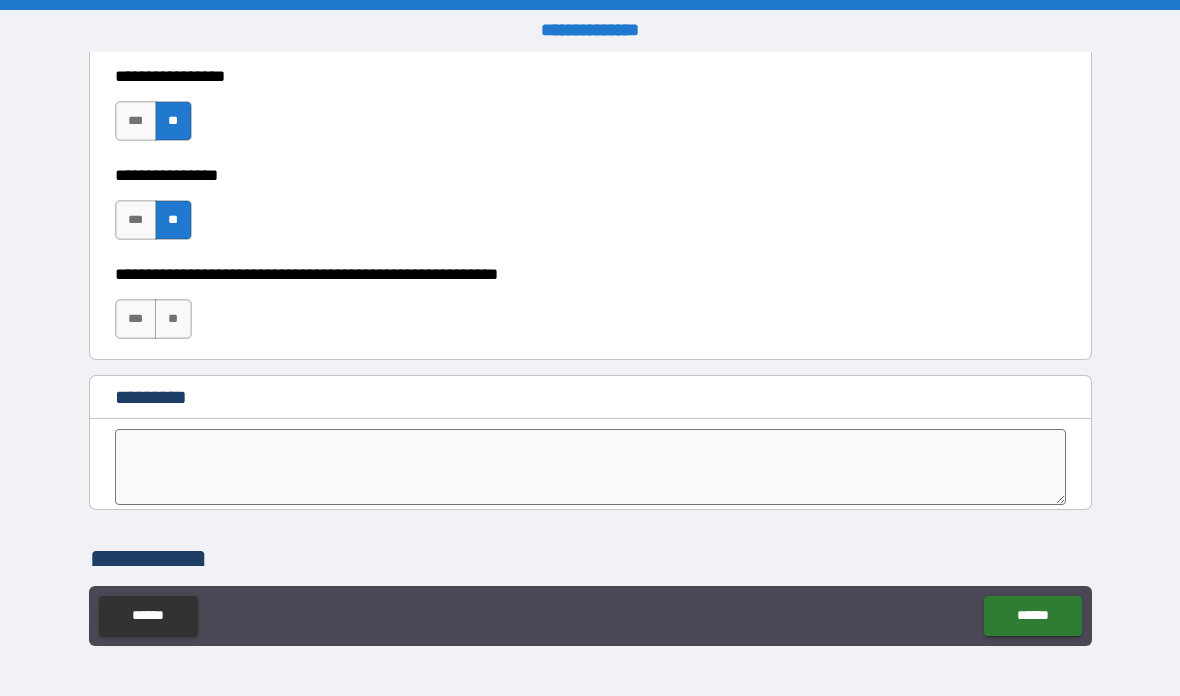 click on "**" at bounding box center (173, 319) 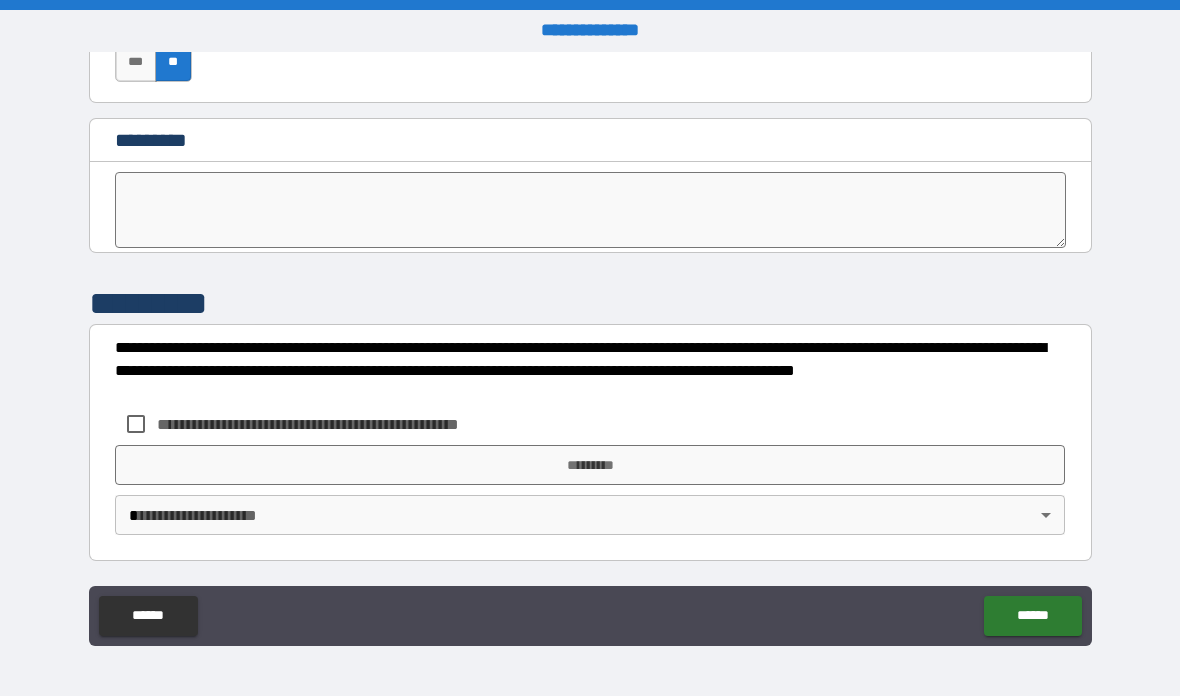scroll, scrollTop: 10287, scrollLeft: 0, axis: vertical 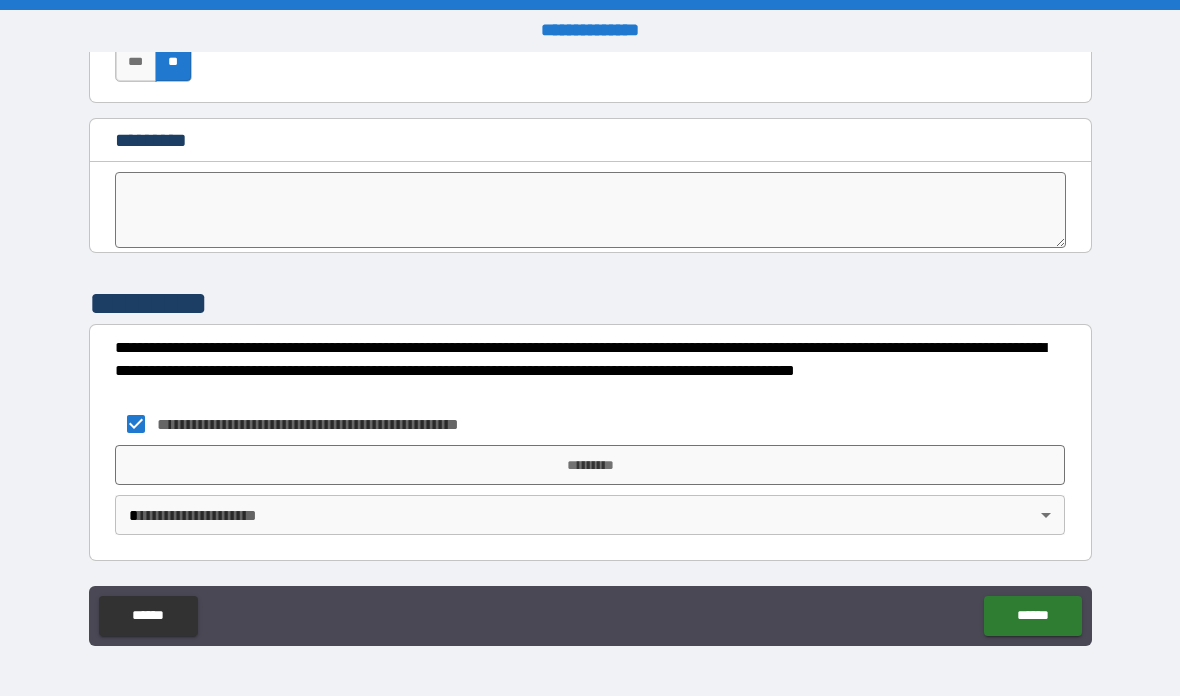 click on "*********" at bounding box center [590, 465] 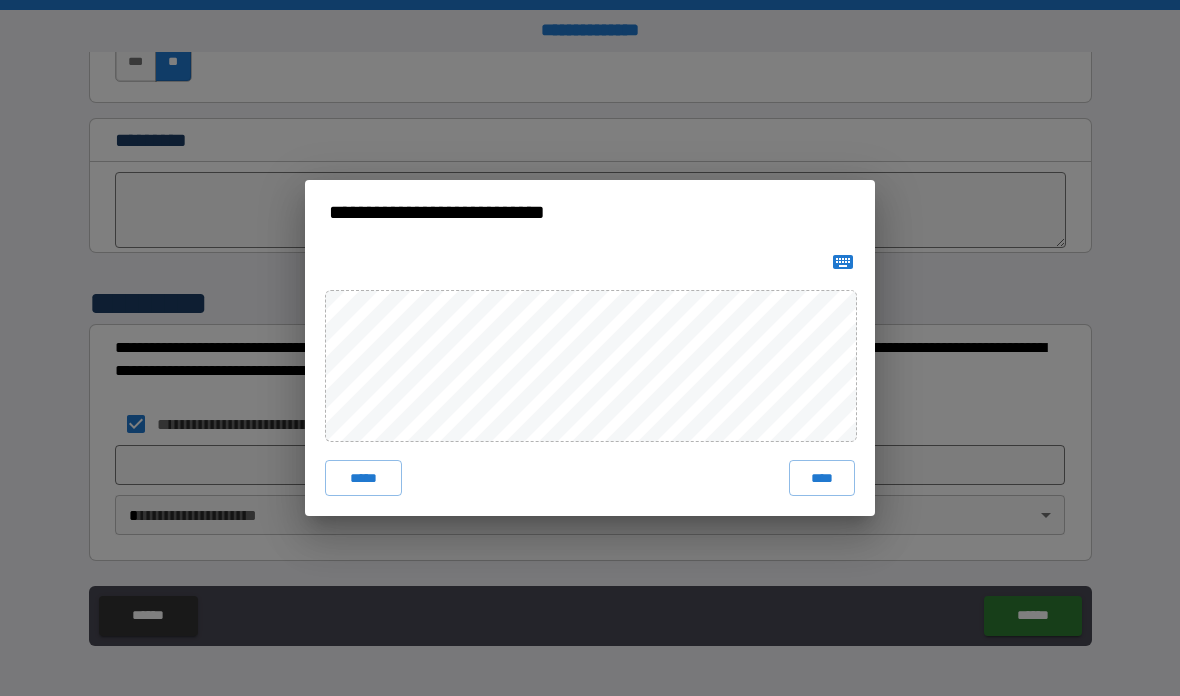 click on "****" at bounding box center [822, 478] 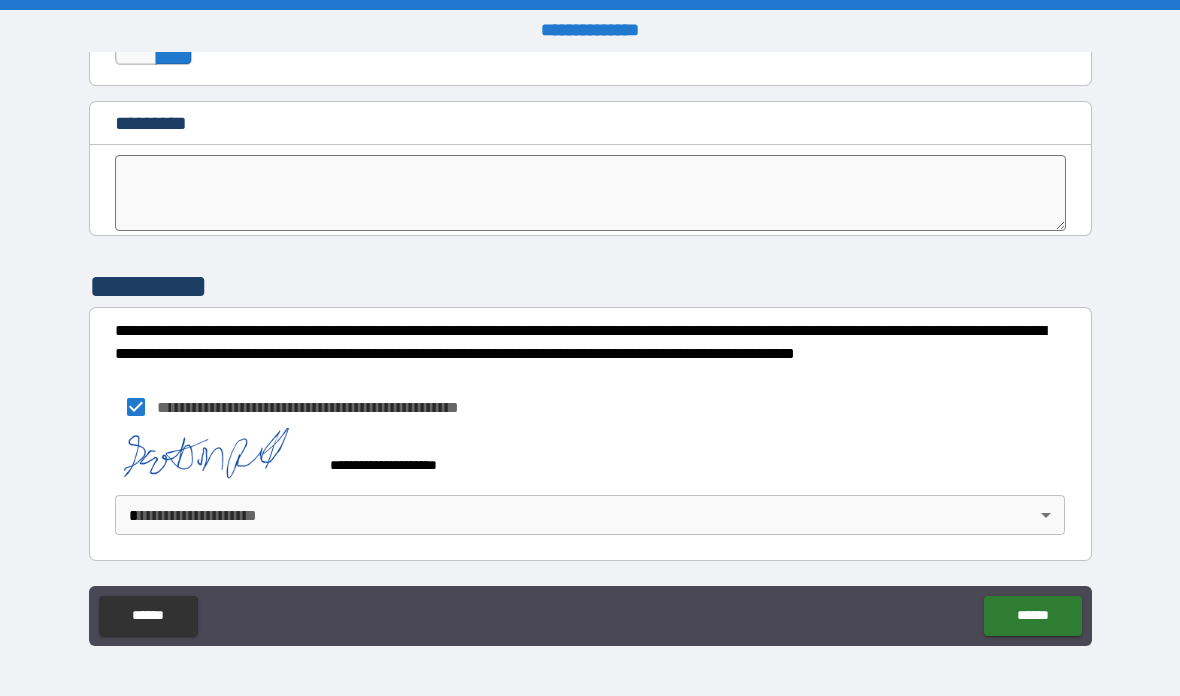 scroll, scrollTop: 10304, scrollLeft: 0, axis: vertical 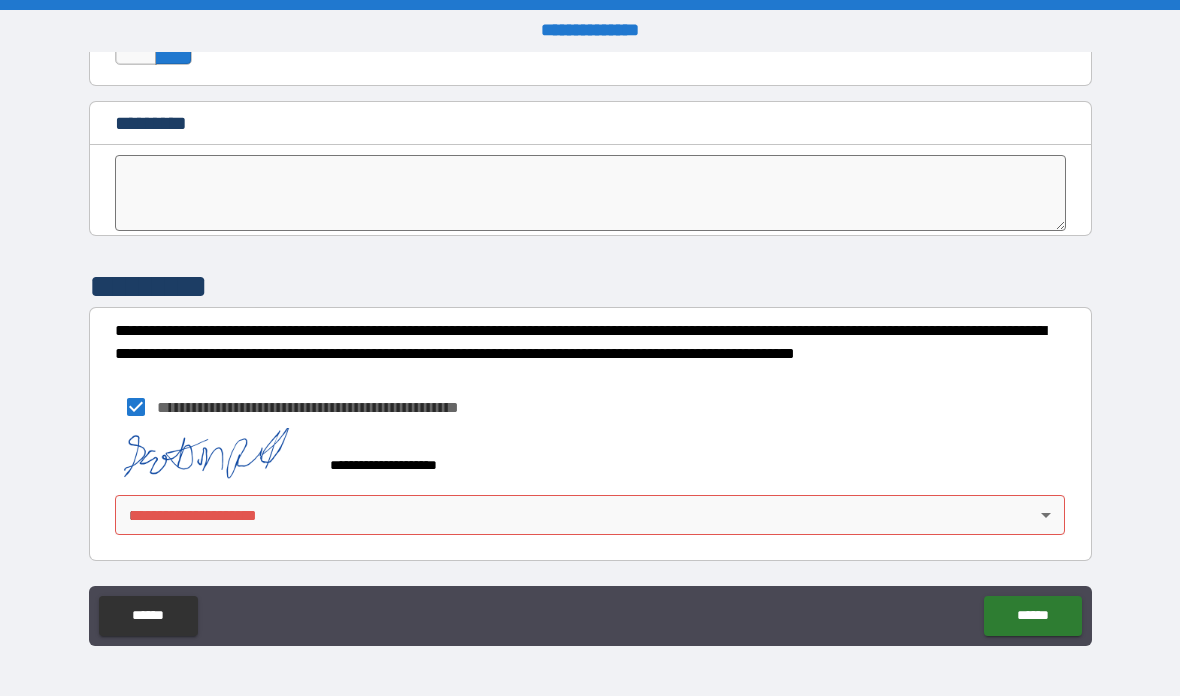 click on "**********" at bounding box center [590, 348] 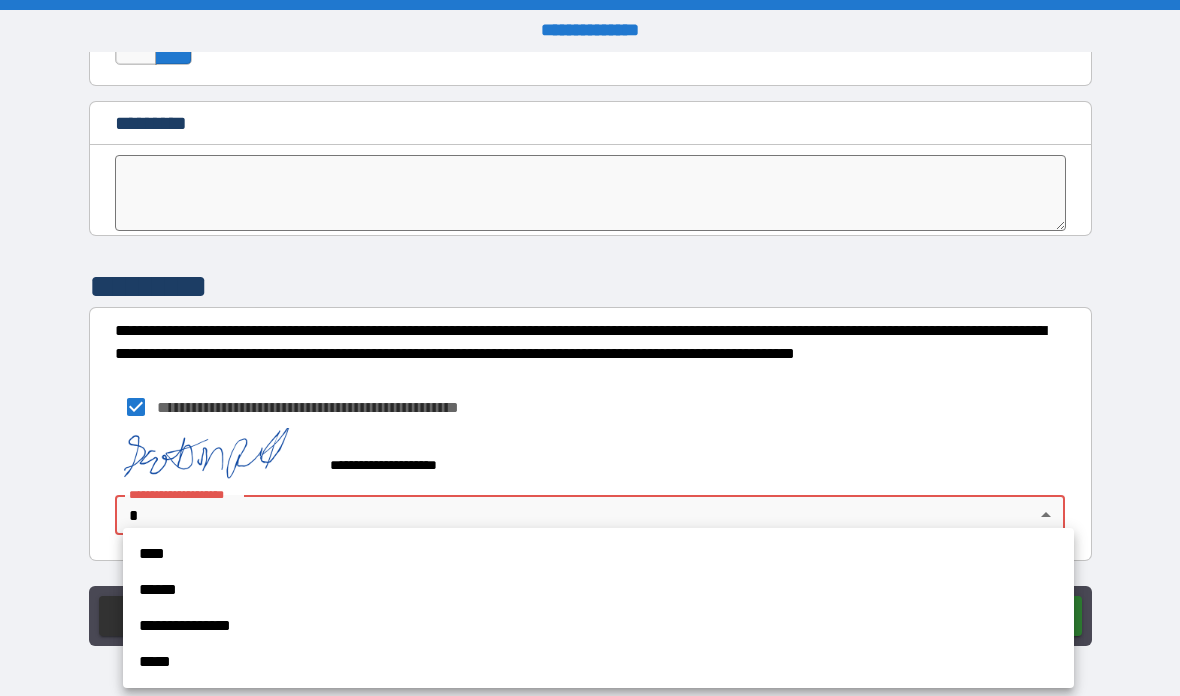 click on "****" at bounding box center [598, 554] 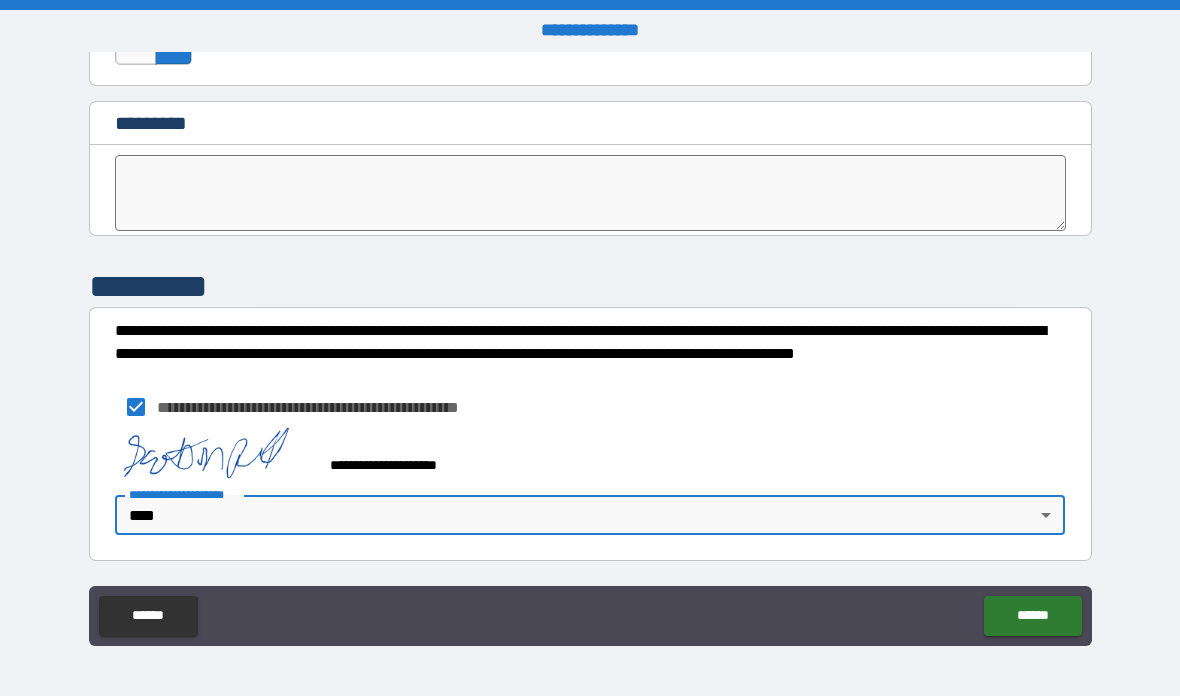 type on "****" 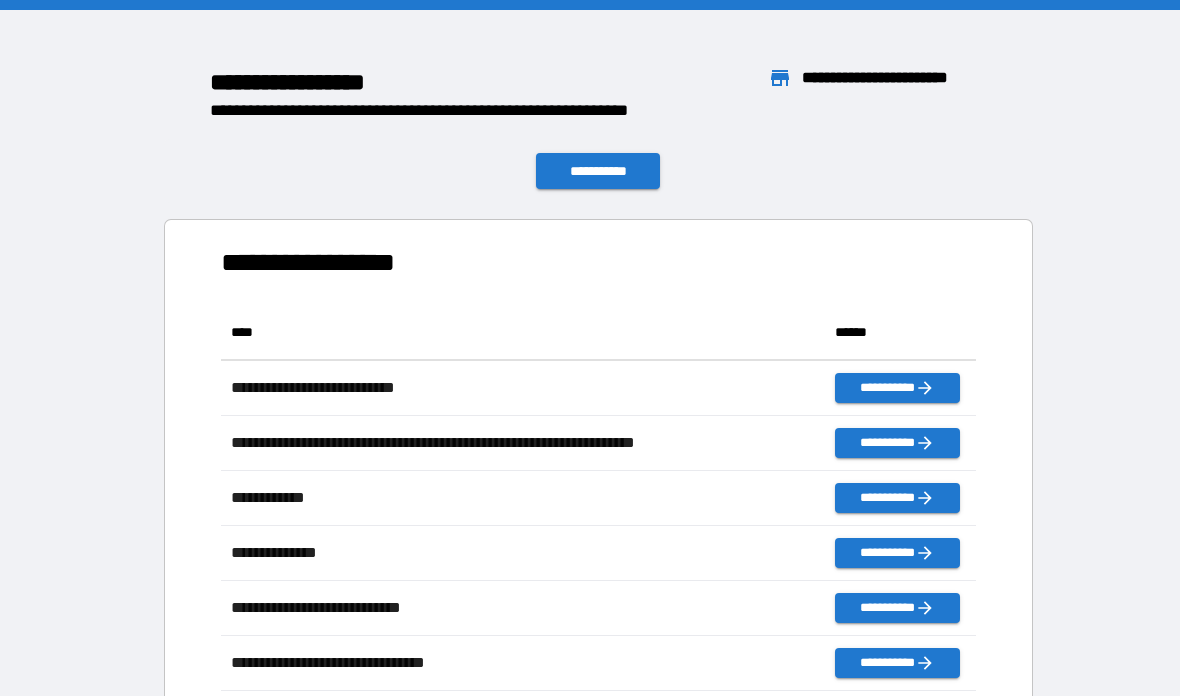 scroll, scrollTop: 551, scrollLeft: 755, axis: both 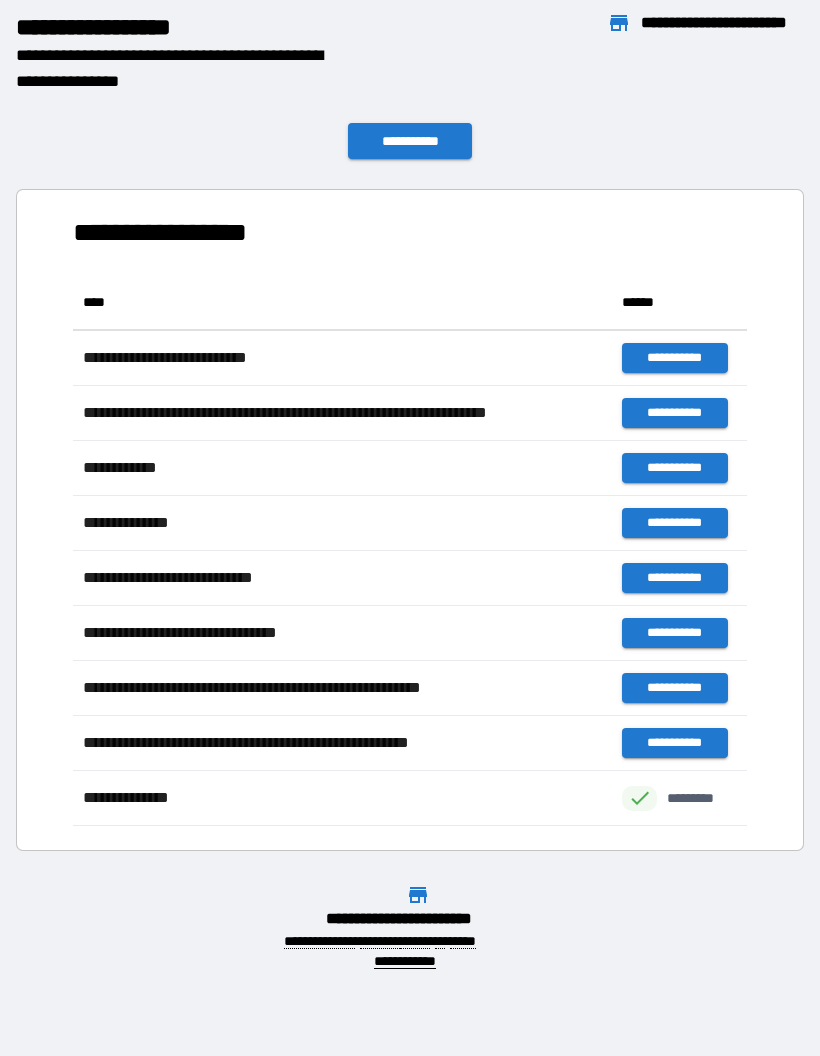 click on "**********" at bounding box center (410, 141) 